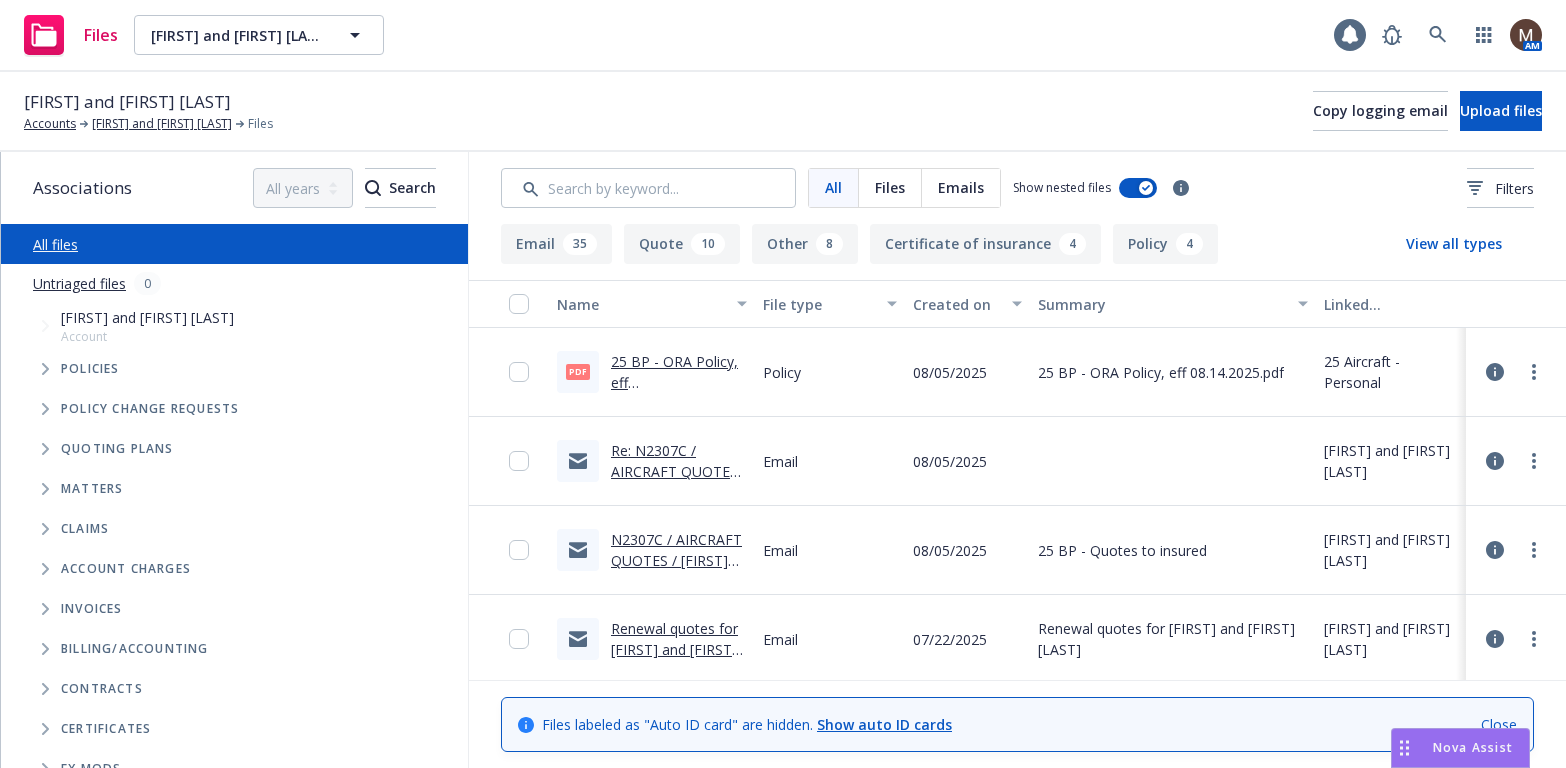 scroll, scrollTop: 0, scrollLeft: 0, axis: both 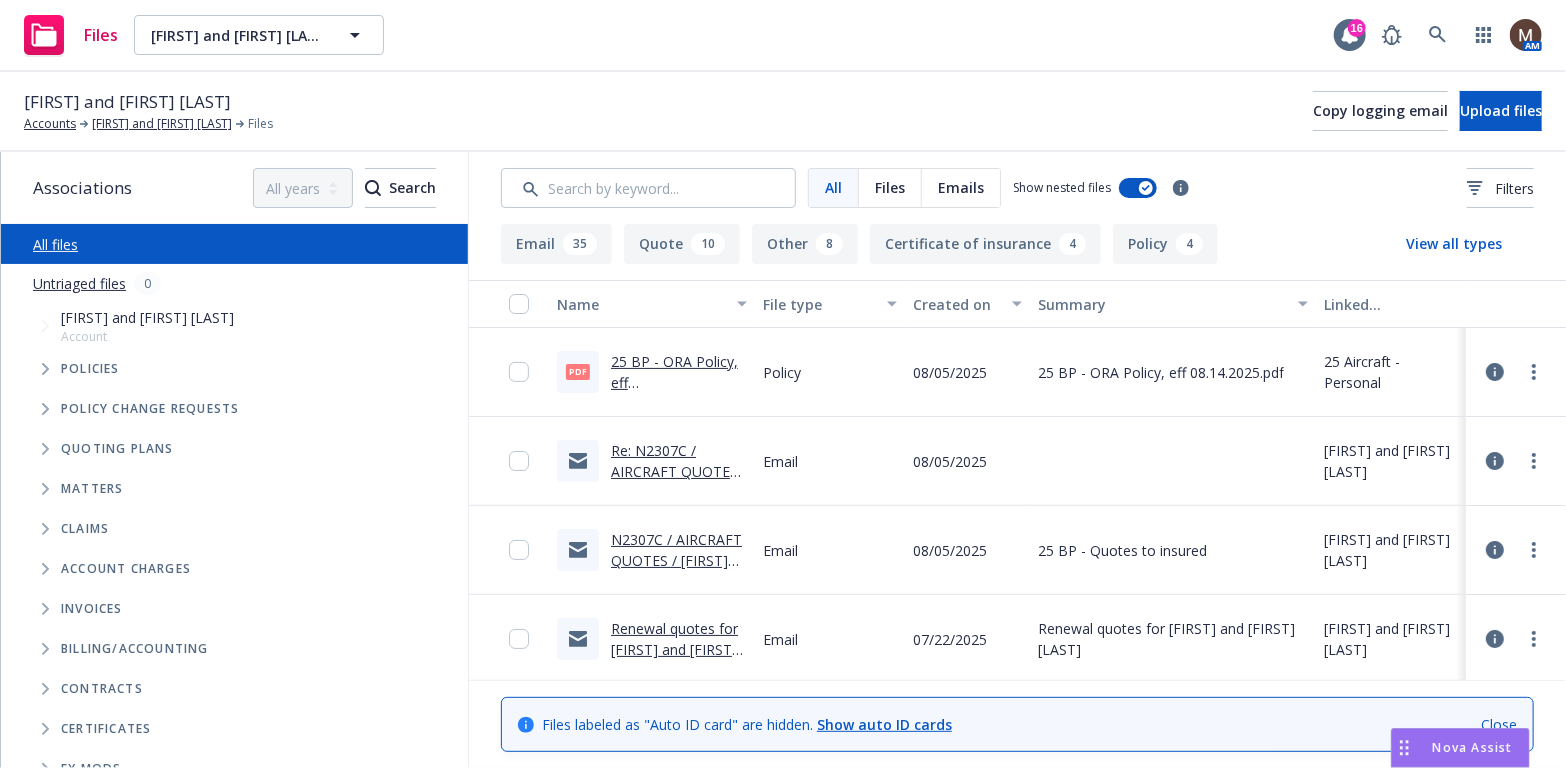 click on "Re: N2307C / AIRCRAFT QUOTES /  [FIRST] and [FIRST] [LAST] / 08.14.2025" at bounding box center (679, 482) 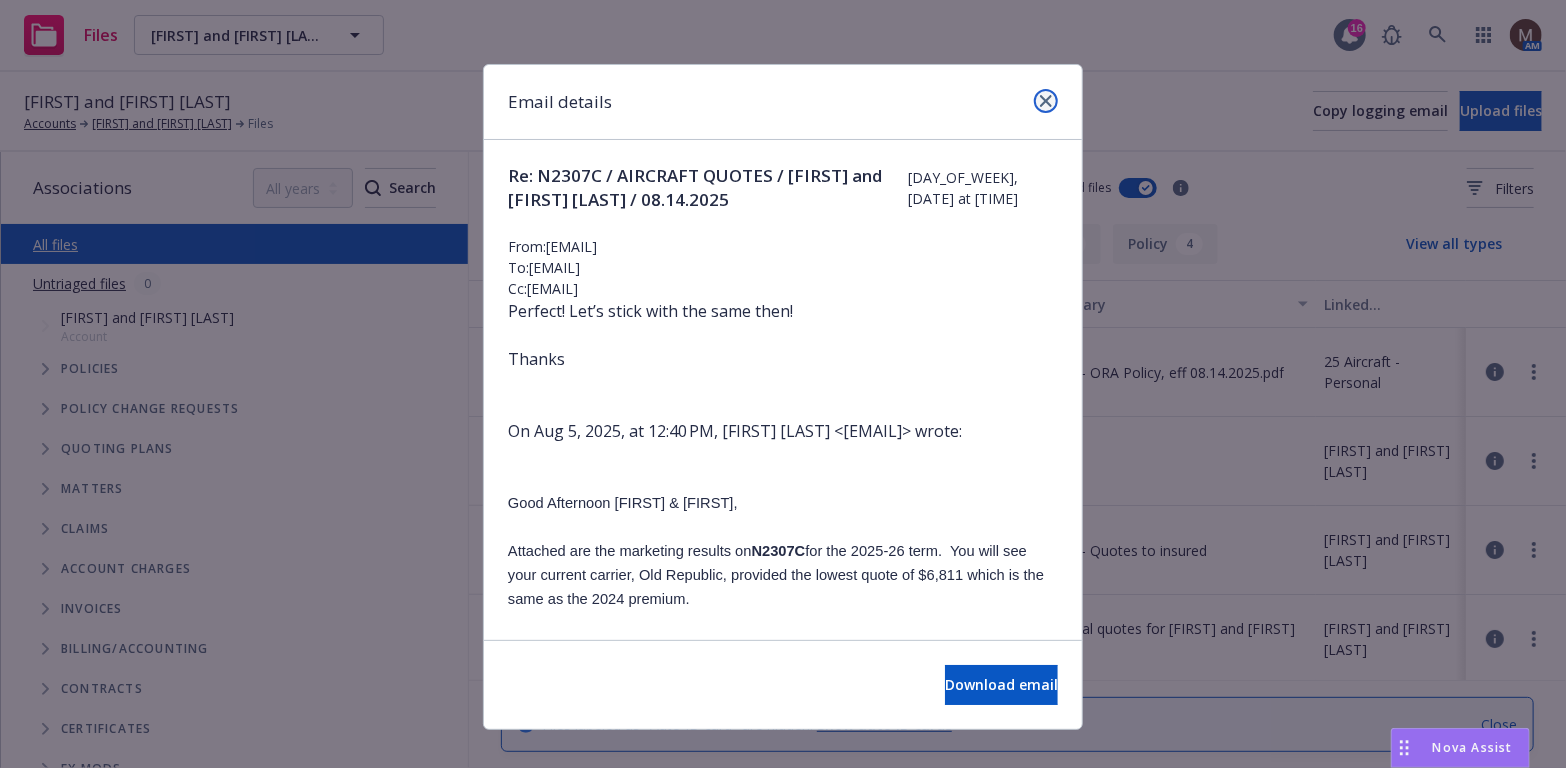 click 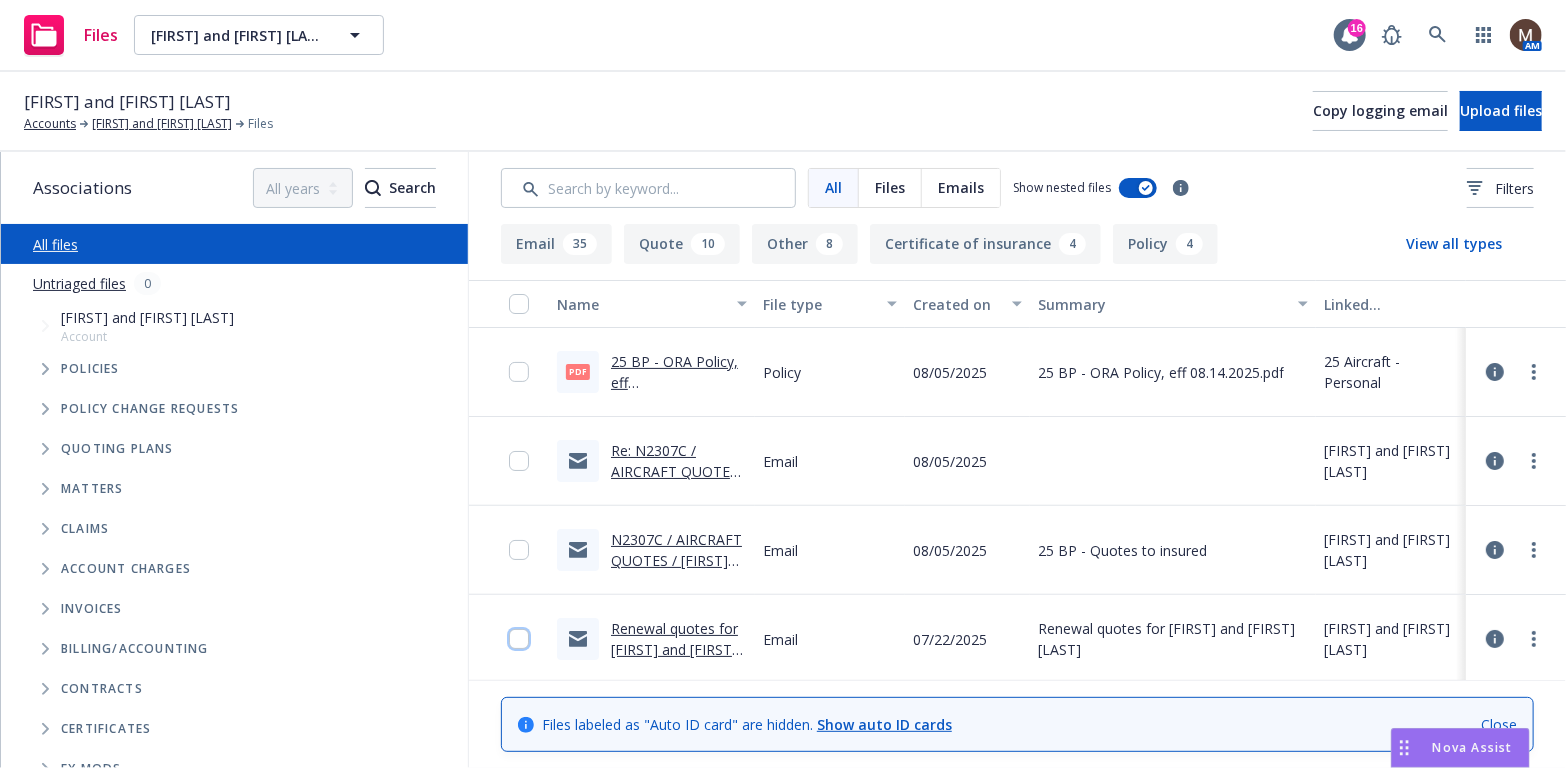 click at bounding box center [519, 639] 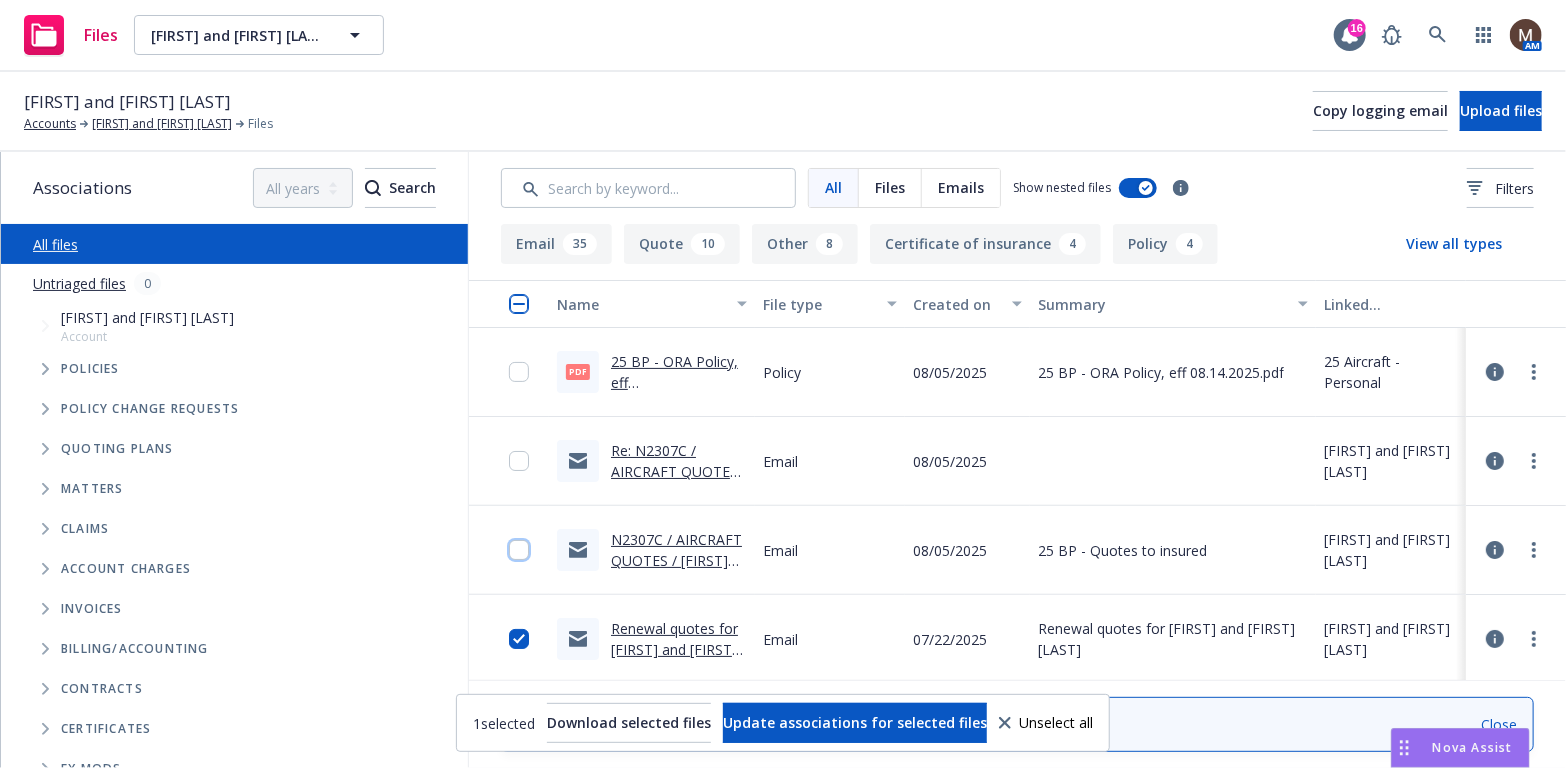 drag, startPoint x: 506, startPoint y: 549, endPoint x: 500, endPoint y: 500, distance: 49.365982 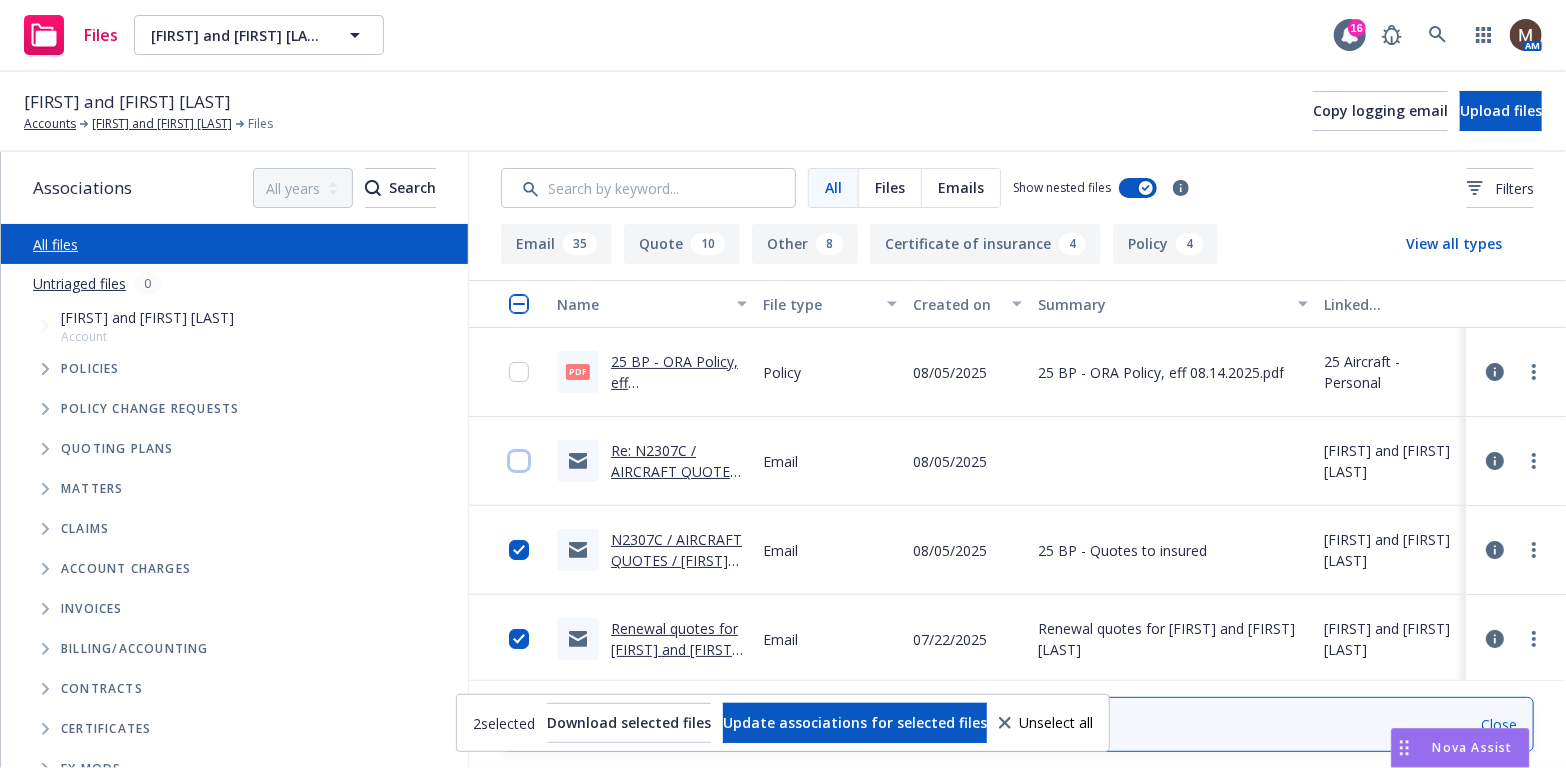 click at bounding box center (519, 461) 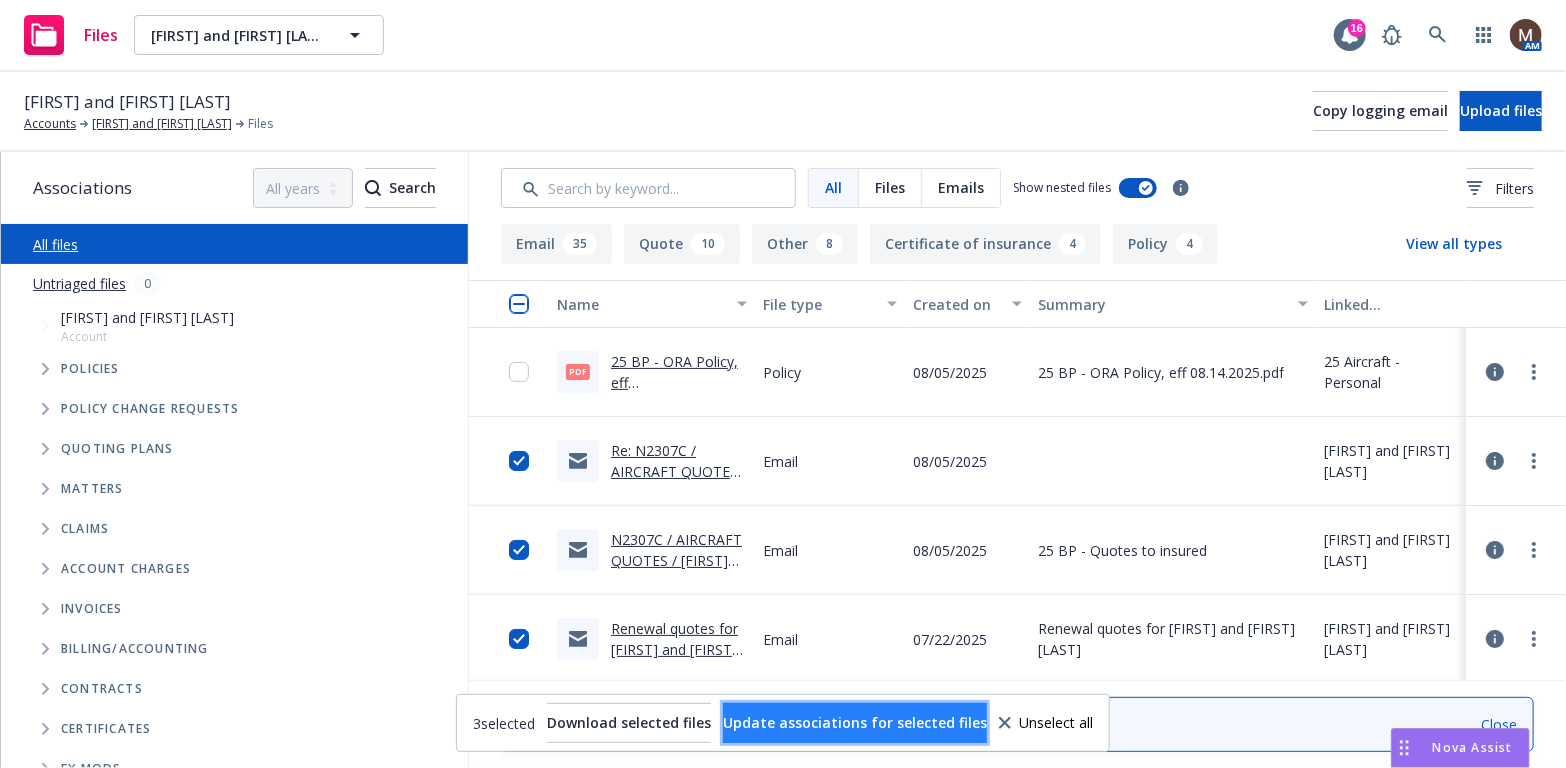 click on "Update associations for selected files" at bounding box center (855, 723) 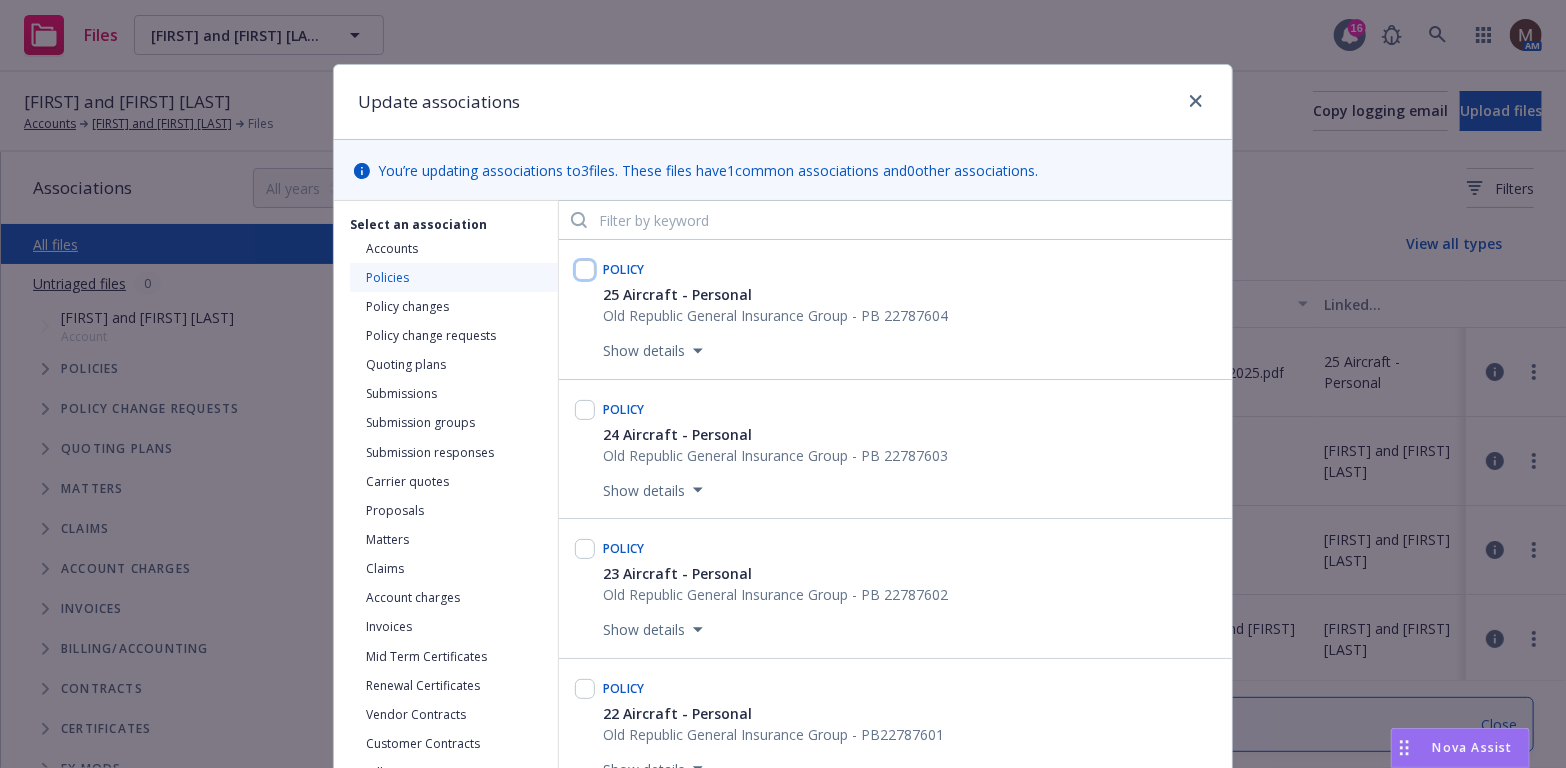 click at bounding box center (585, 270) 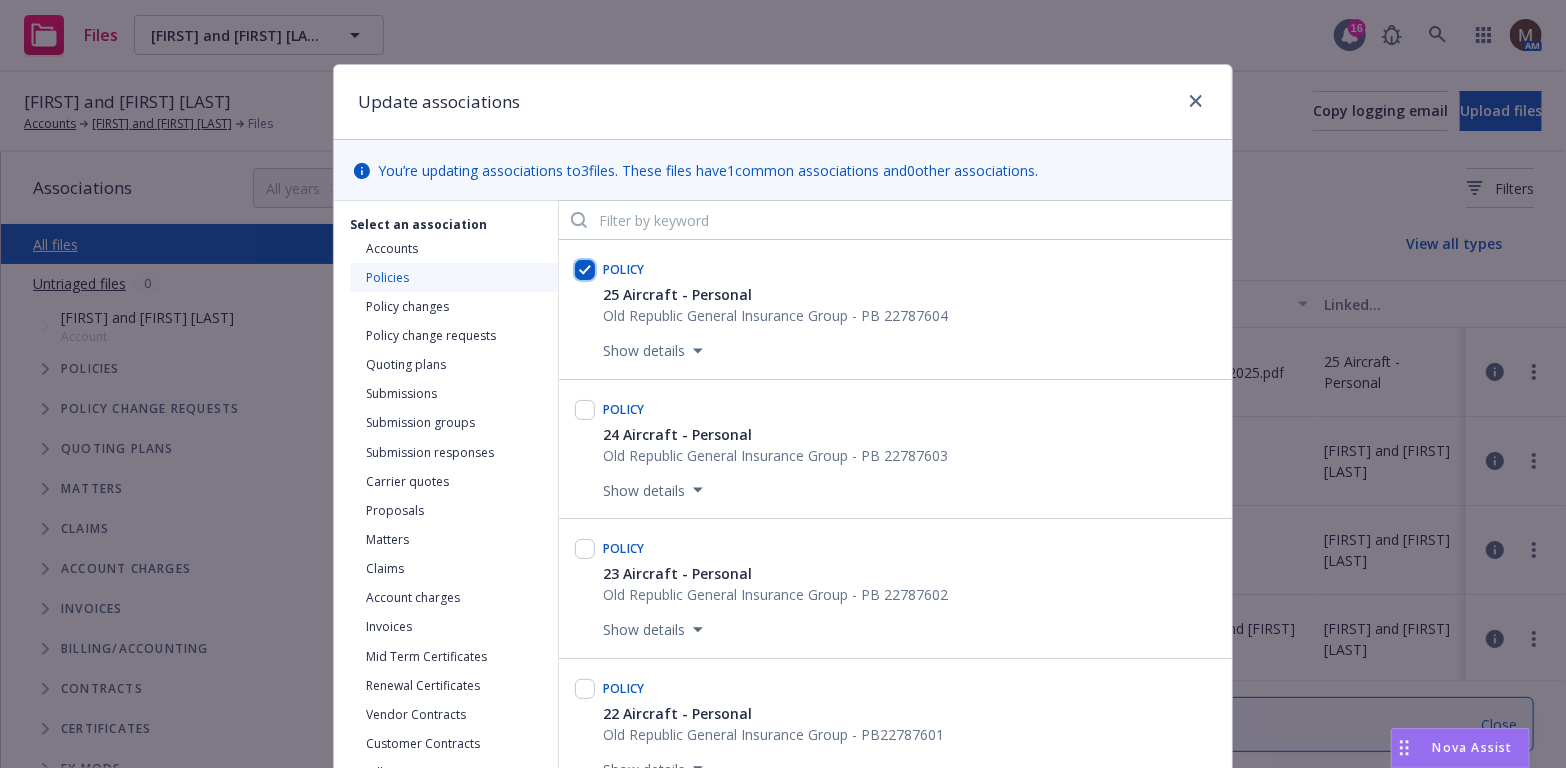 checkbox on "true" 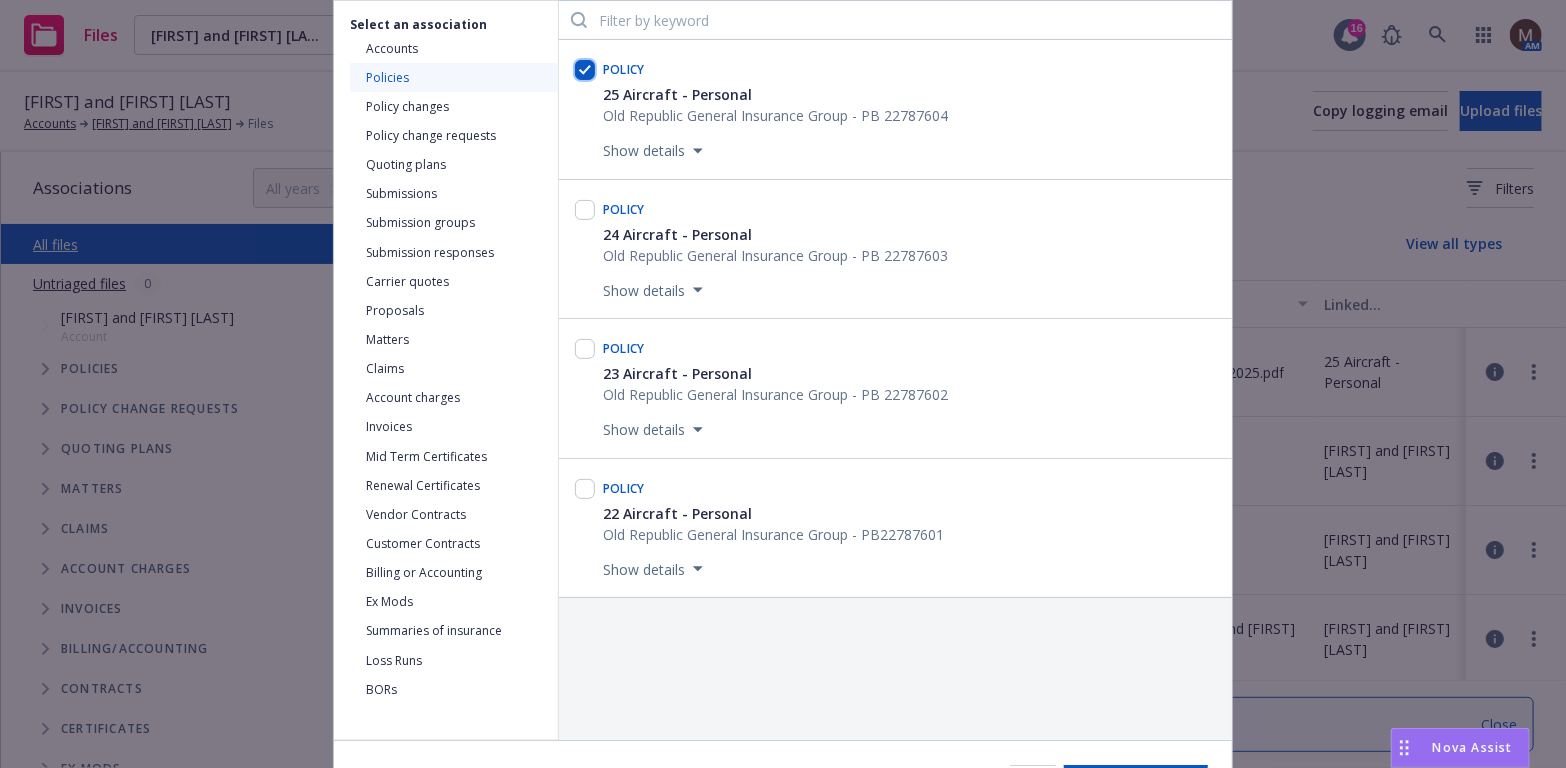 scroll, scrollTop: 300, scrollLeft: 0, axis: vertical 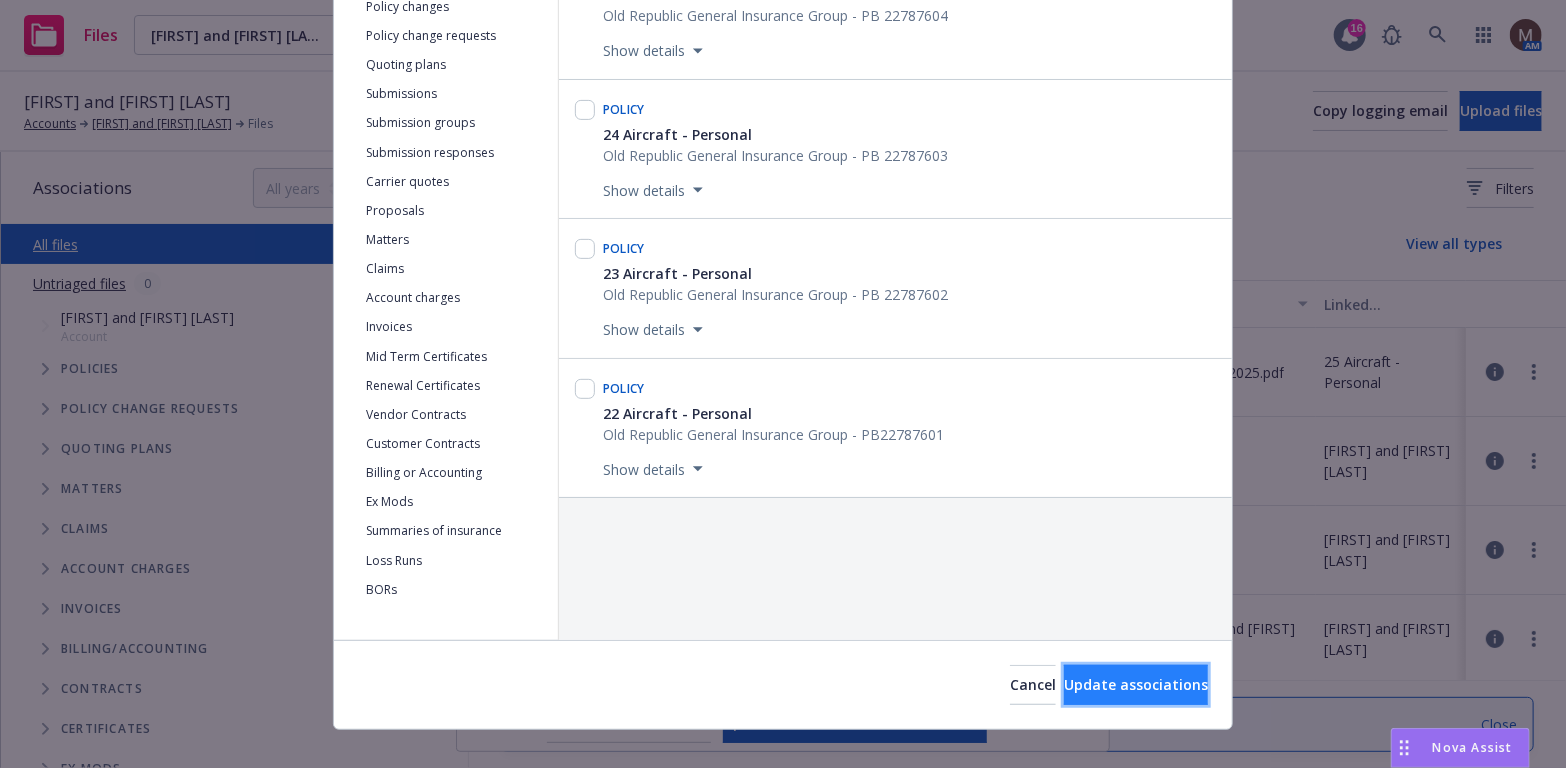 click on "Update associations" at bounding box center (1136, 684) 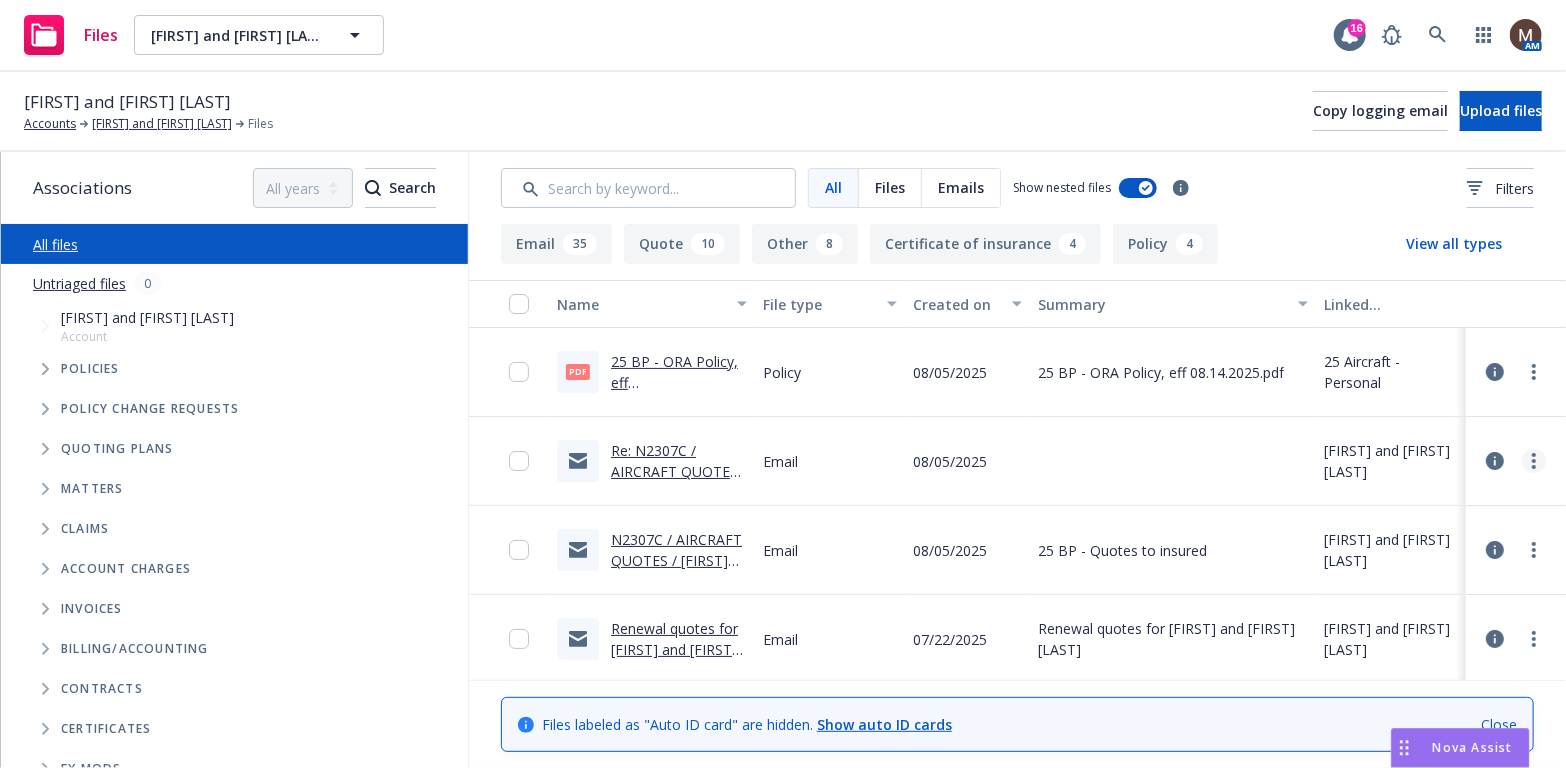 click at bounding box center (1534, 461) 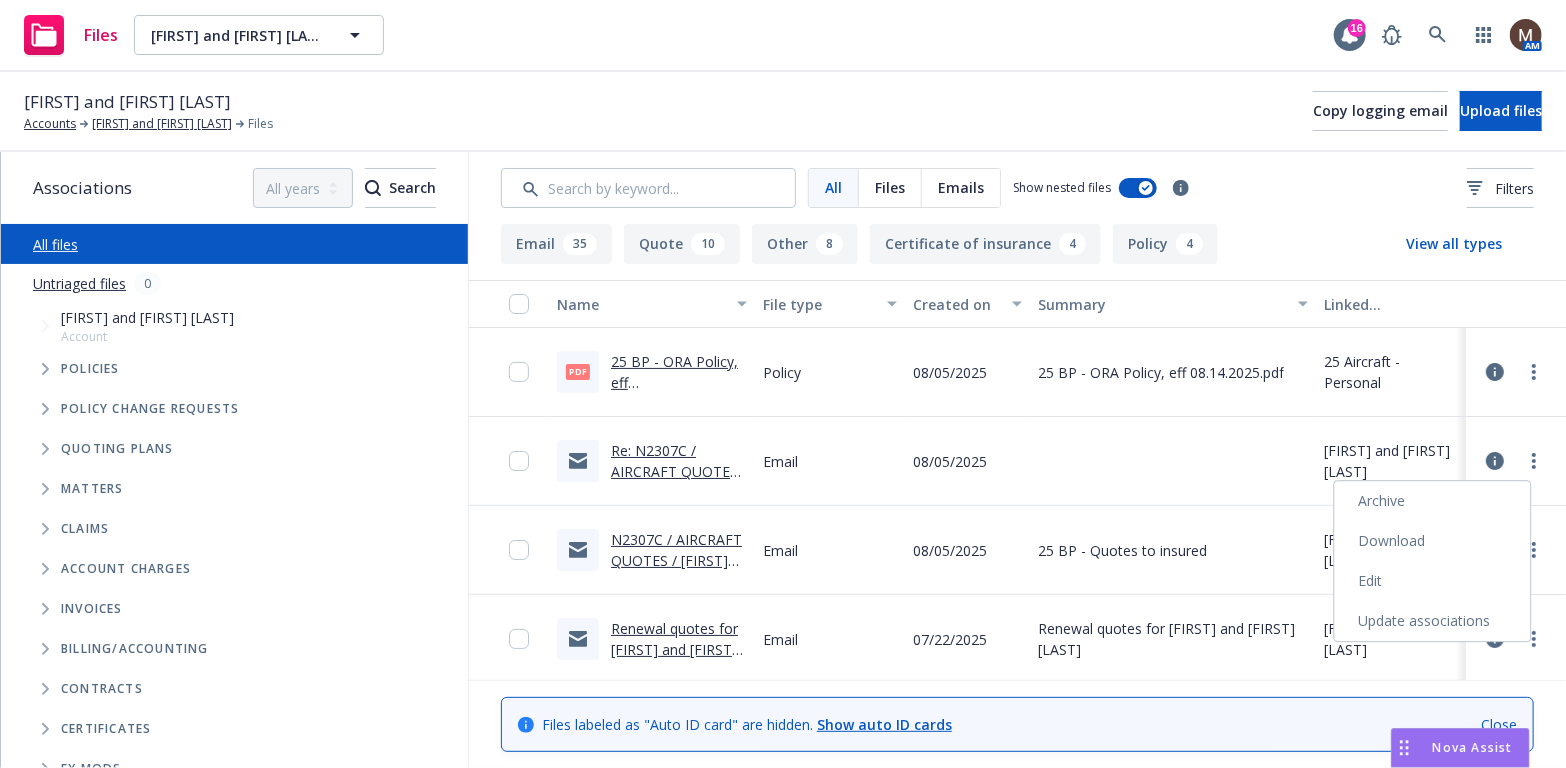 click on "Edit" at bounding box center [1433, 581] 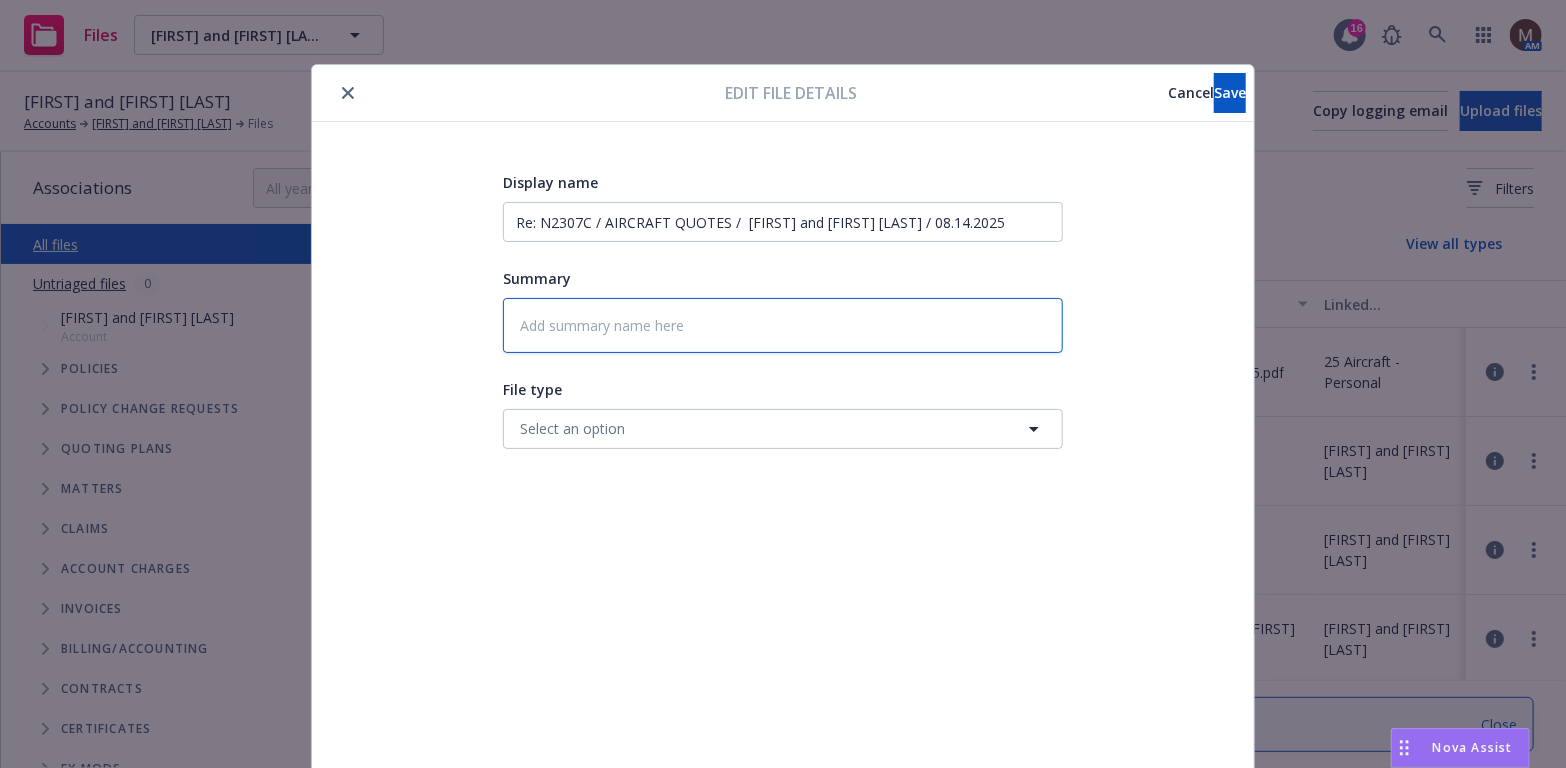 click at bounding box center (783, 325) 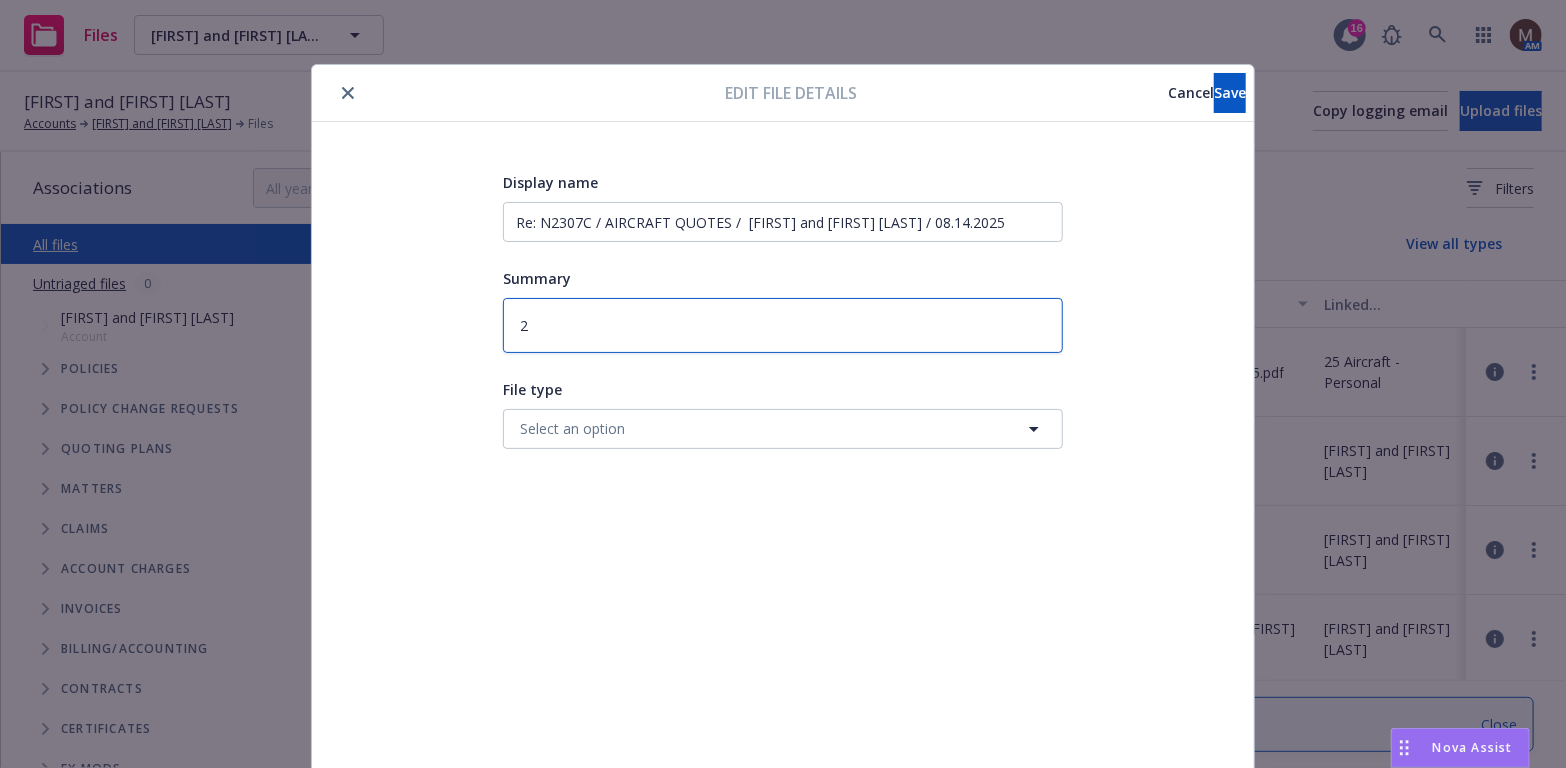 type on "x" 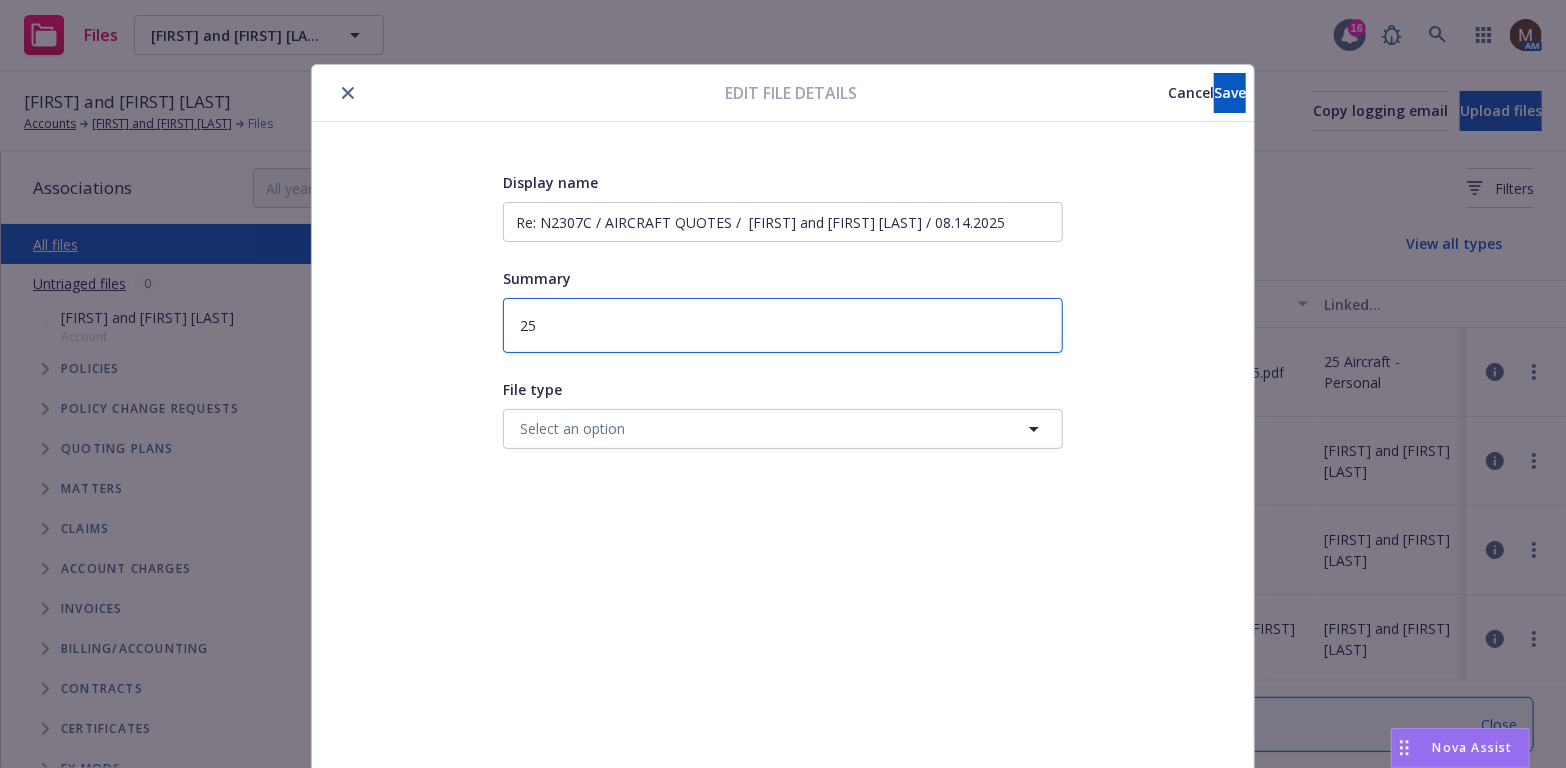 type on "x" 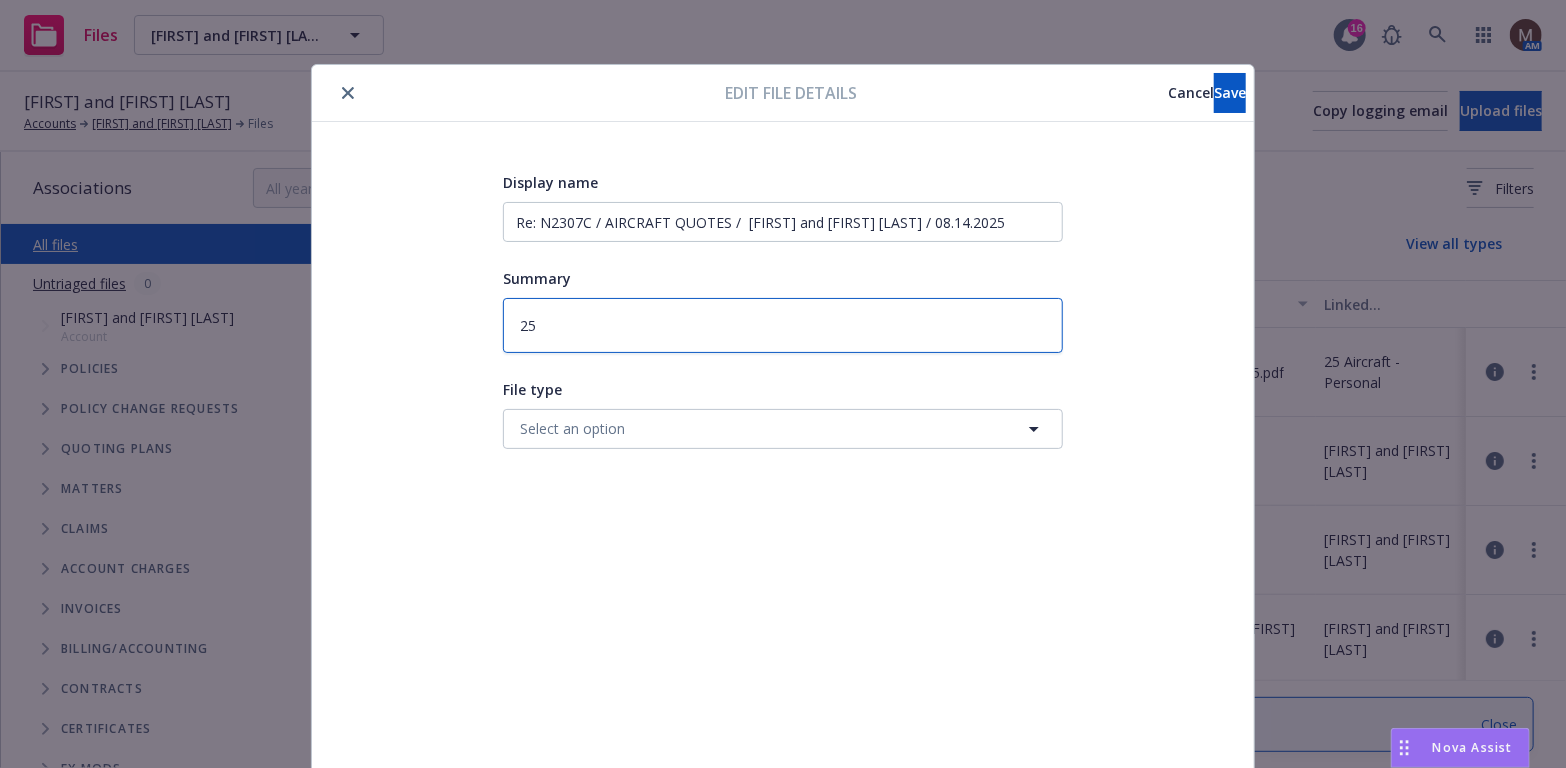type on "x" 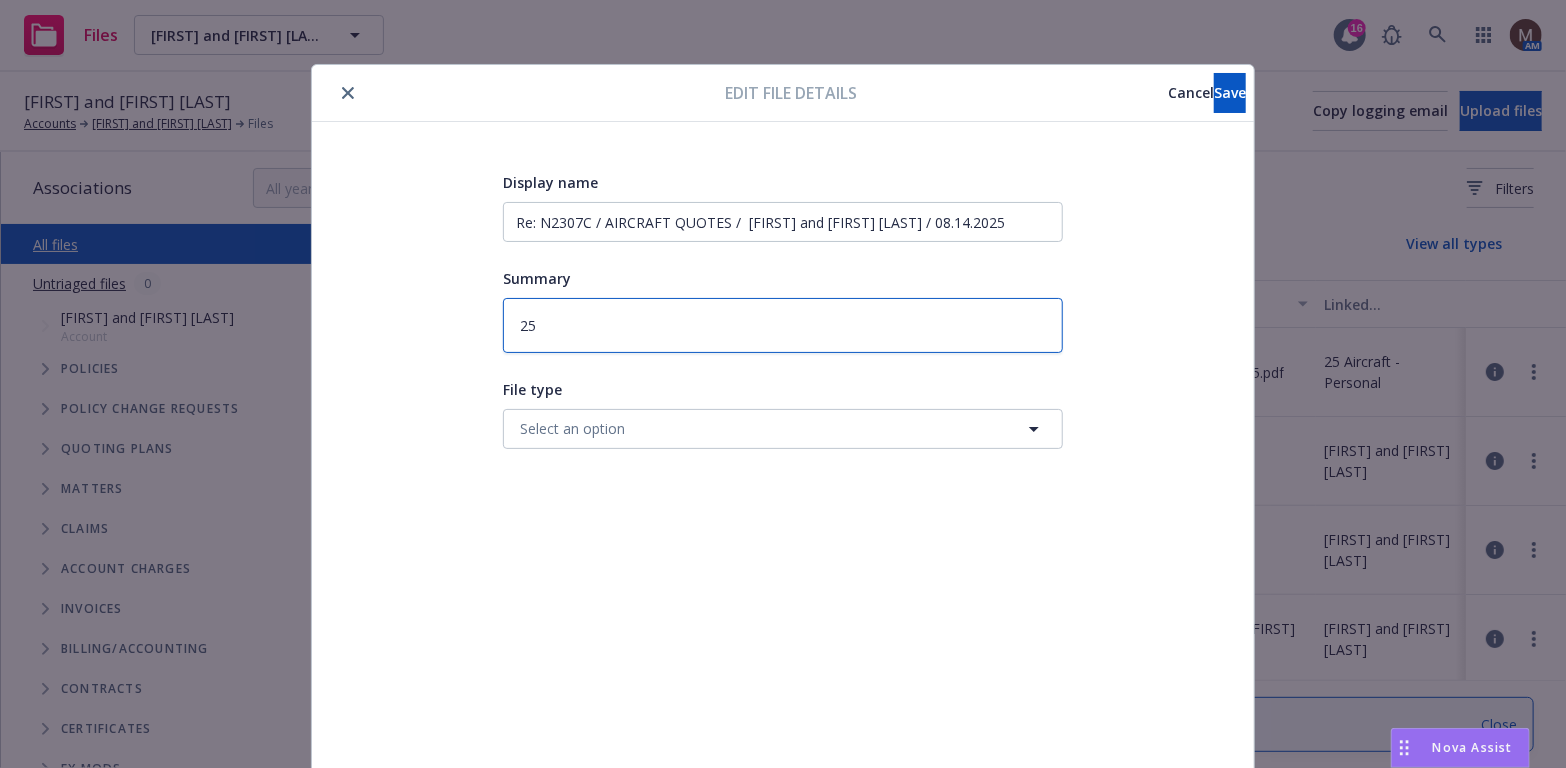 type on "25 B" 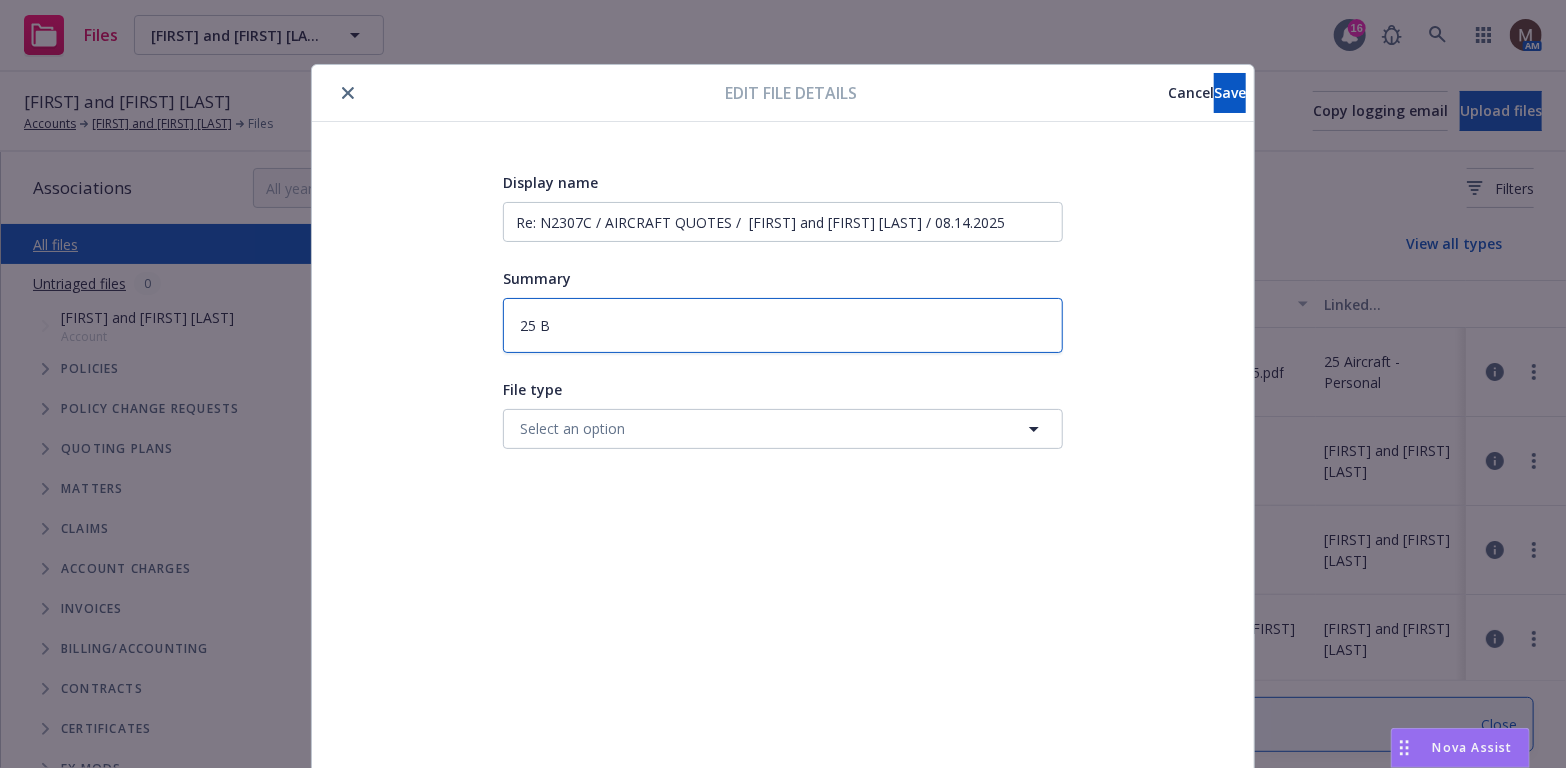 type on "x" 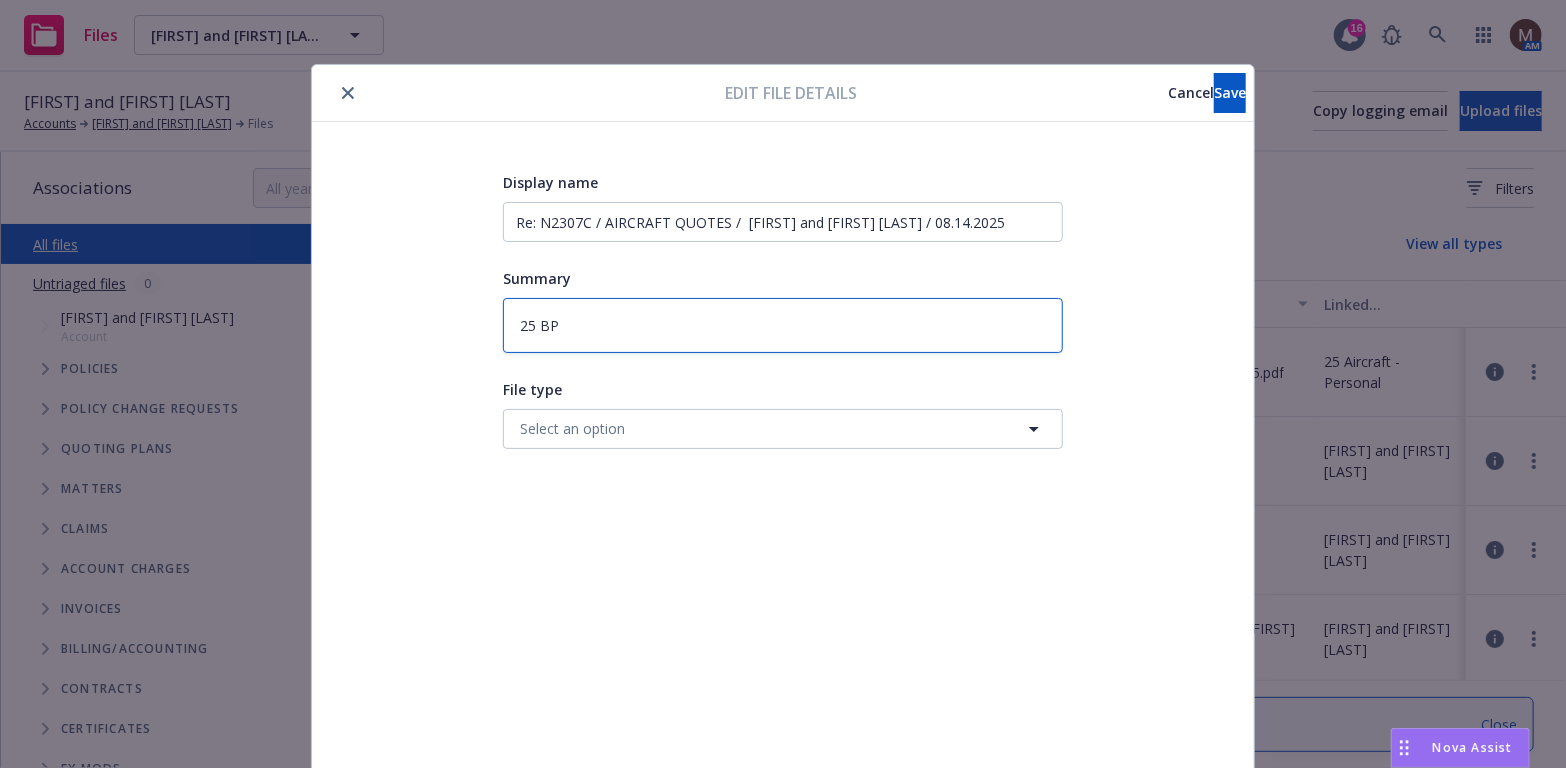 type on "x" 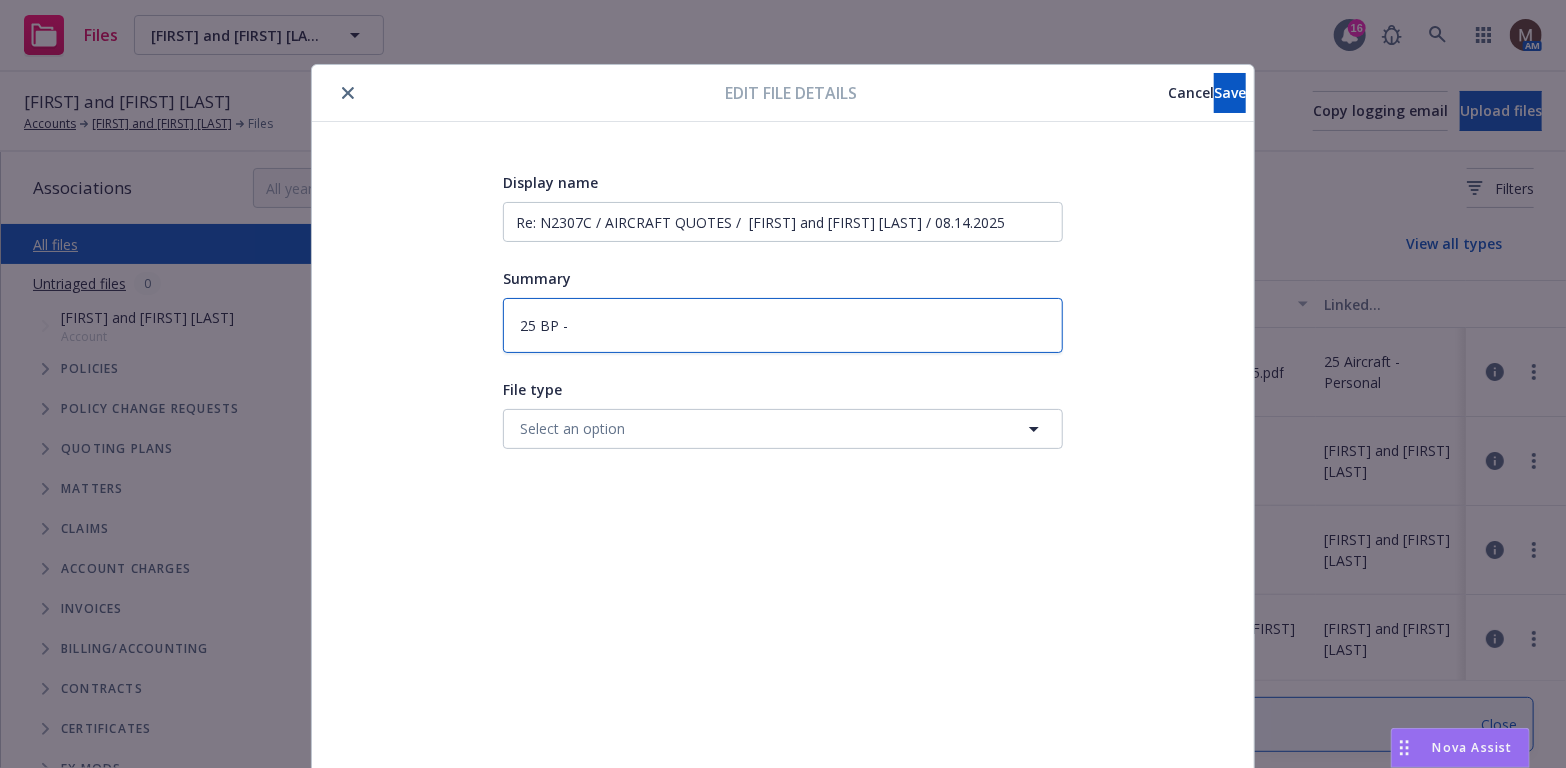 type on "x" 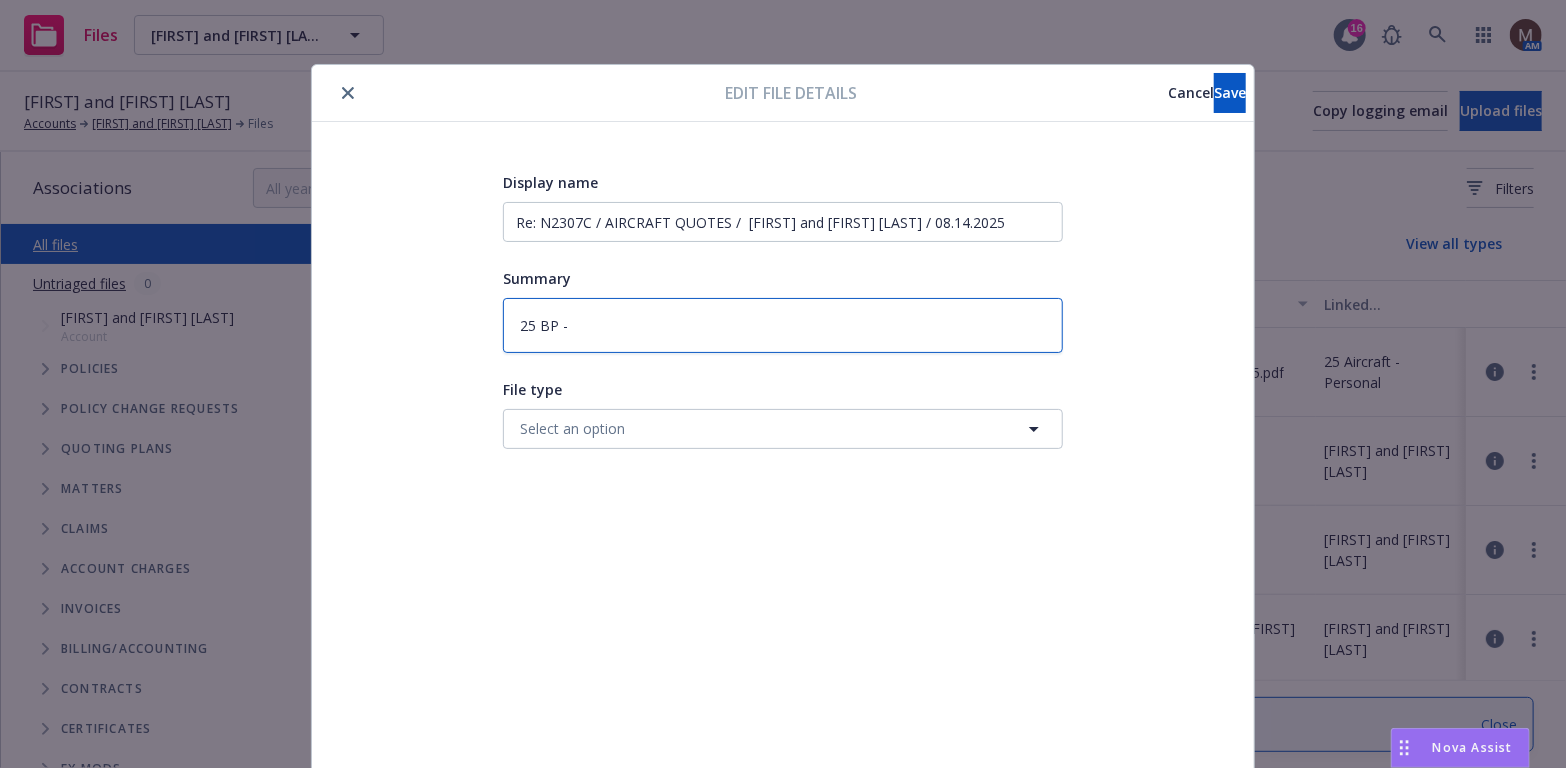type on "25 BP -" 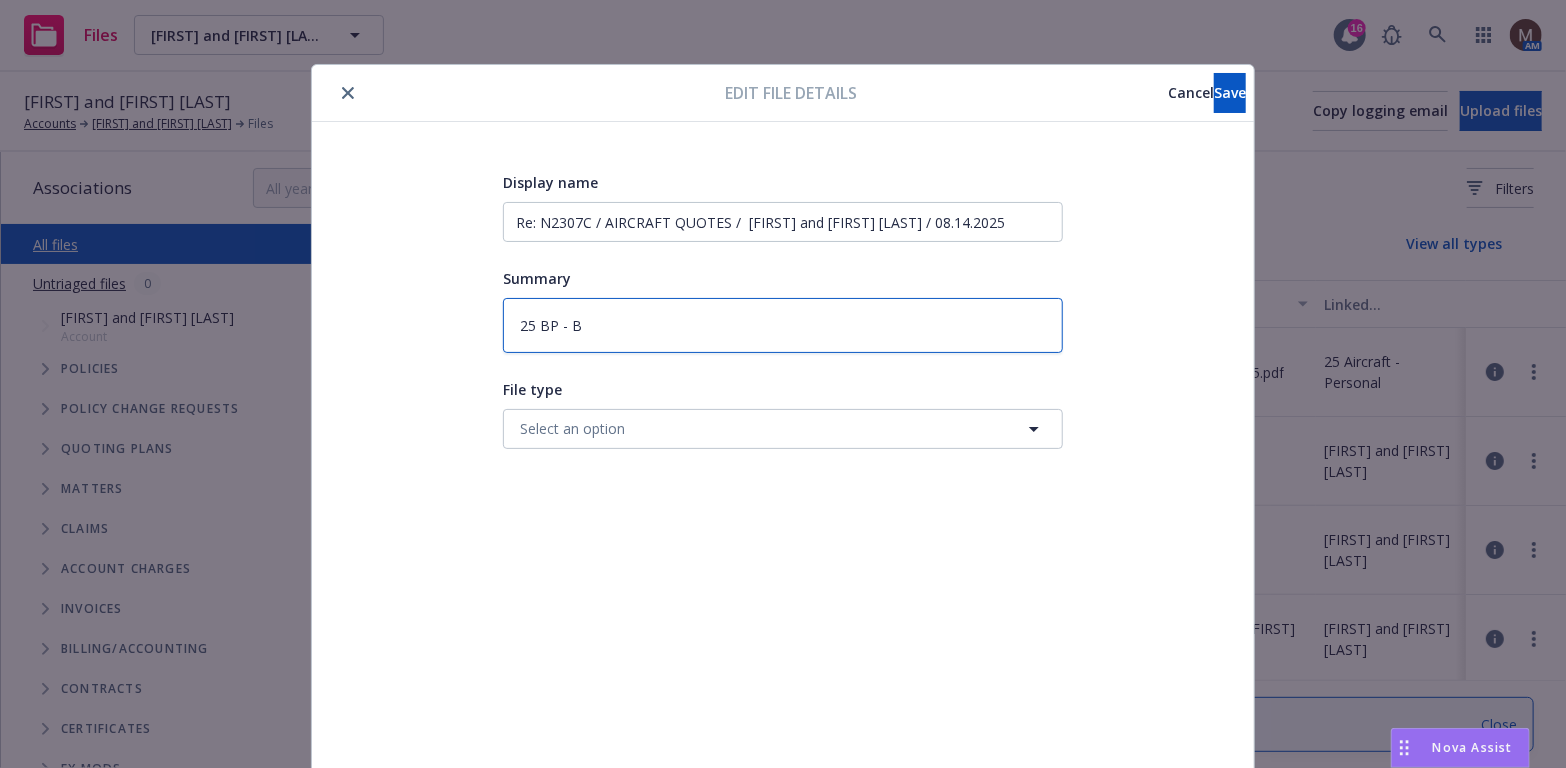 type on "x" 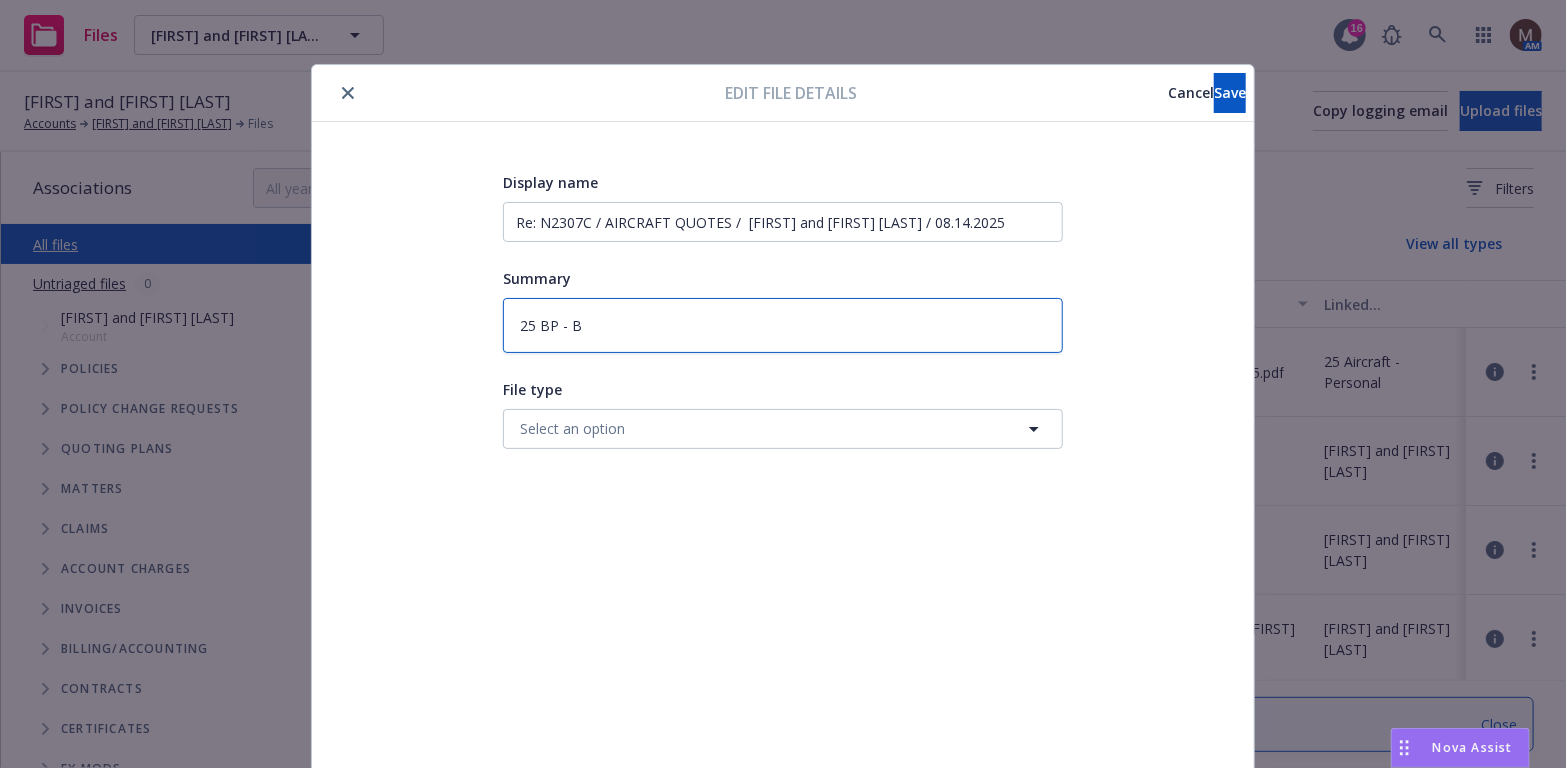 type on "25 BP - Bi" 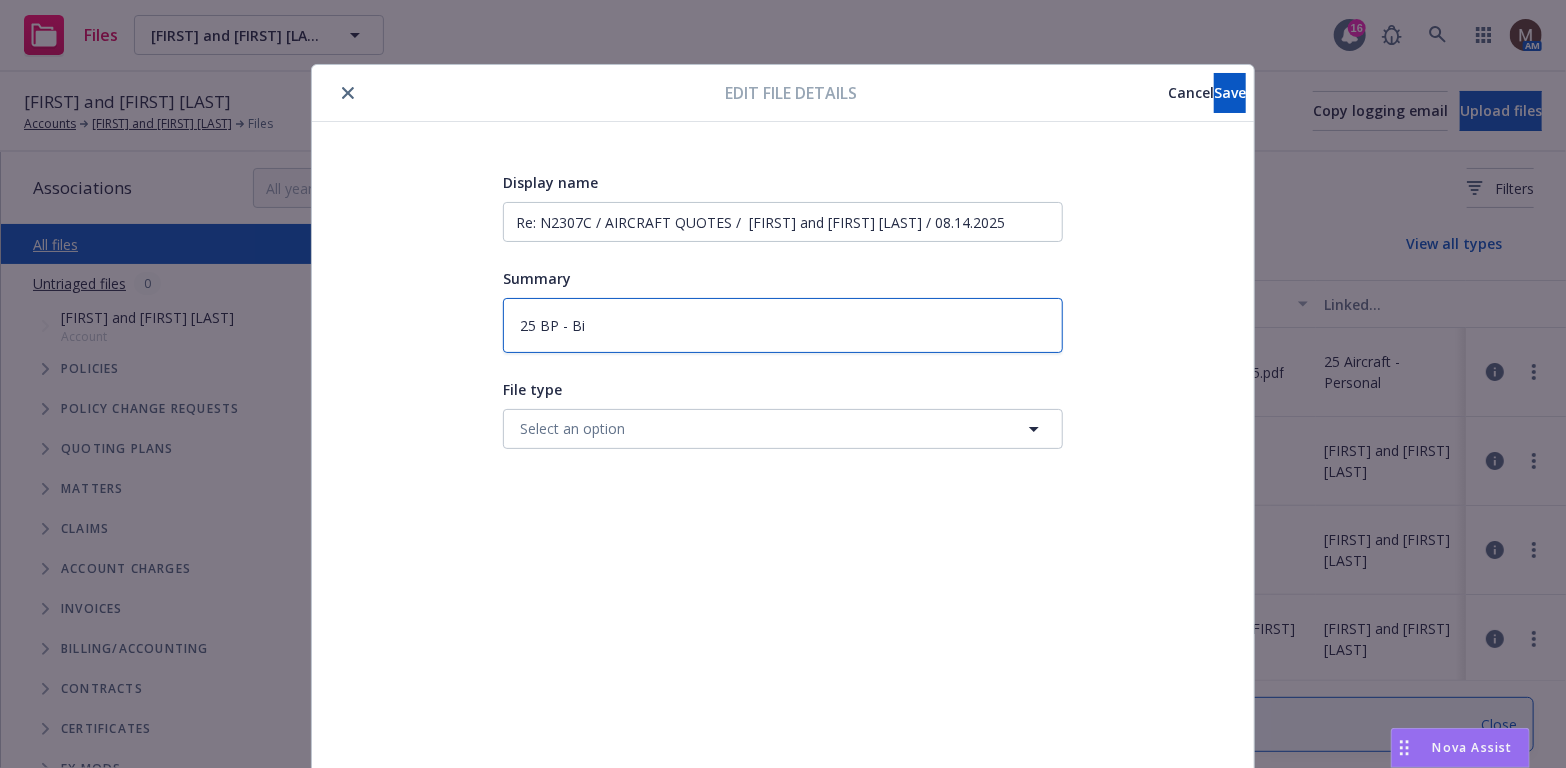 type on "x" 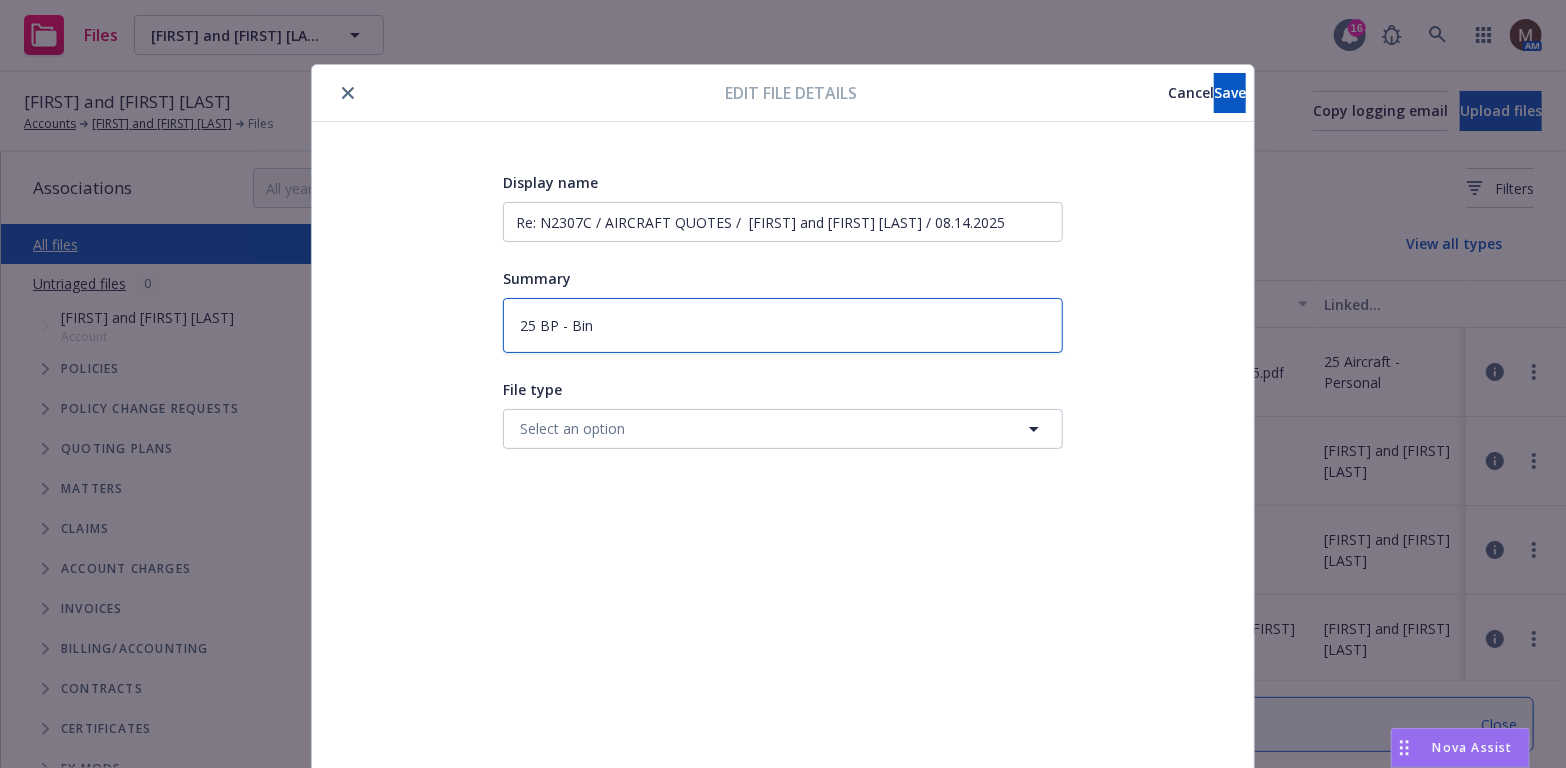 type on "x" 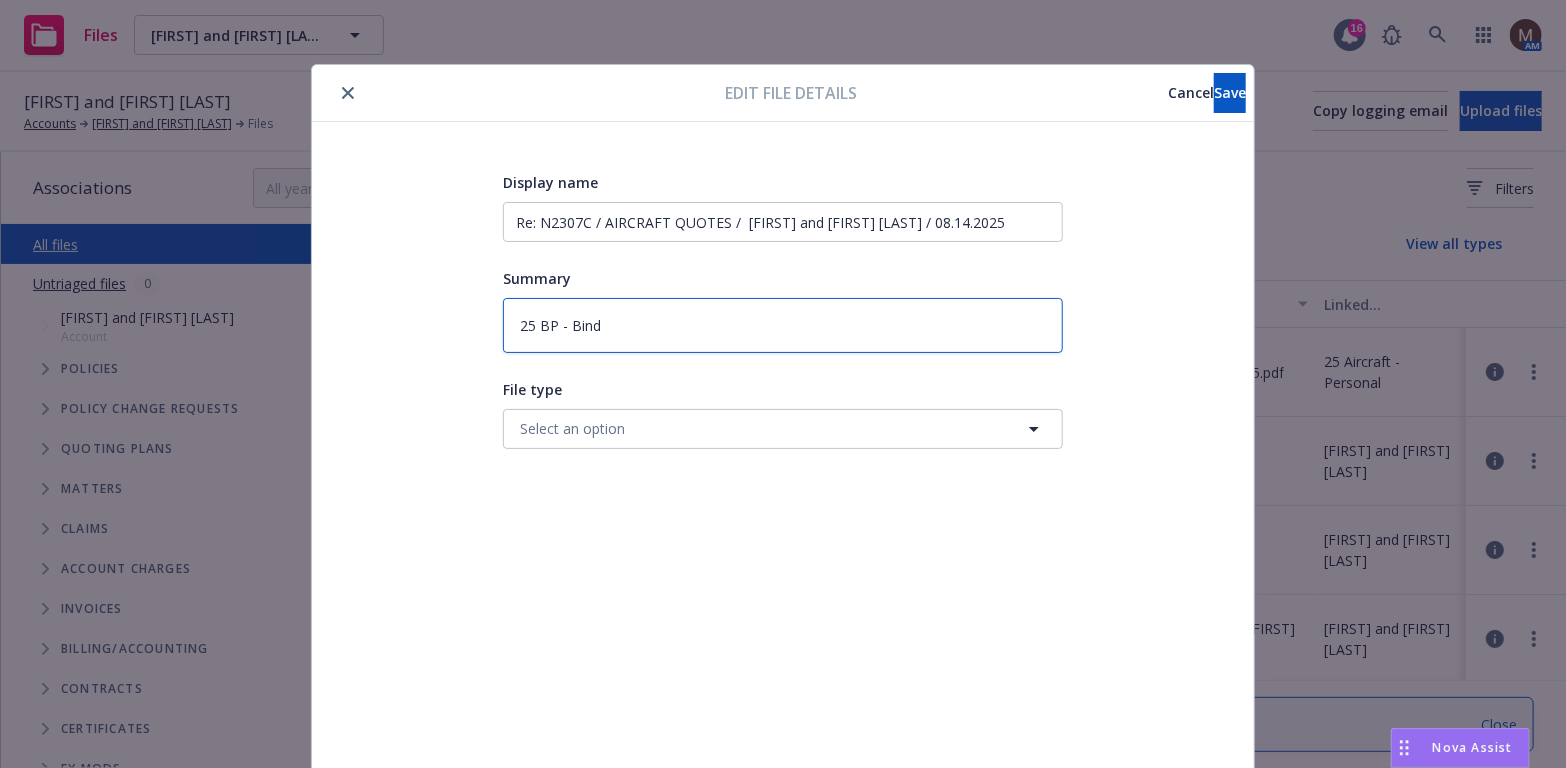 type on "x" 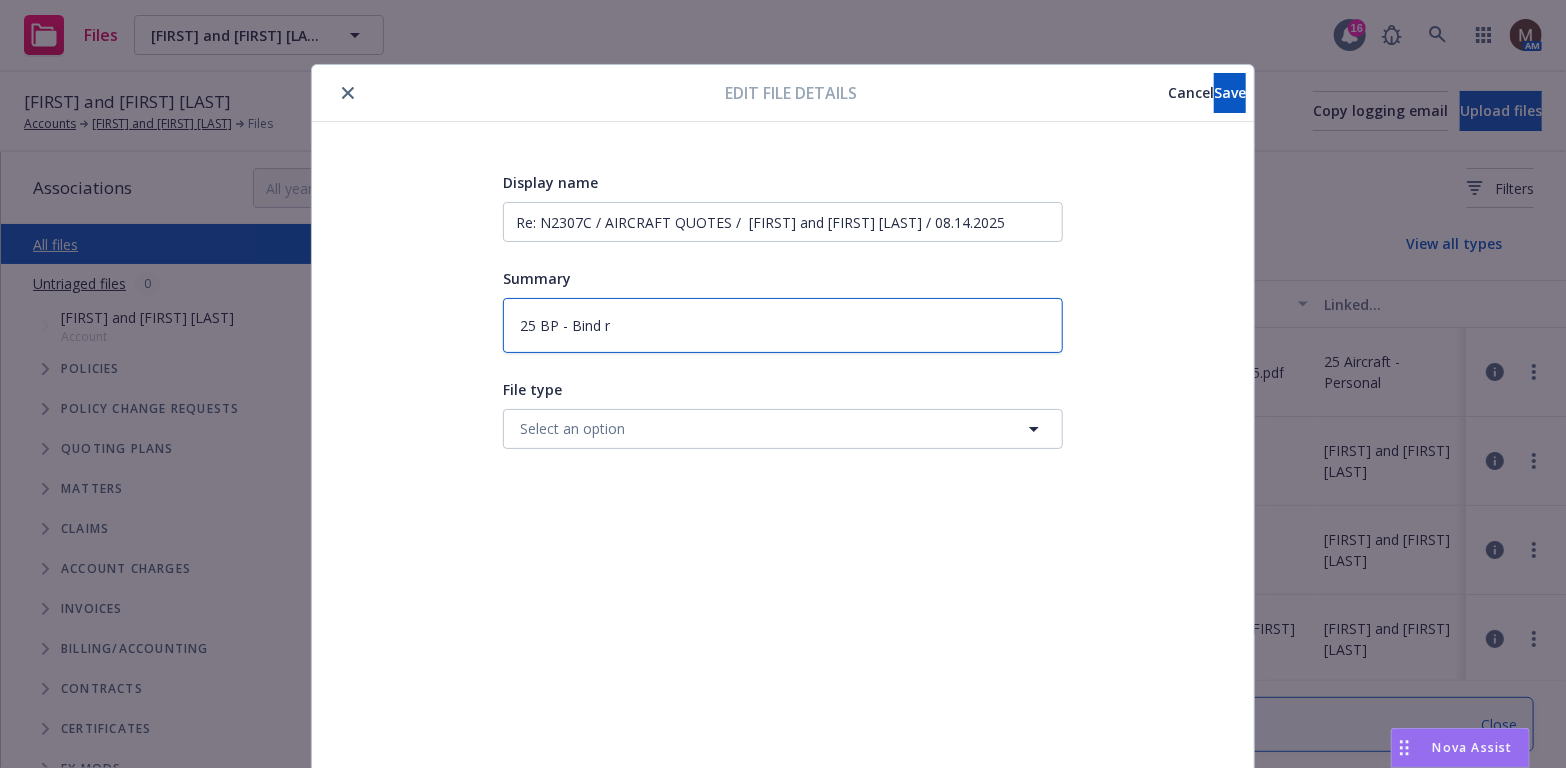 type on "x" 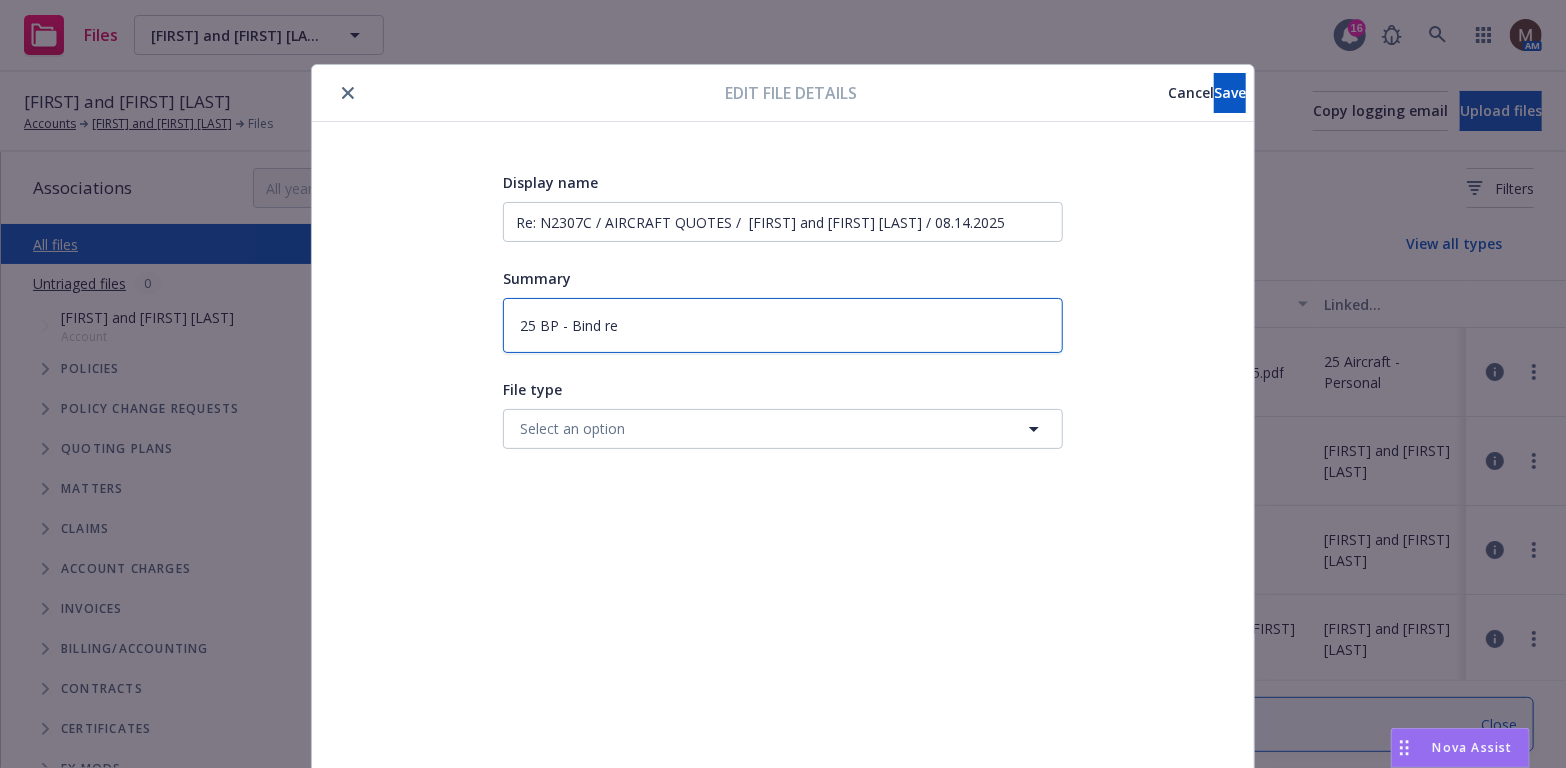 type on "x" 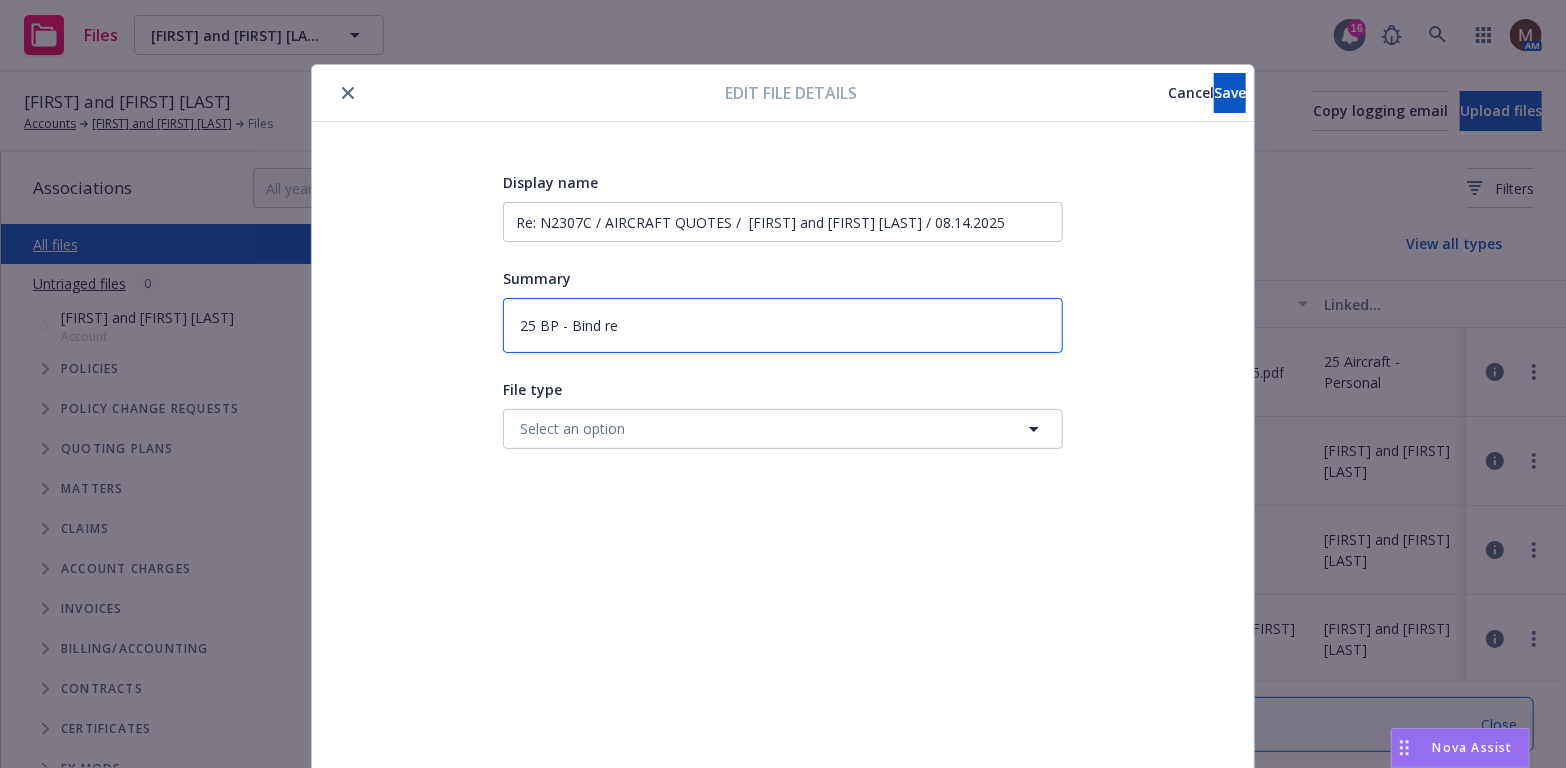 type on "25 BP - Bind req" 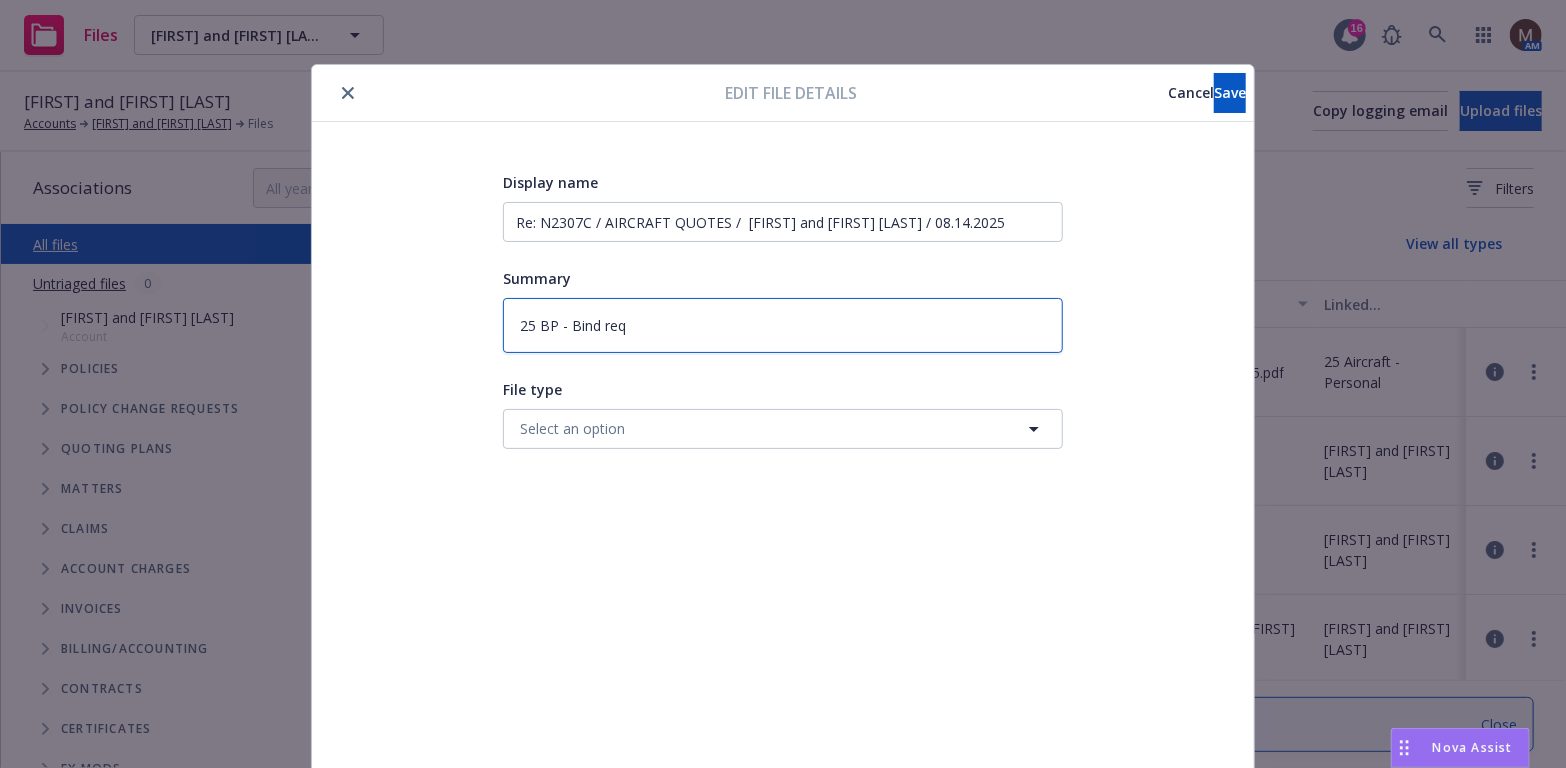 type on "x" 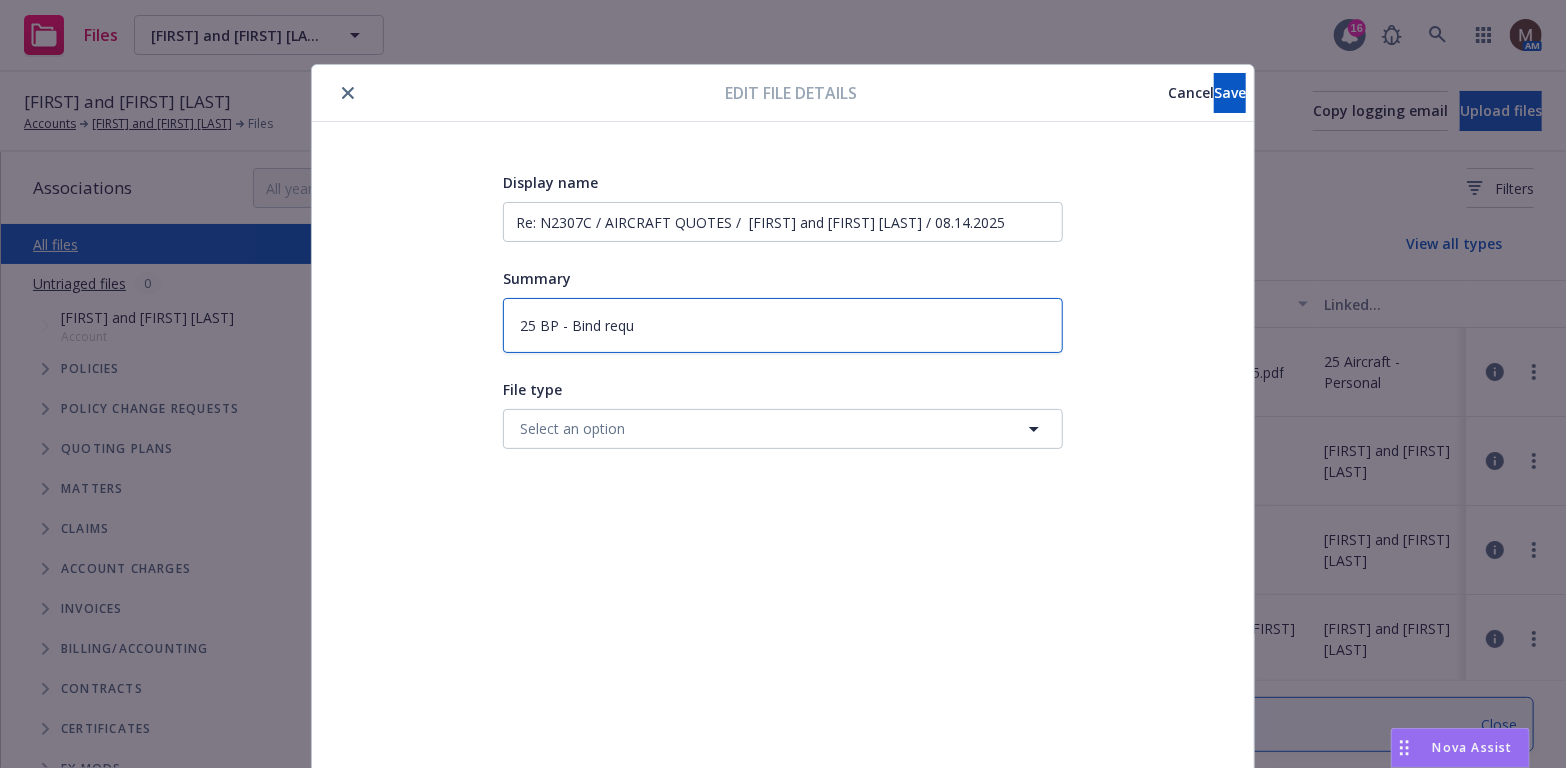 type on "x" 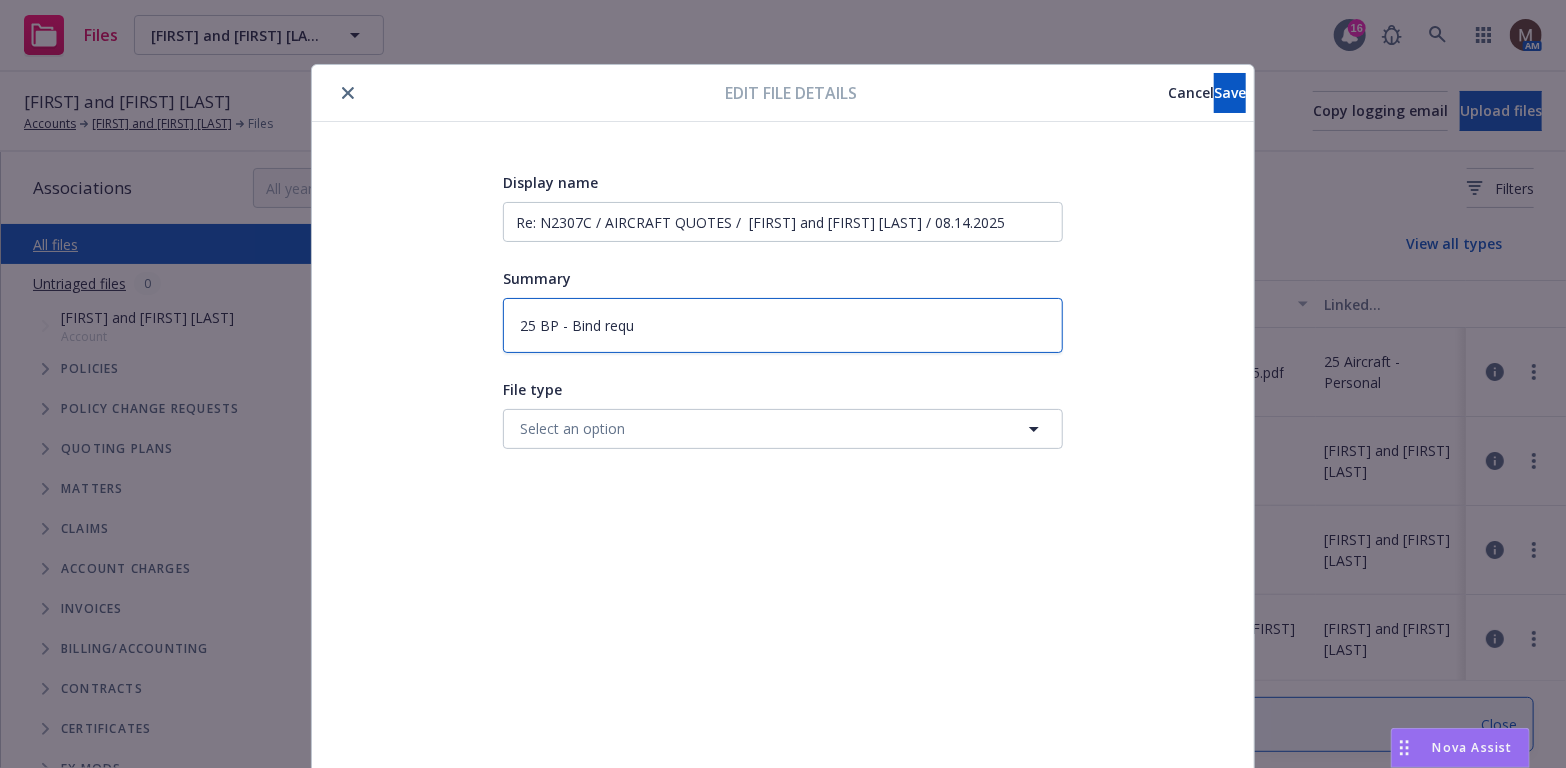 type on "25 BP - Bind reque" 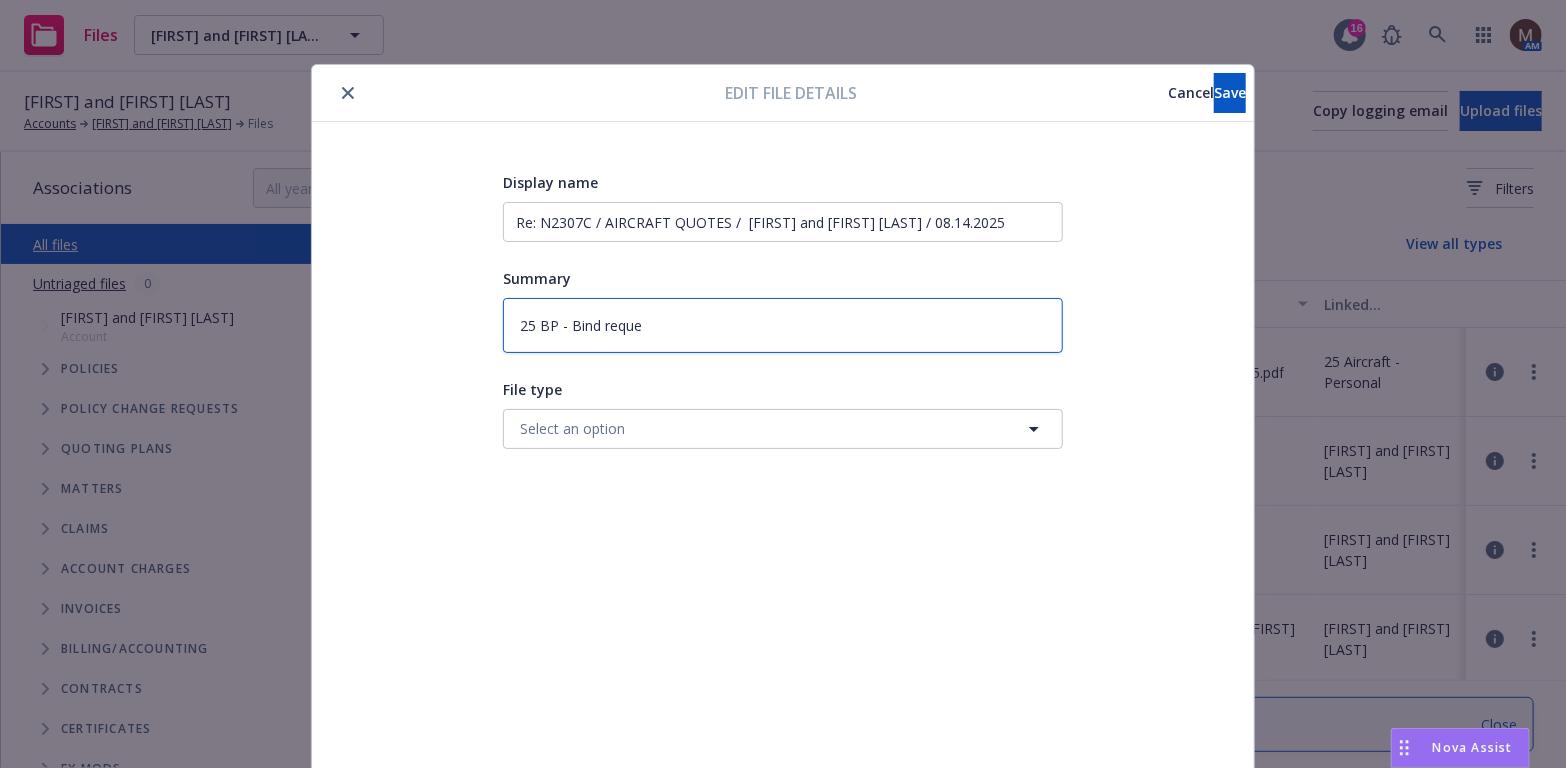 type on "x" 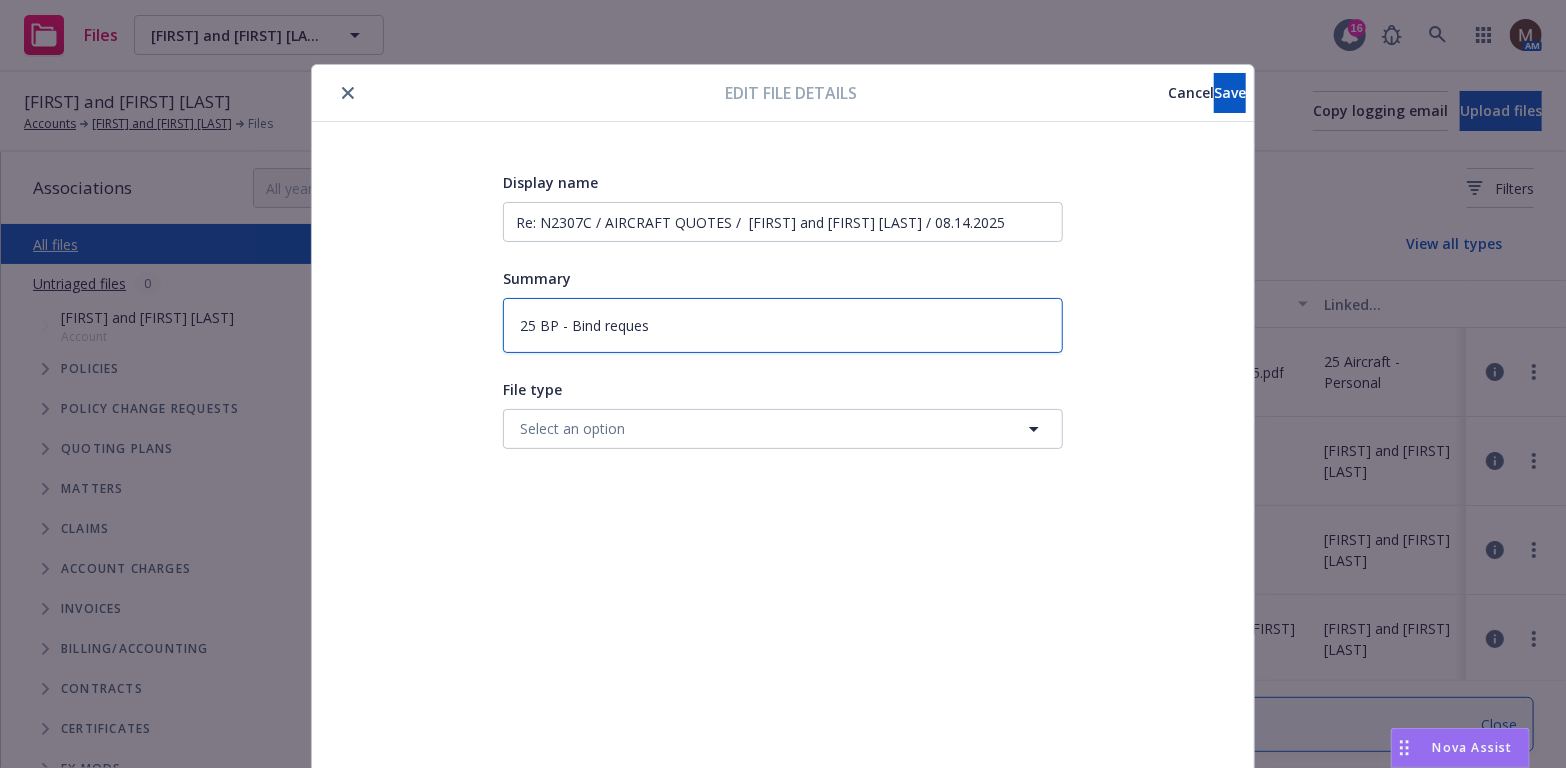 type on "x" 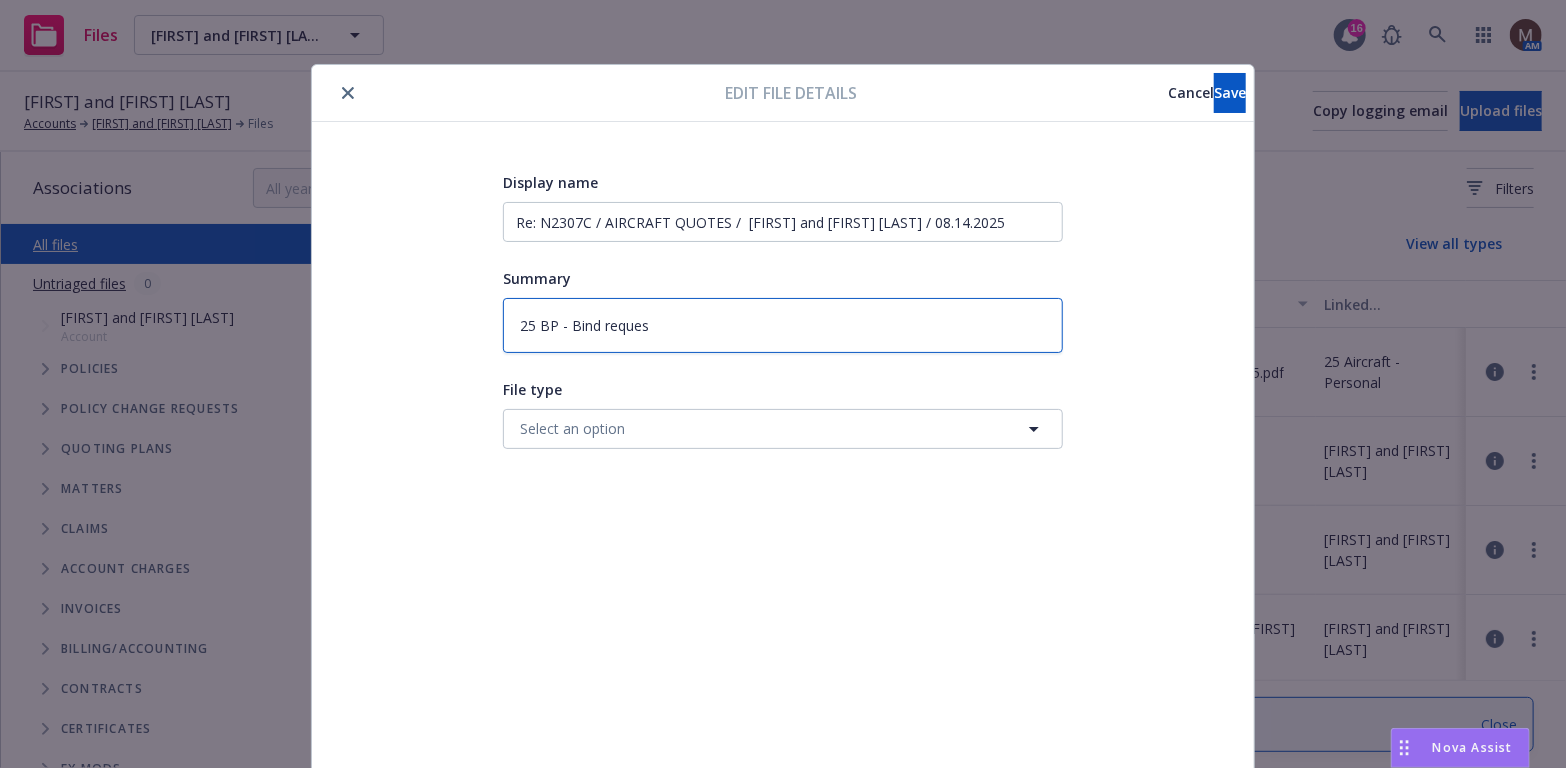 type on "25 BP - Bind request" 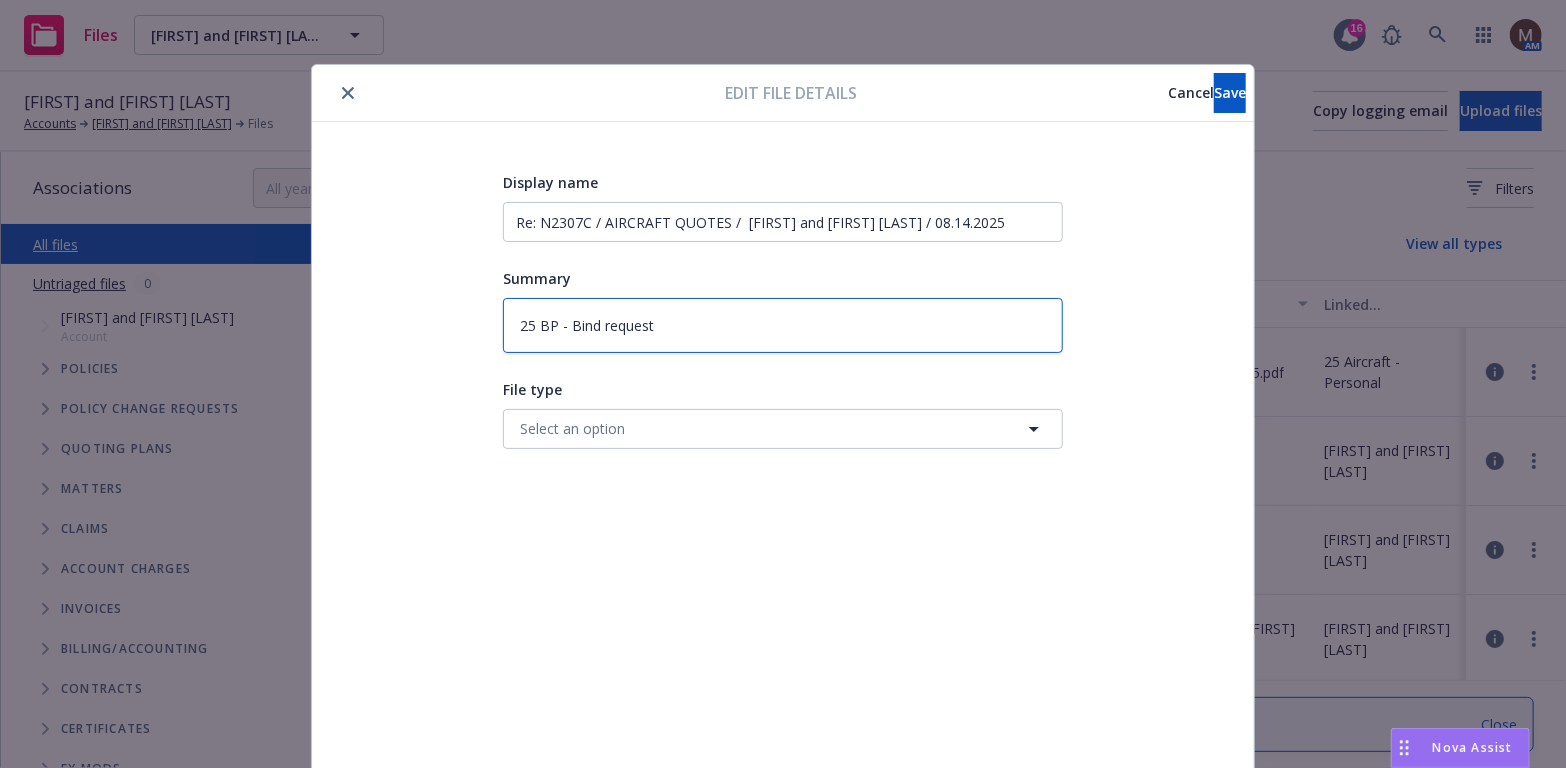 type on "x" 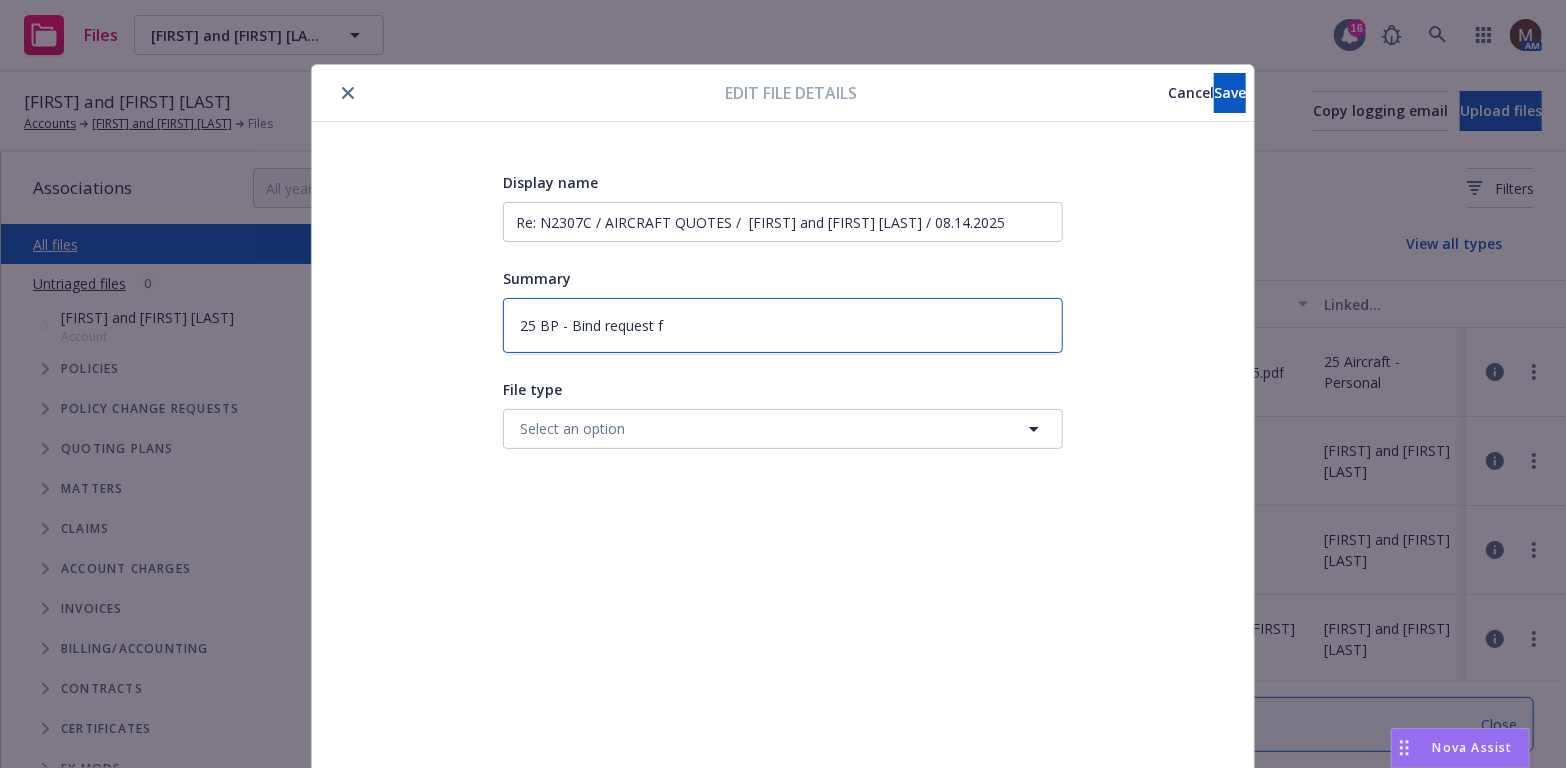 type on "x" 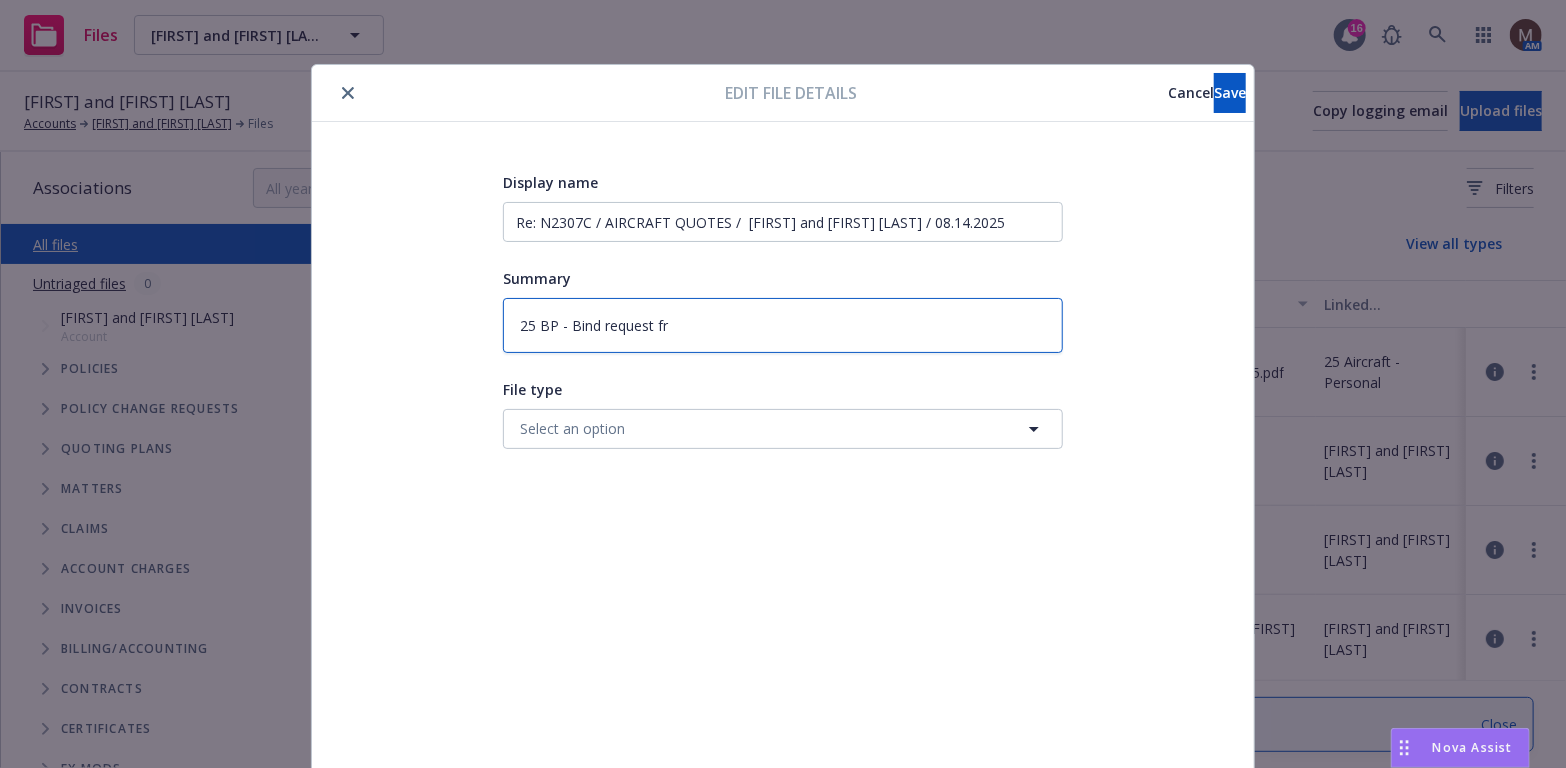 type on "x" 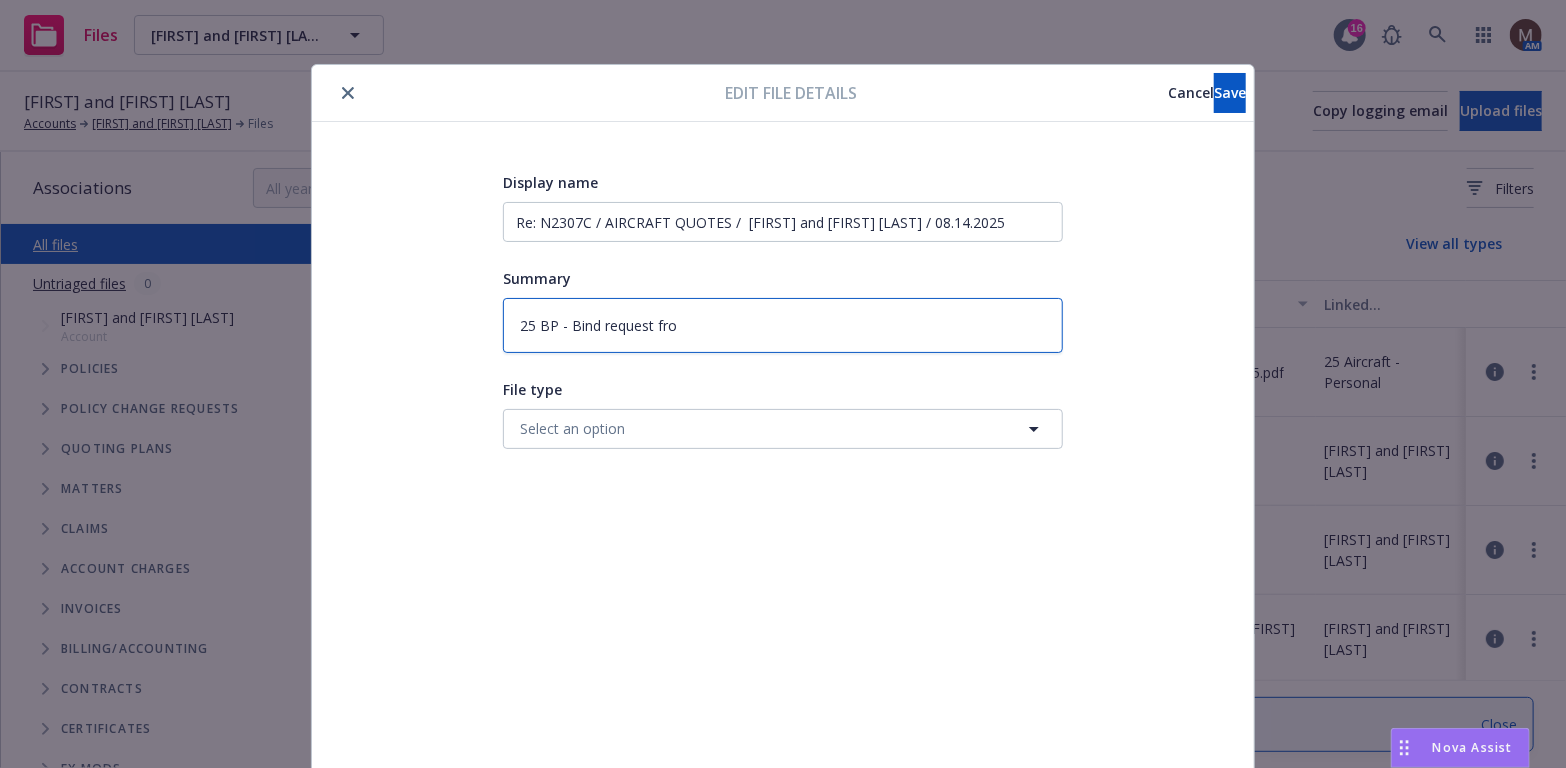 type on "x" 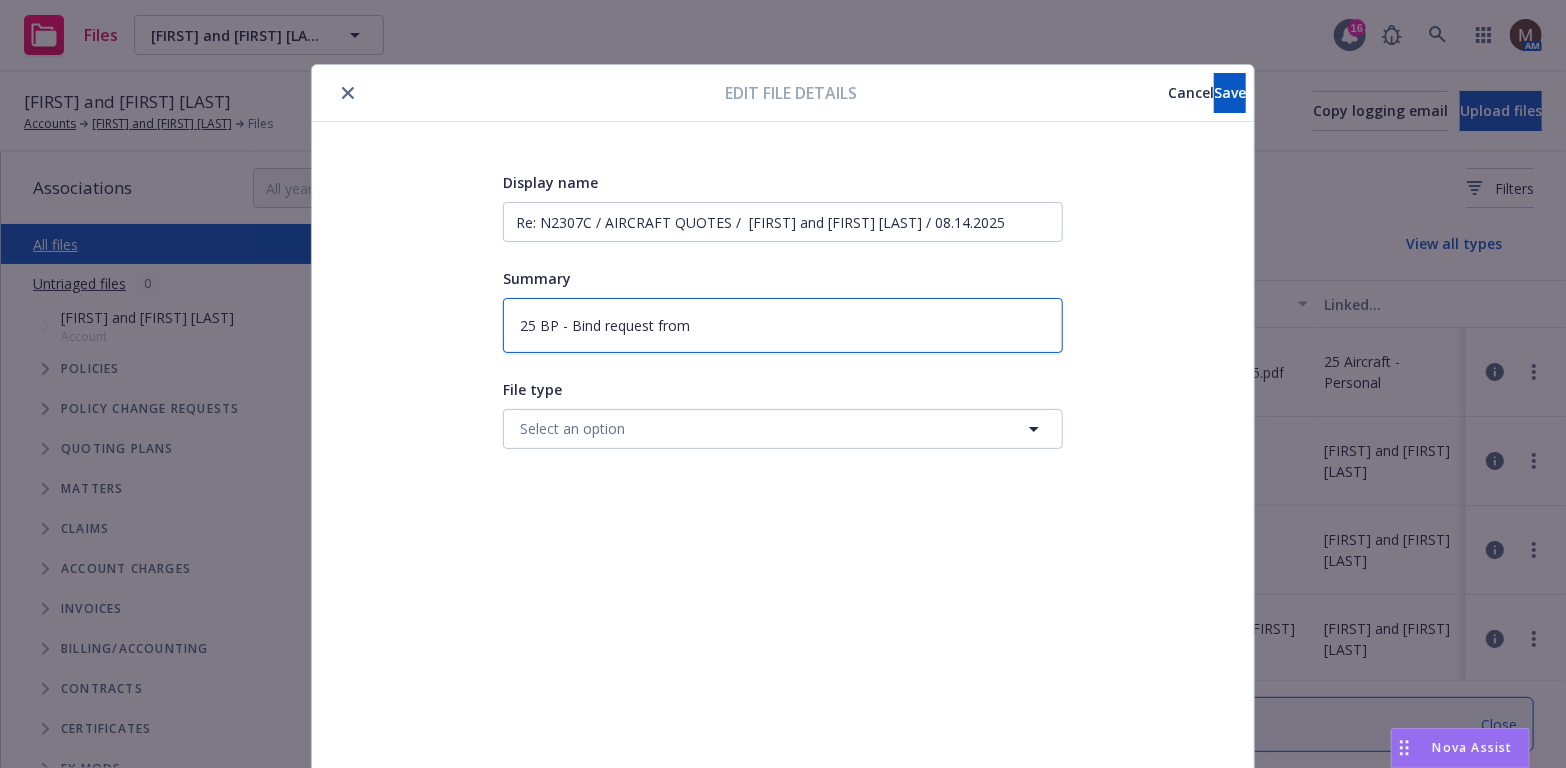 type on "x" 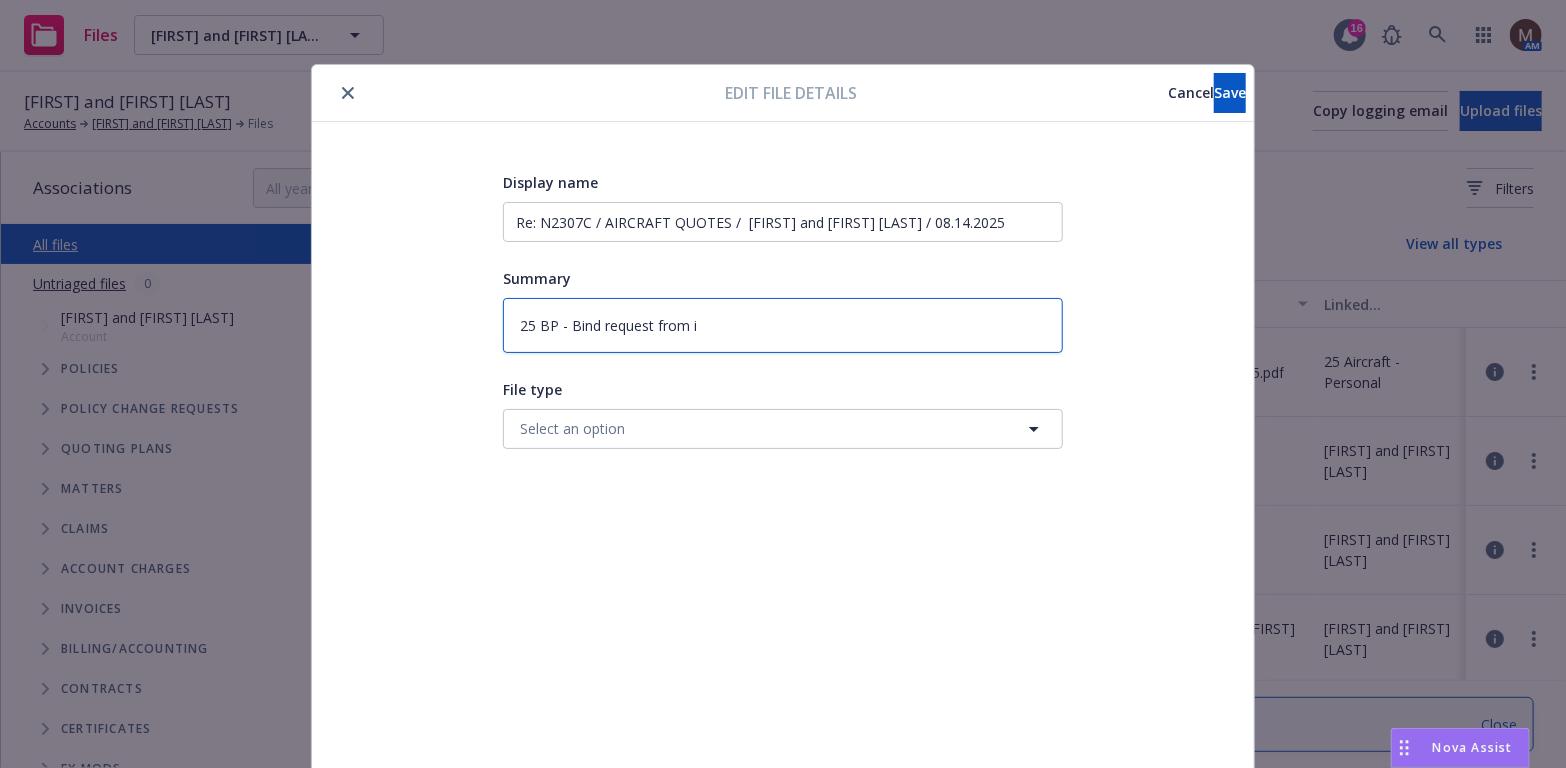 type on "x" 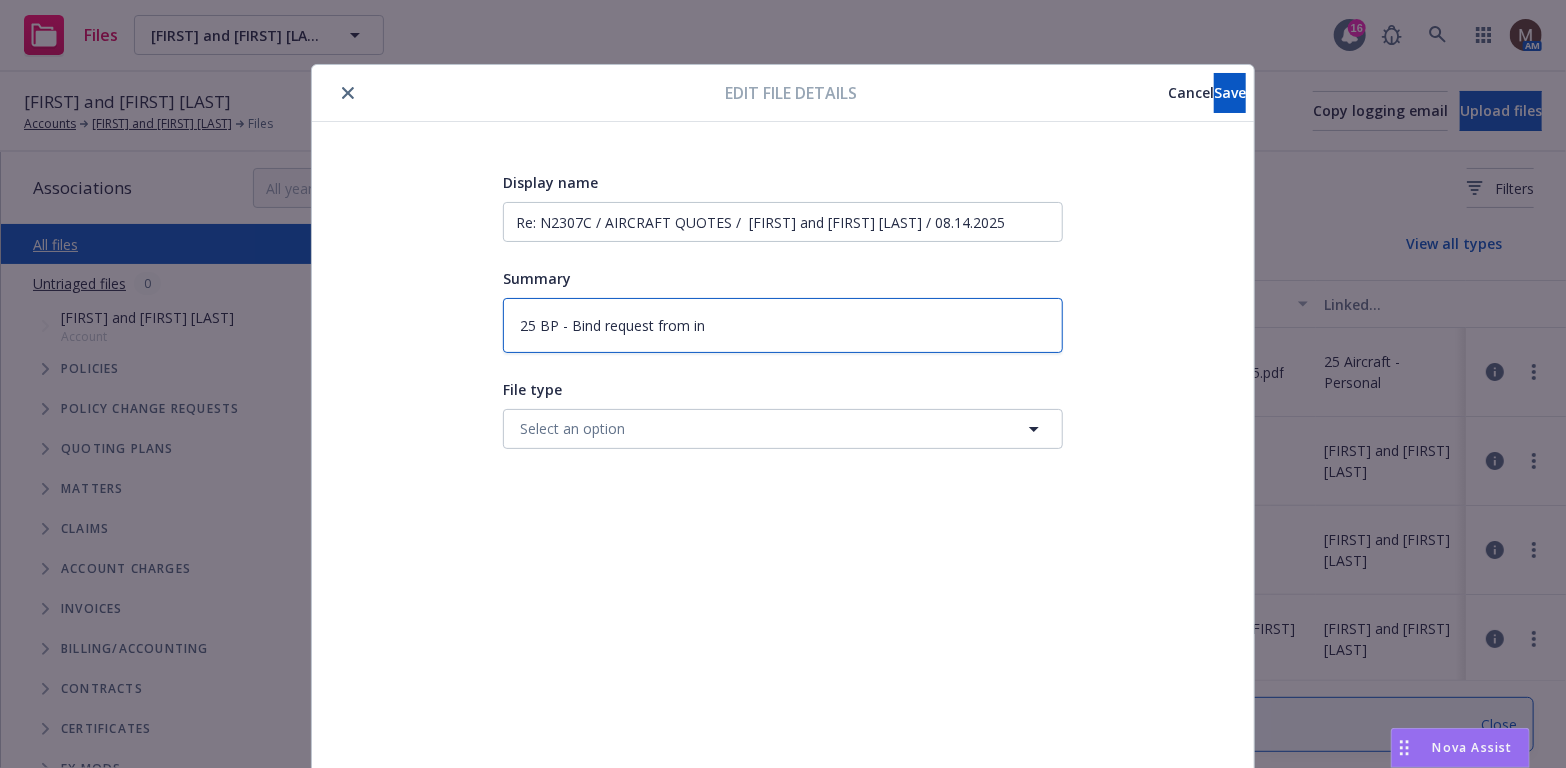 type on "x" 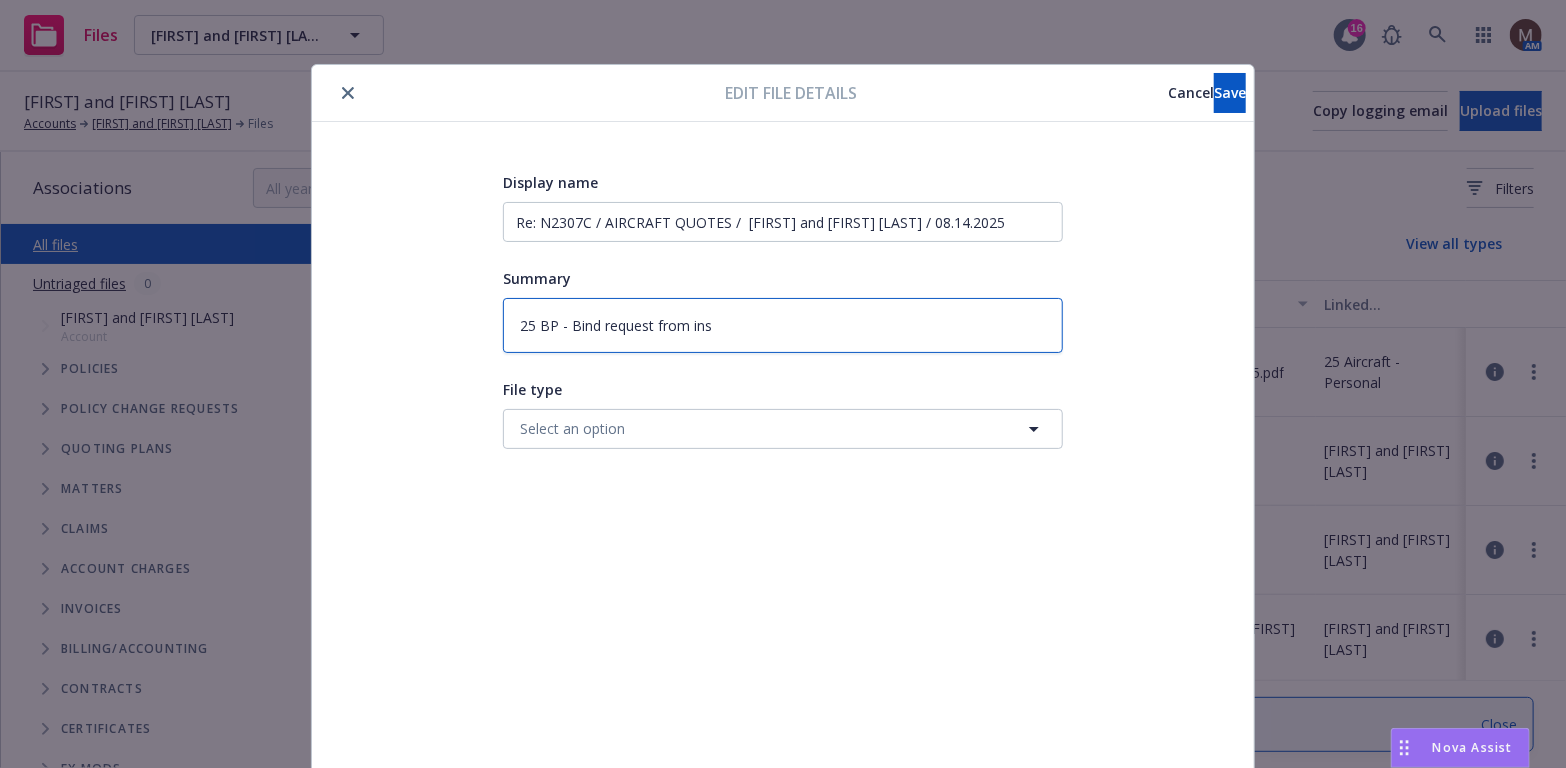 type on "x" 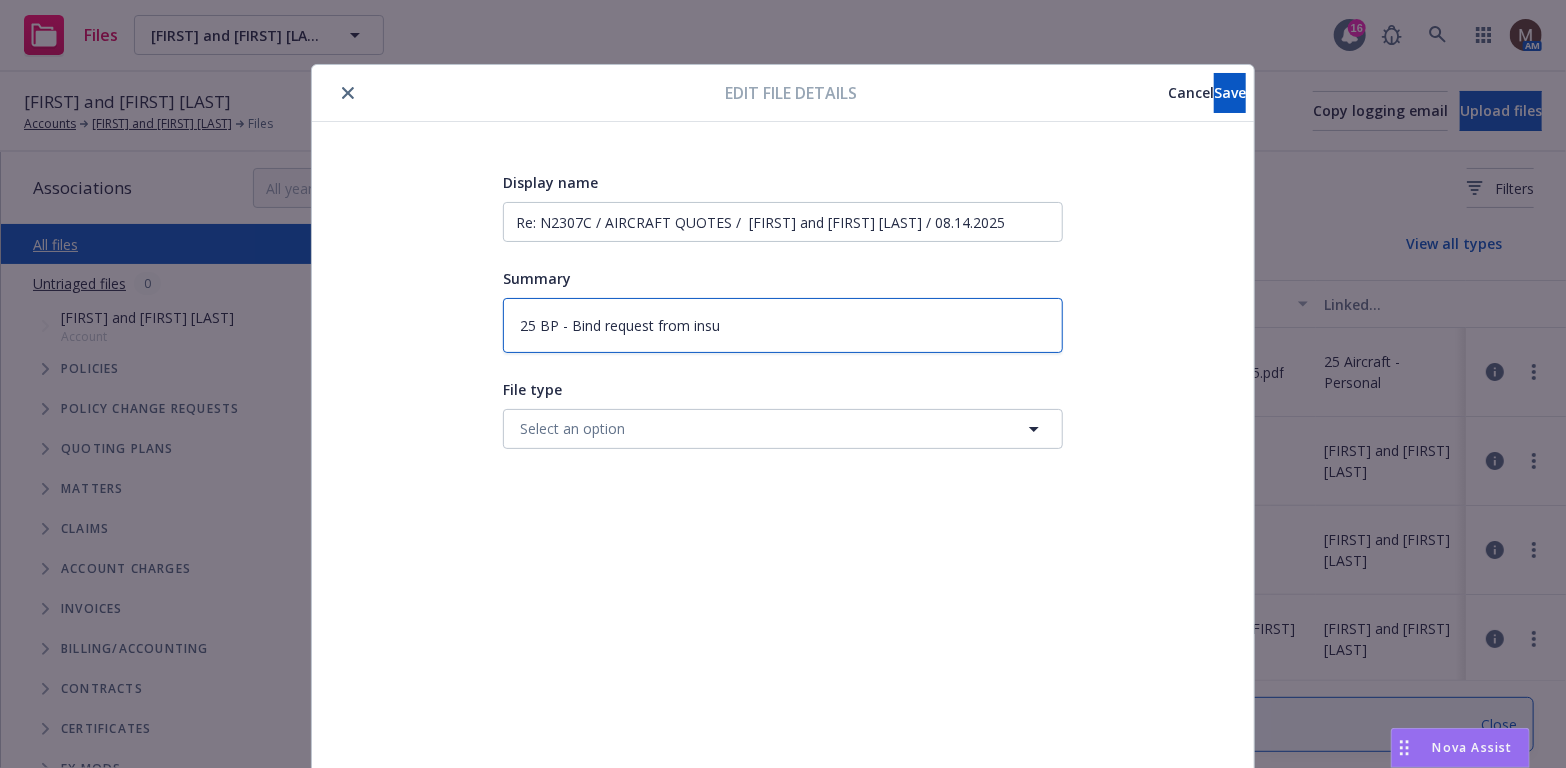 type on "x" 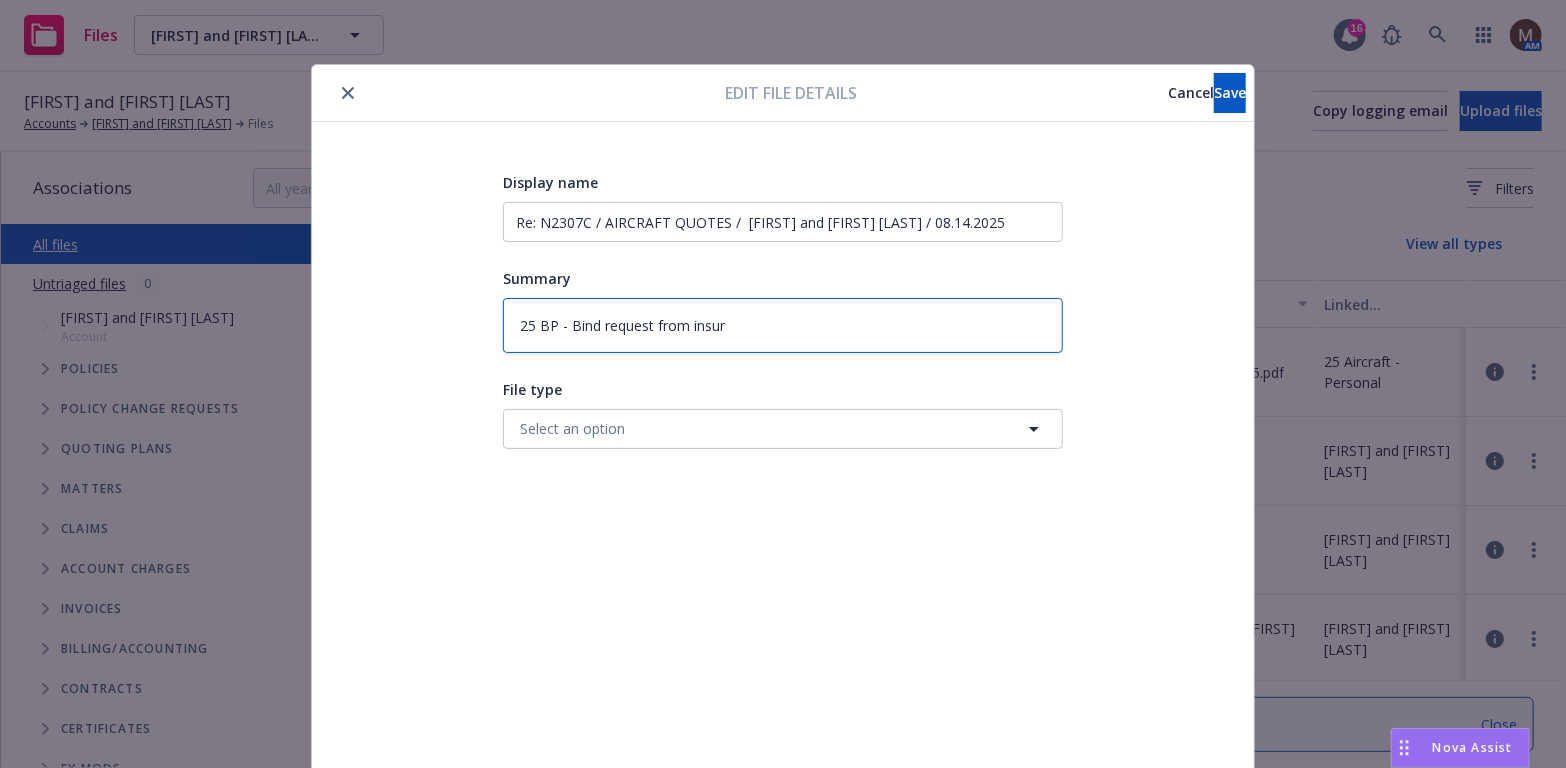 type on "x" 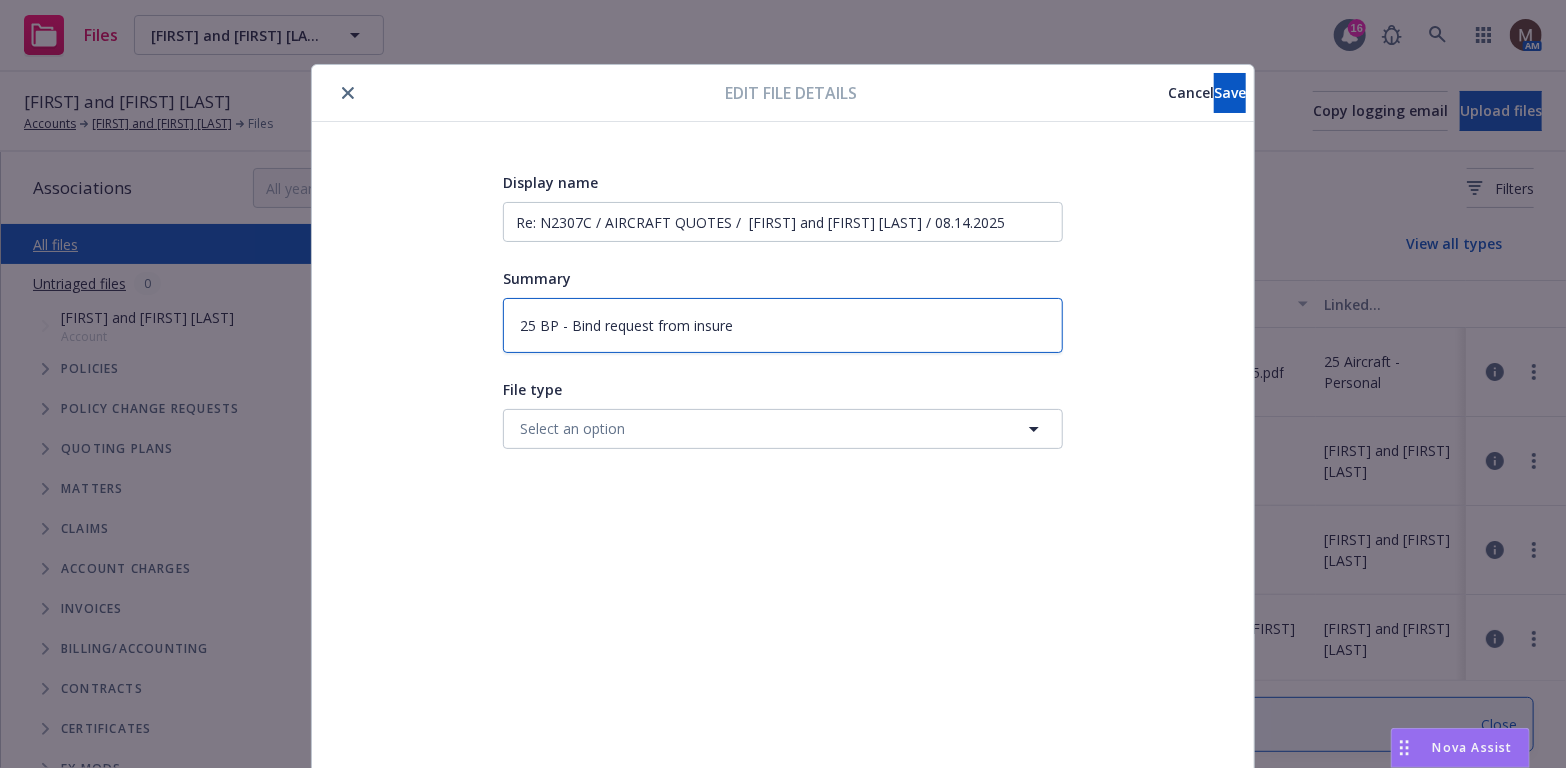 type on "x" 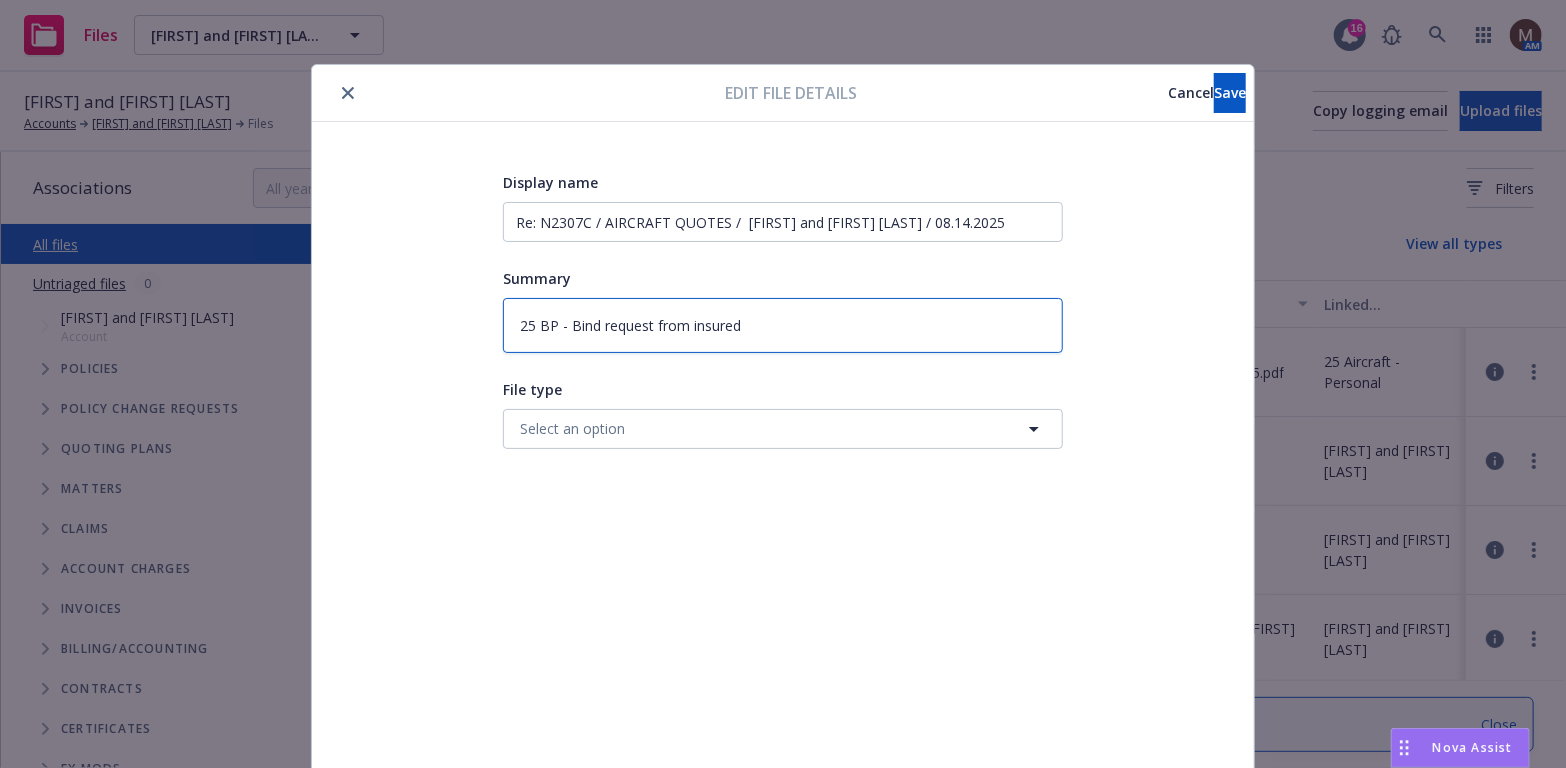 type on "25 BP - Bind request from insured" 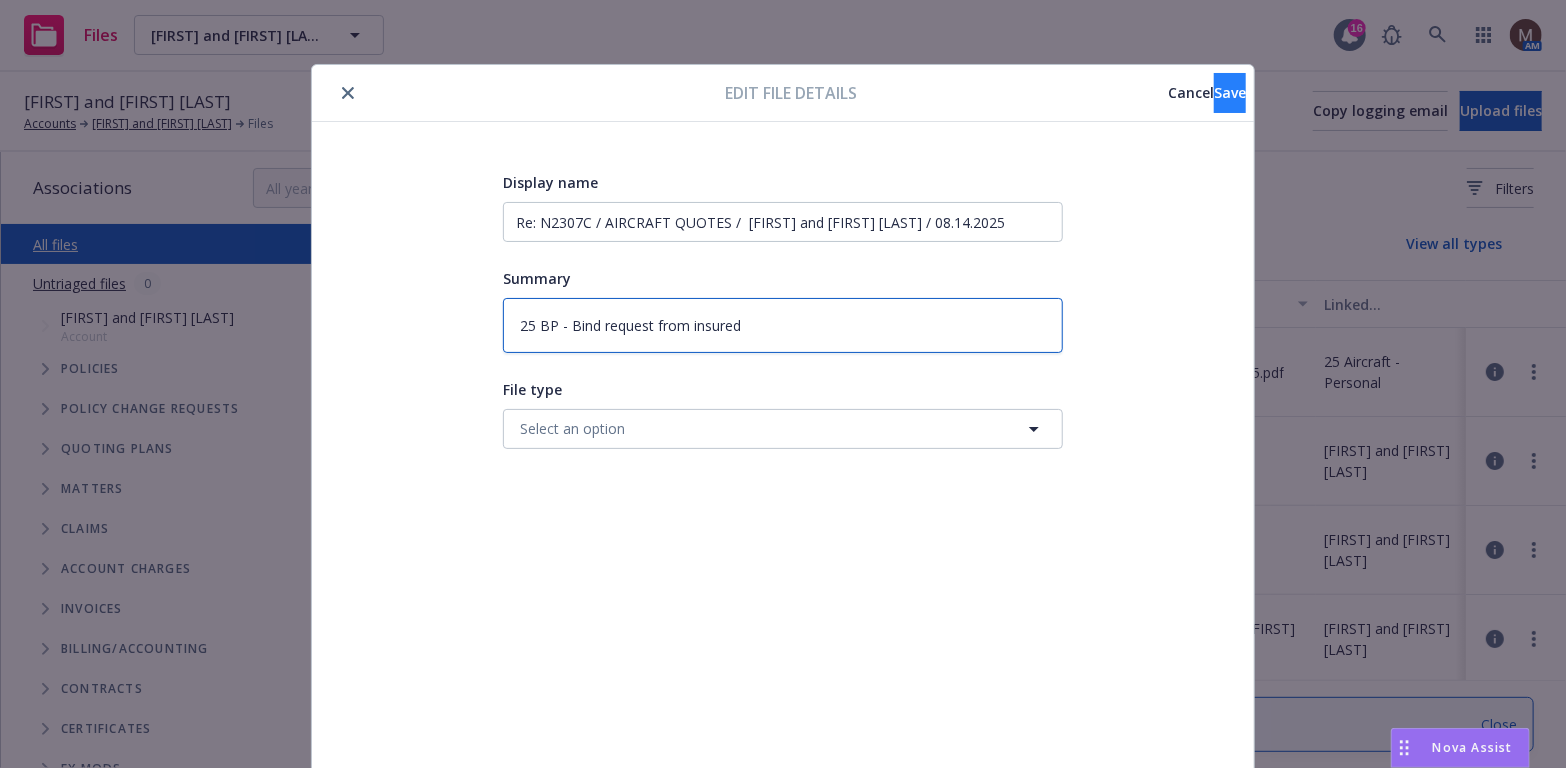 type on "25 BP - Bind request from insured" 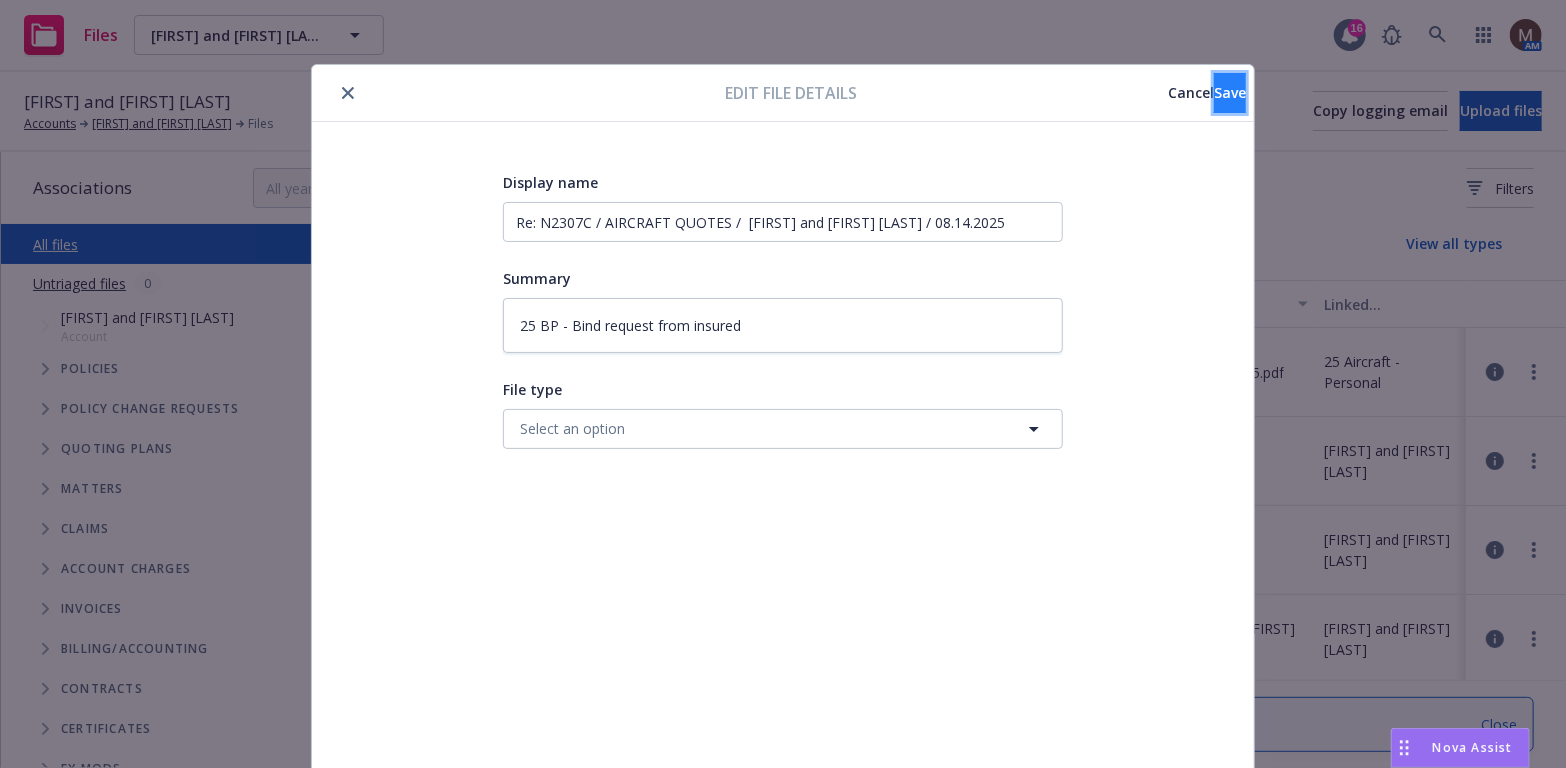click on "Save" at bounding box center [1230, 92] 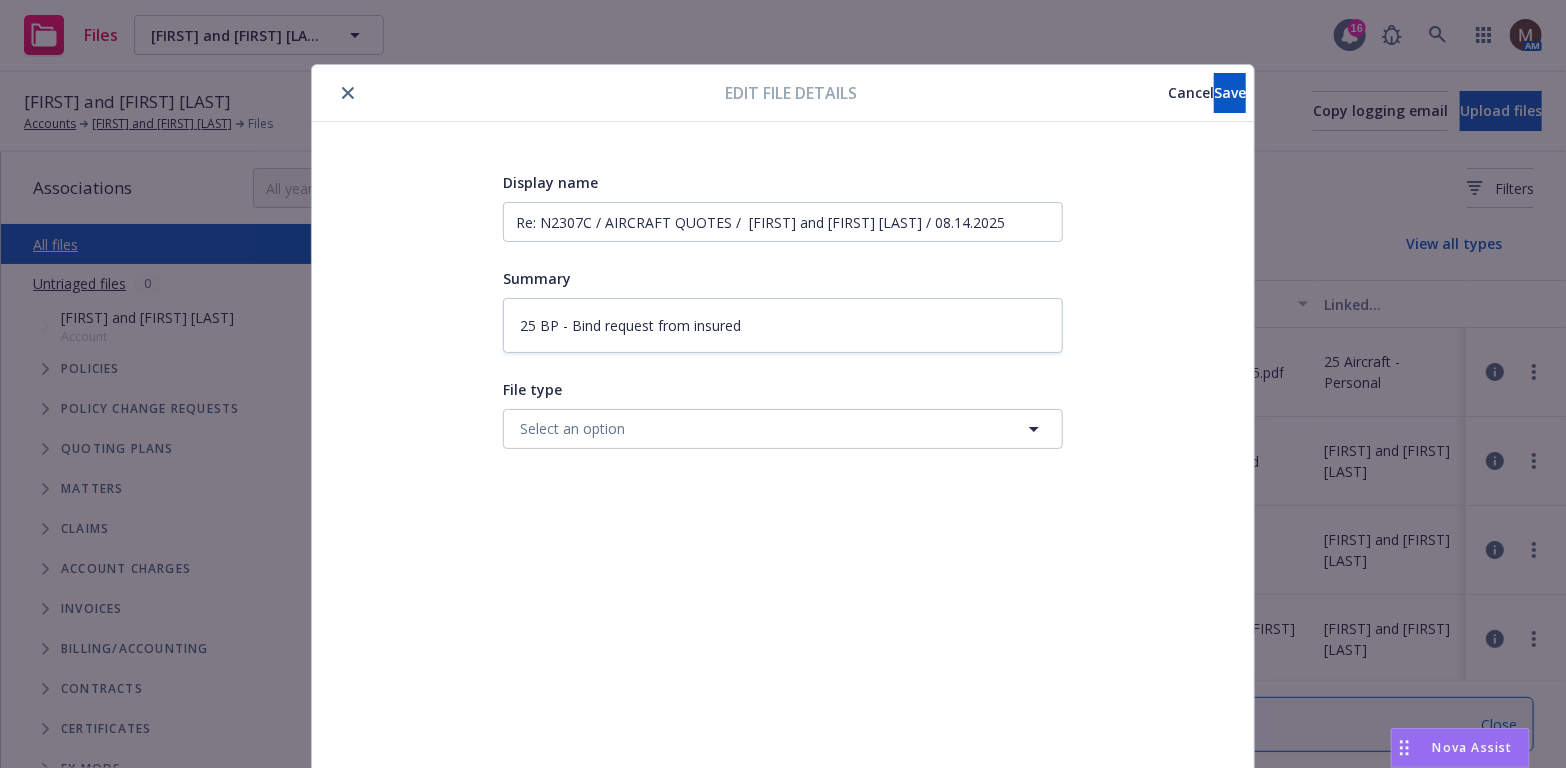 type on "x" 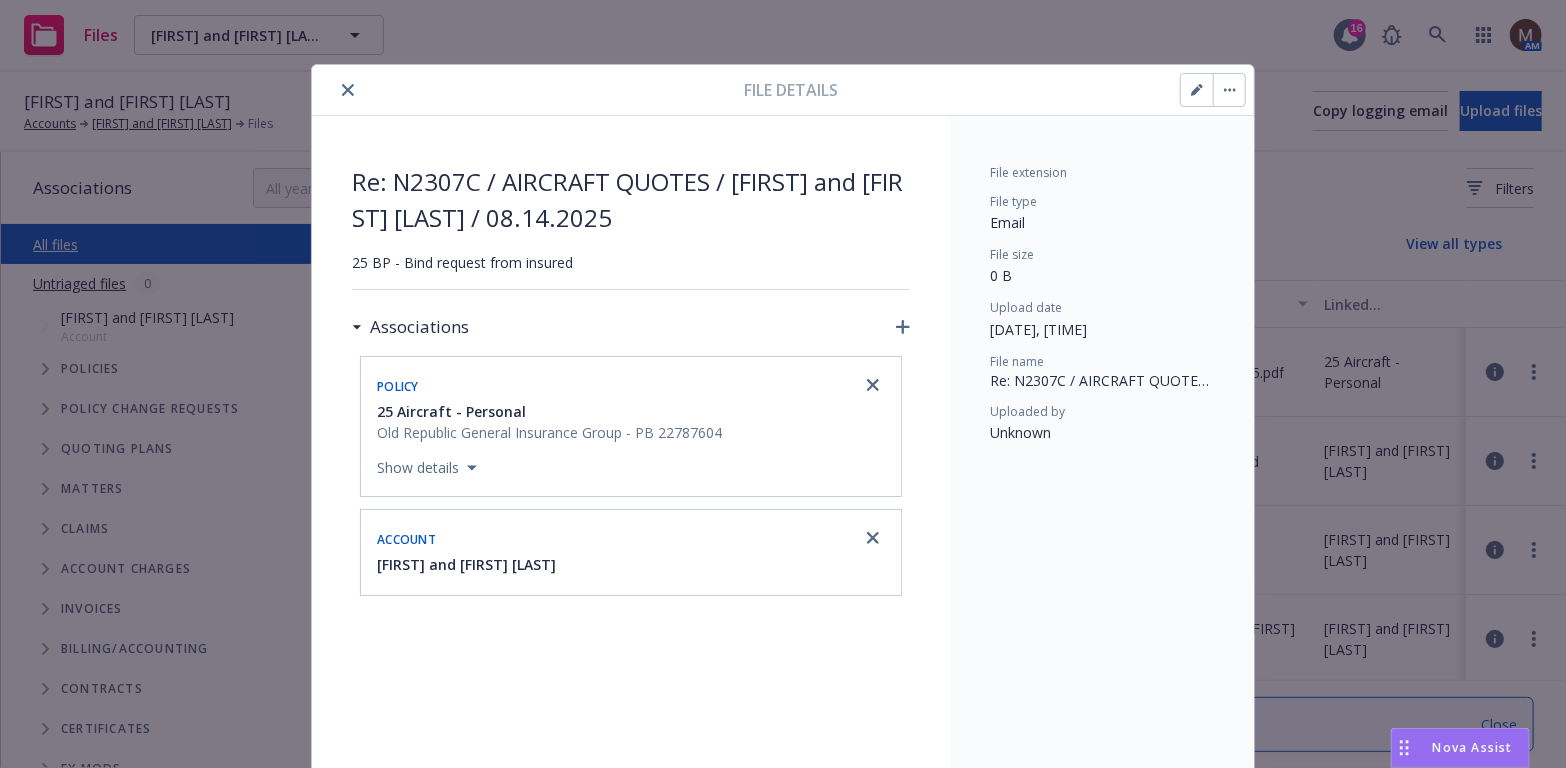 click 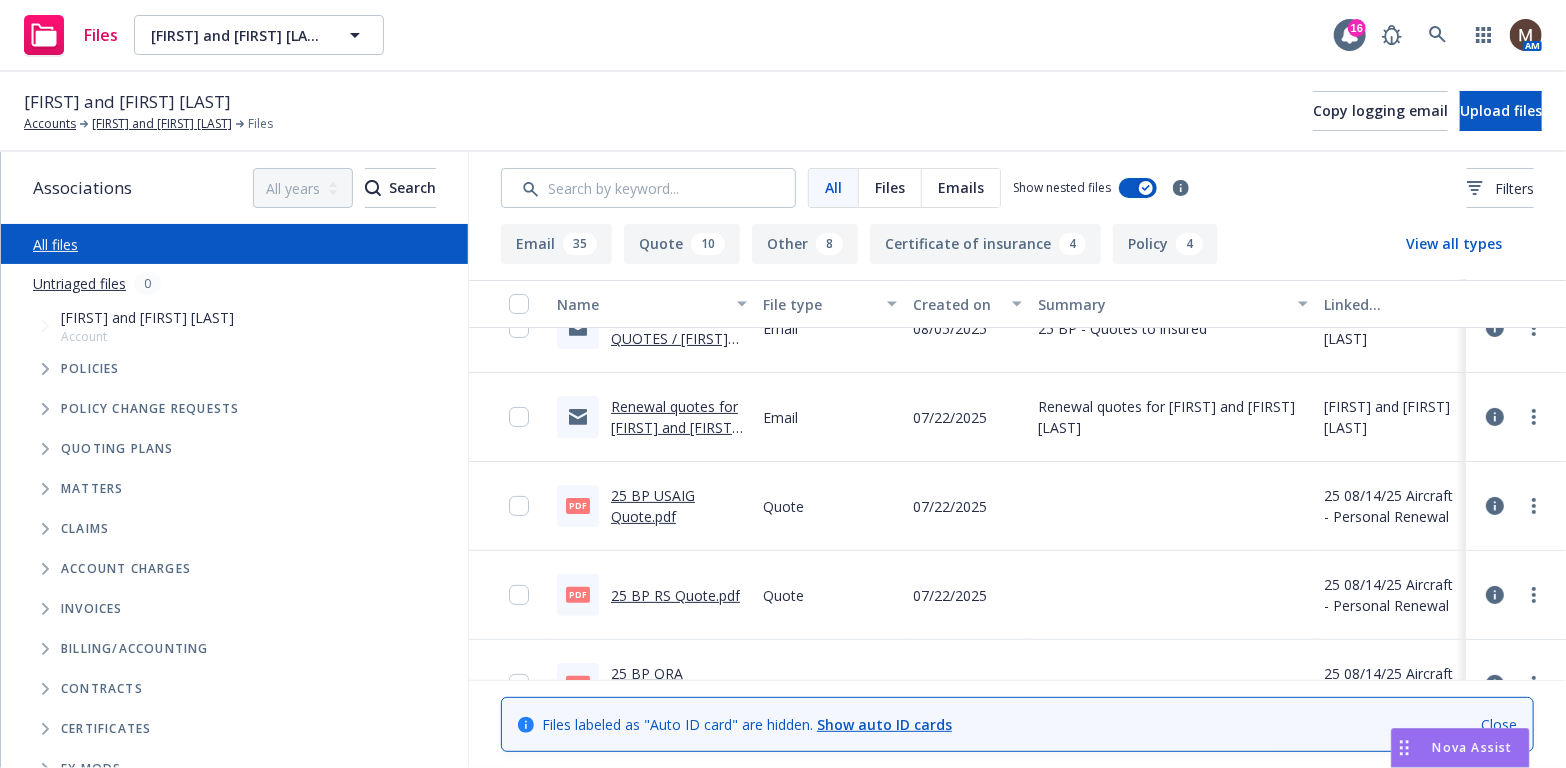 scroll, scrollTop: 200, scrollLeft: 0, axis: vertical 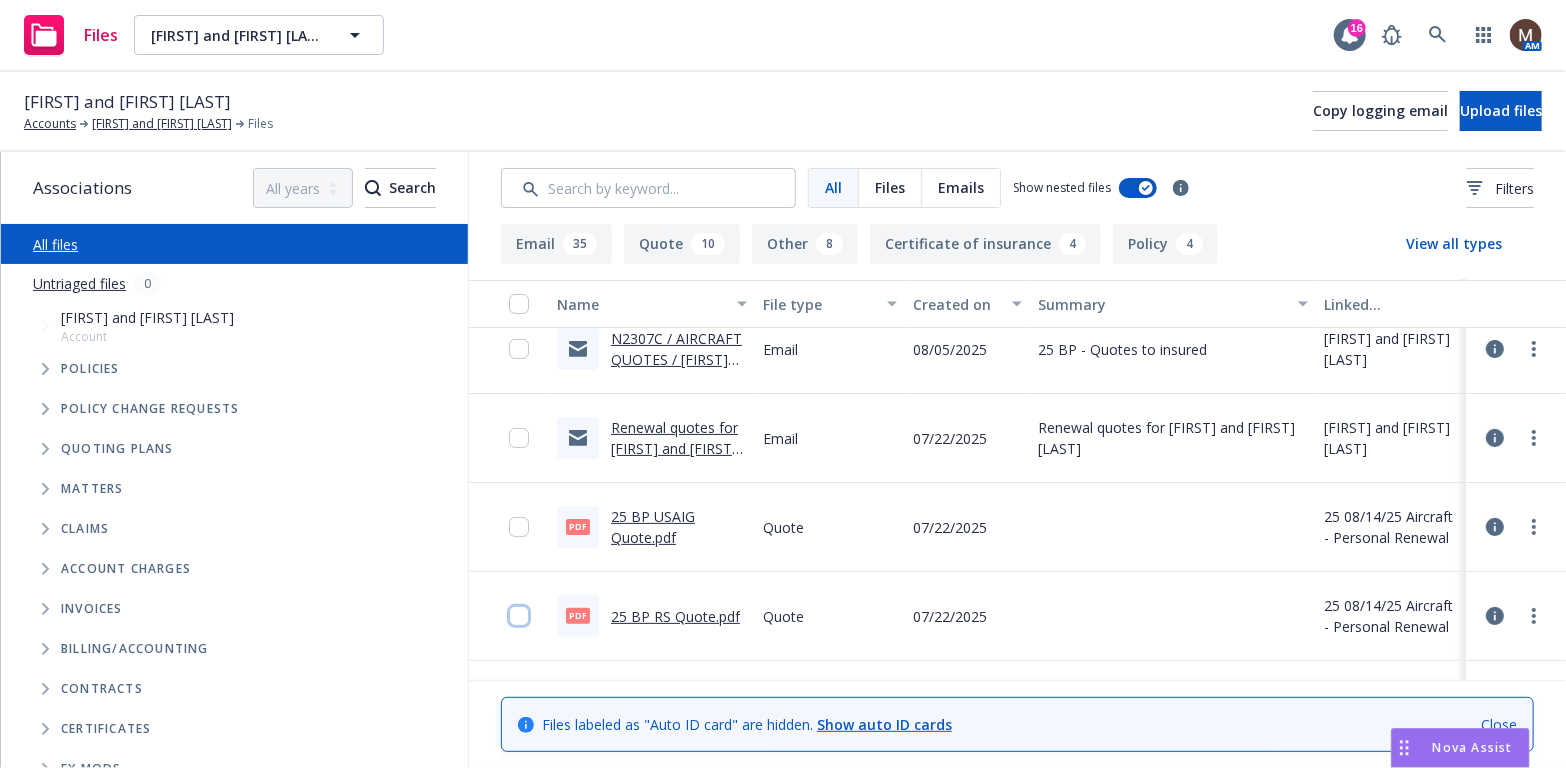 drag, startPoint x: 502, startPoint y: 615, endPoint x: 511, endPoint y: 567, distance: 48.83646 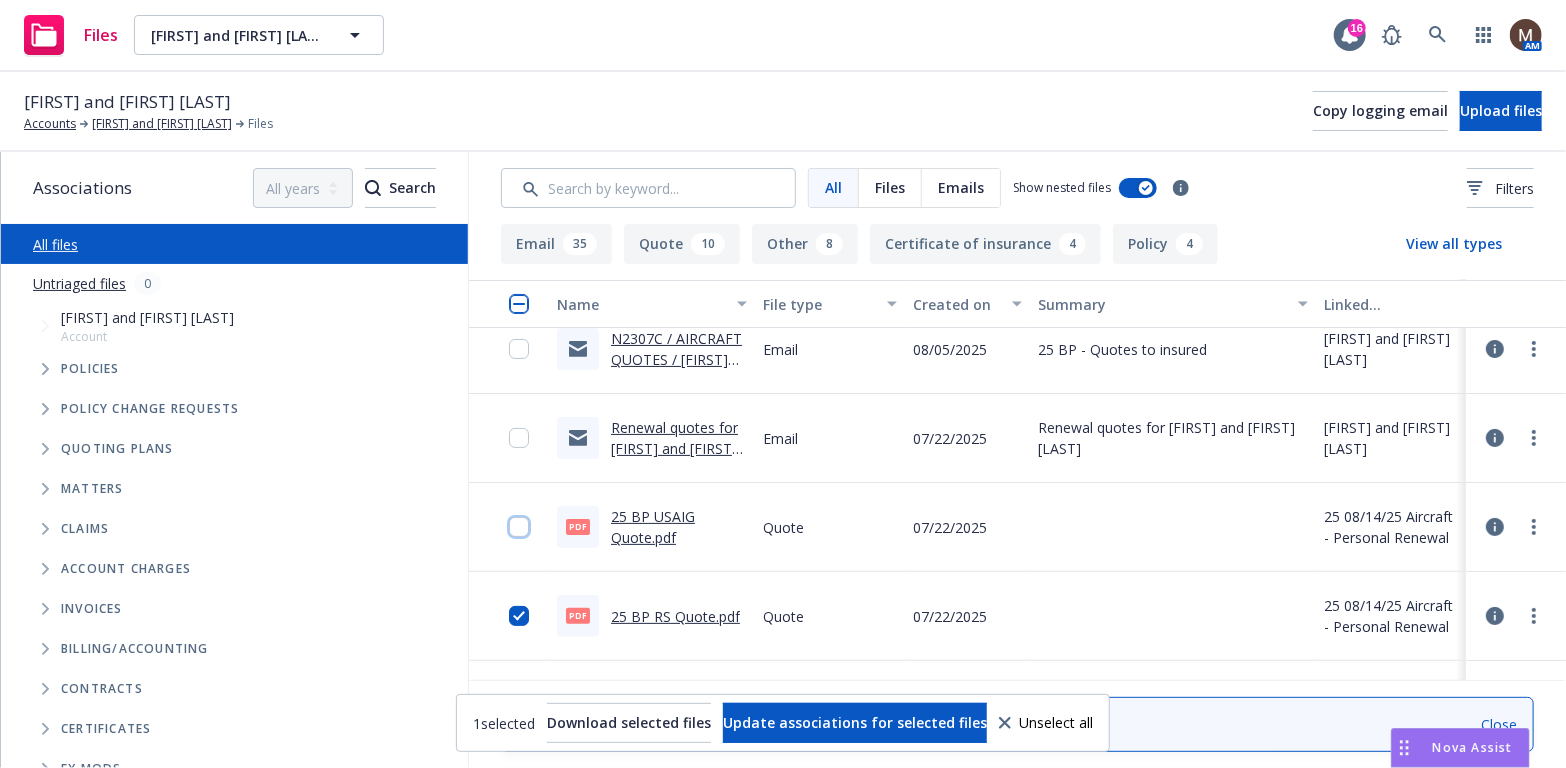 drag, startPoint x: 508, startPoint y: 522, endPoint x: 512, endPoint y: 471, distance: 51.156624 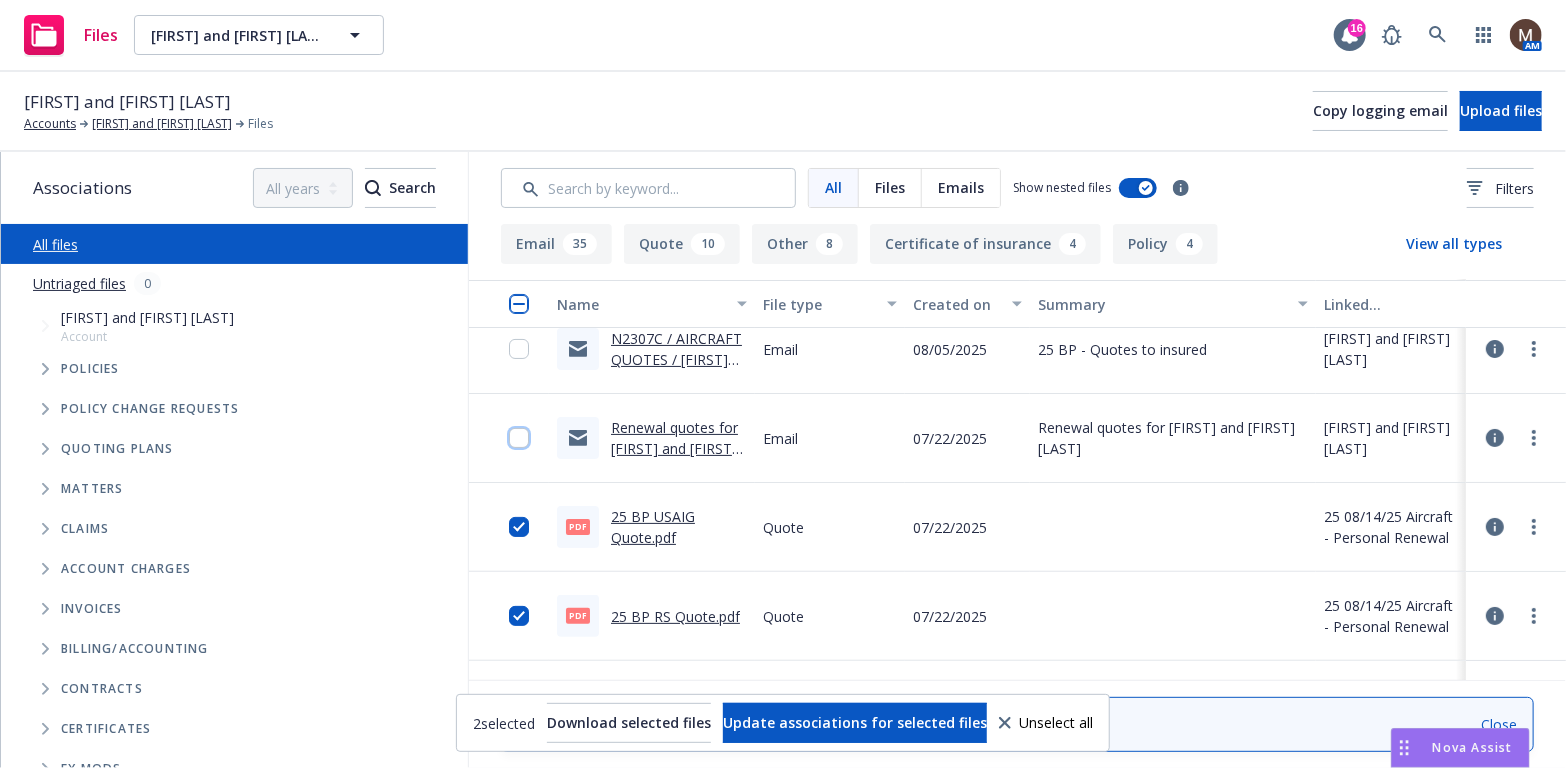 click at bounding box center [519, 438] 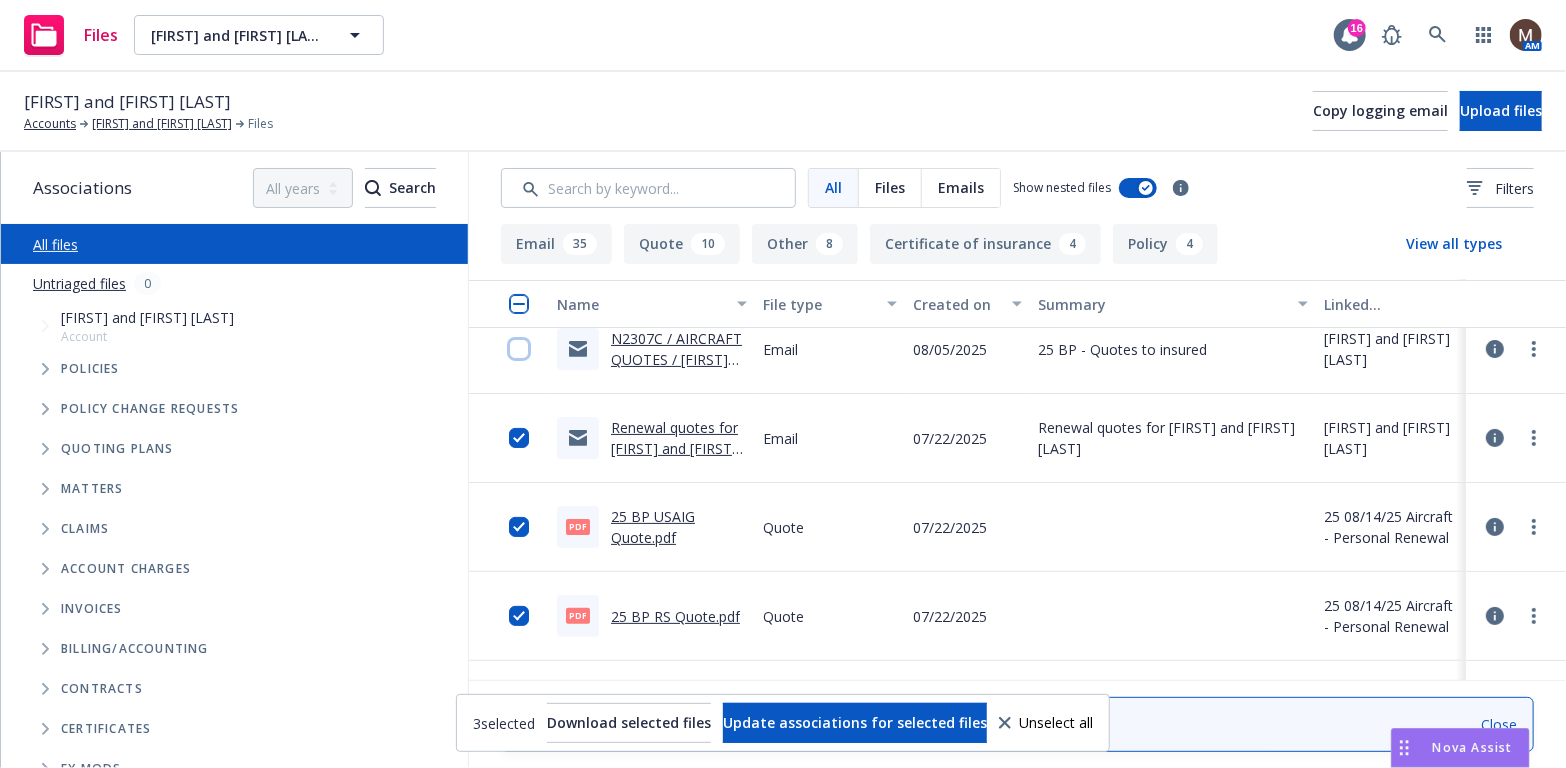 click at bounding box center [519, 349] 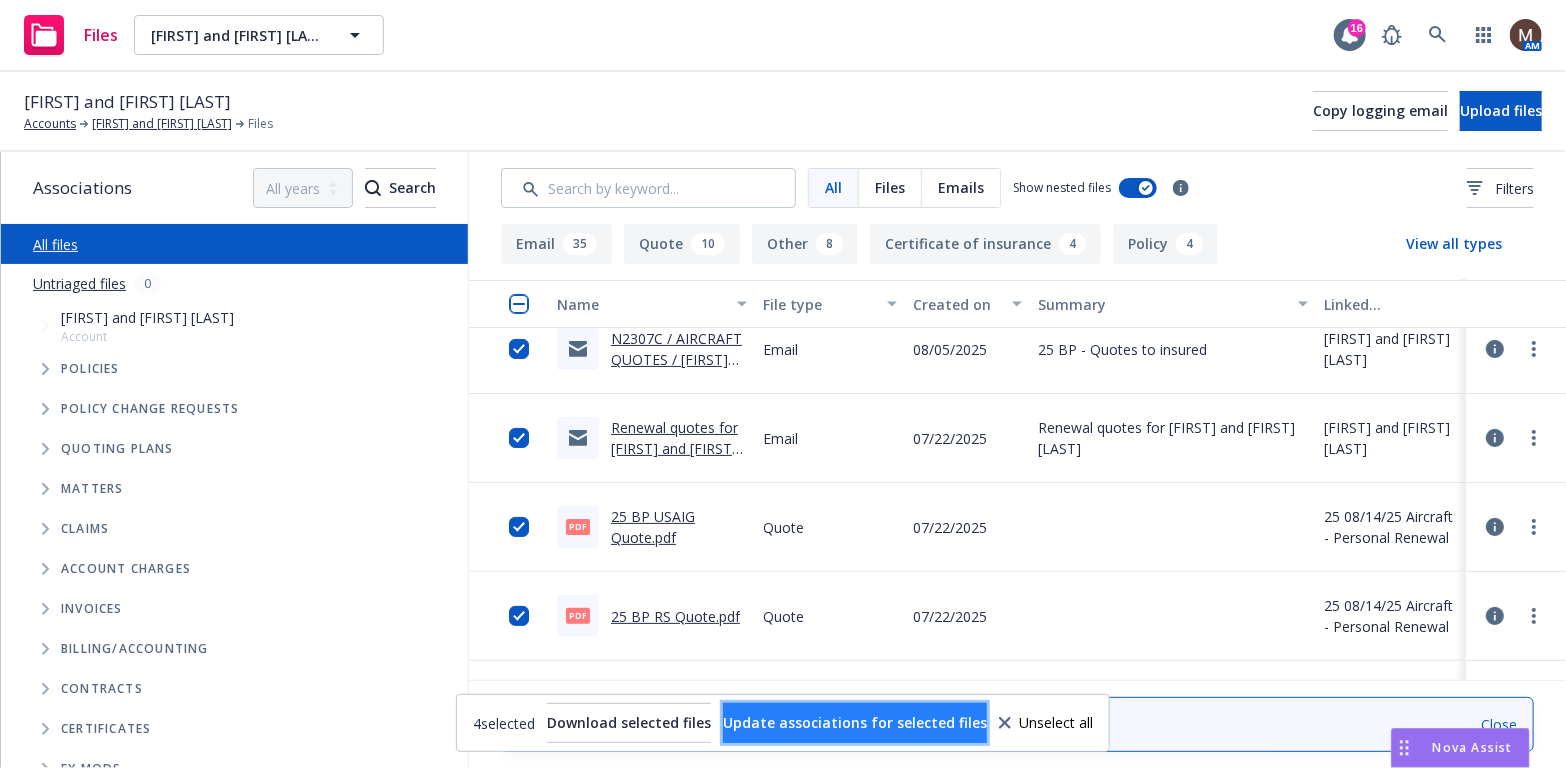 click on "Update associations for selected files" at bounding box center [855, 723] 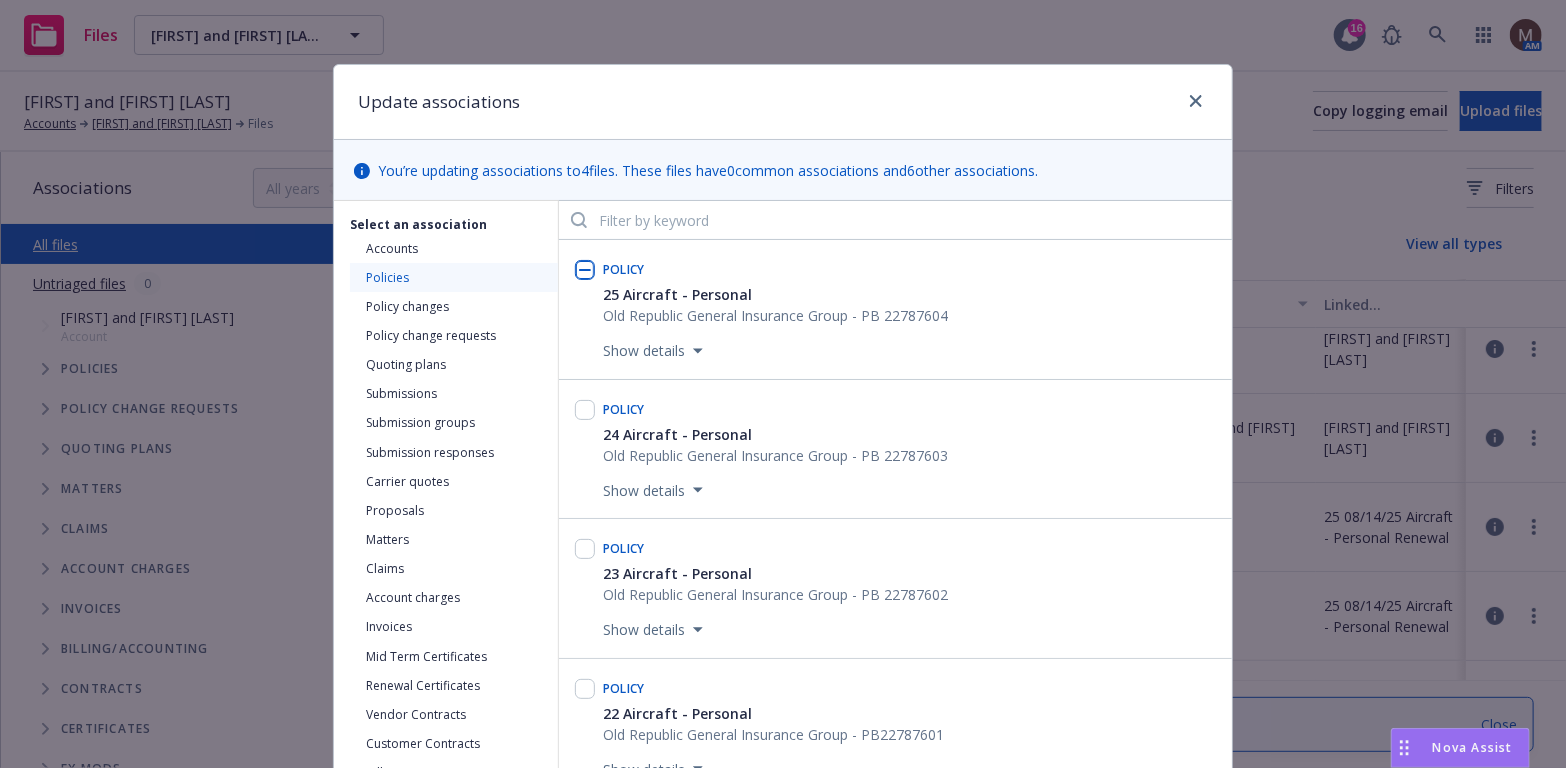 click at bounding box center [585, 270] 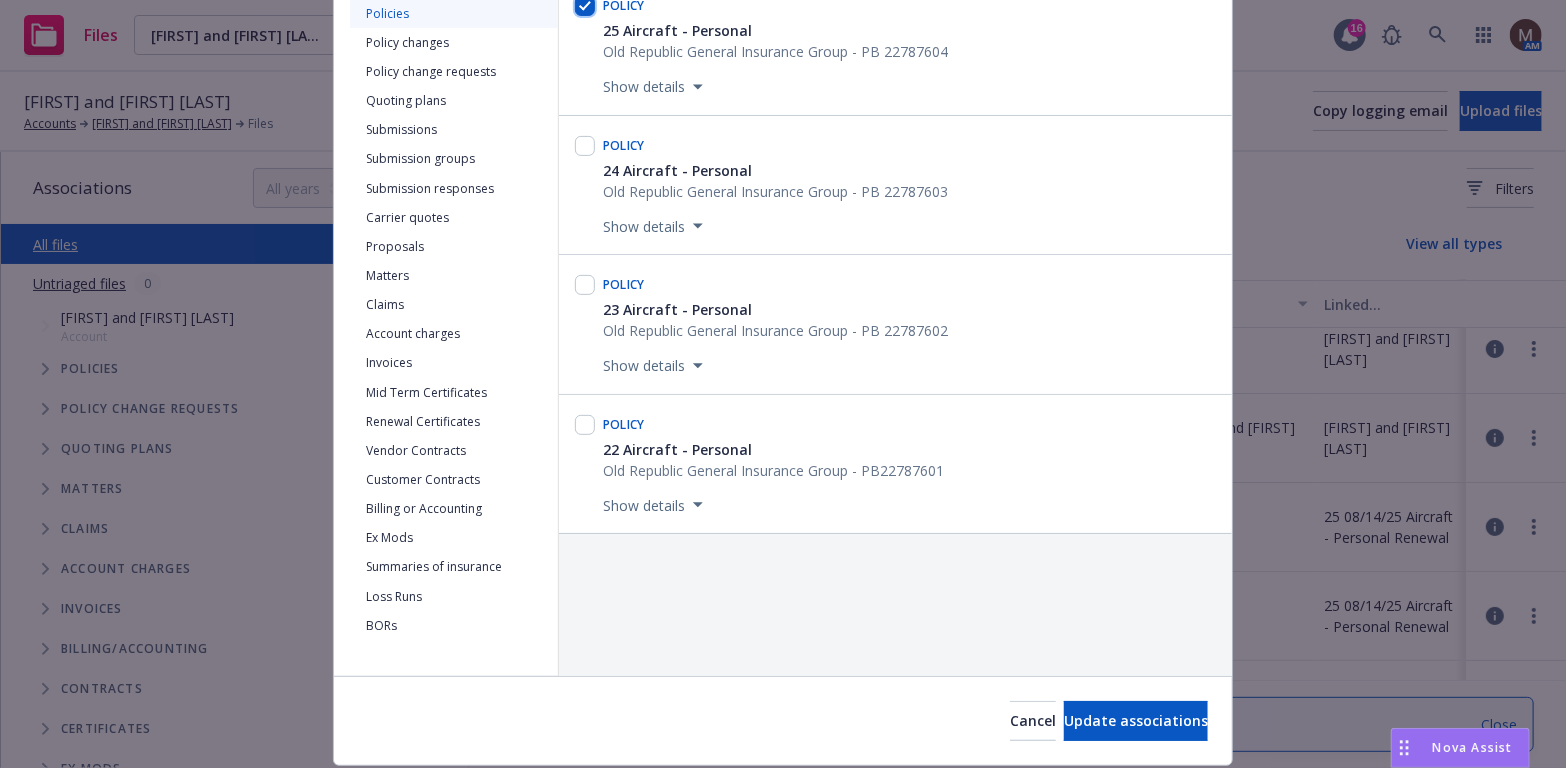 scroll, scrollTop: 300, scrollLeft: 0, axis: vertical 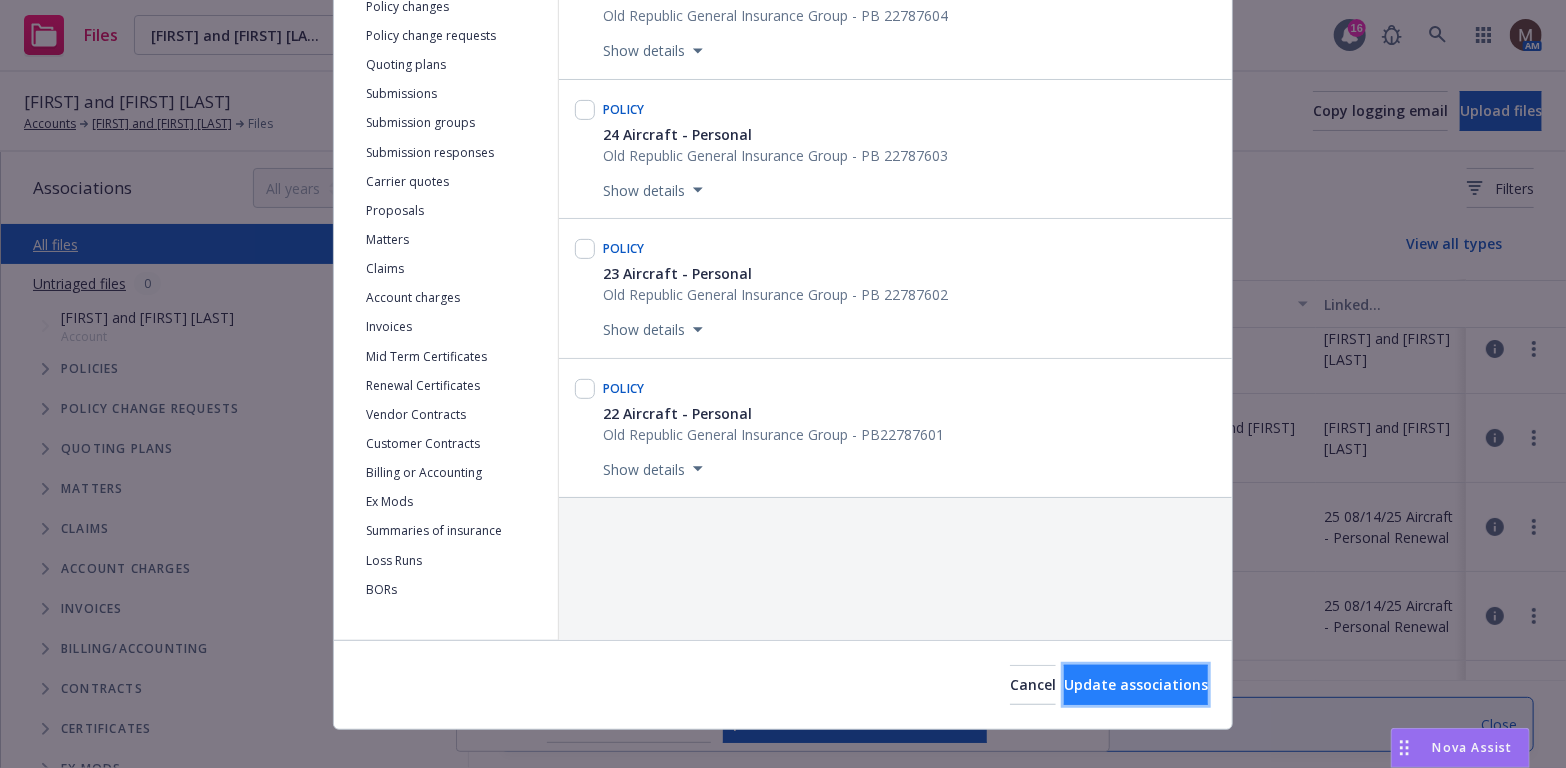 click on "Update associations" at bounding box center (1136, 685) 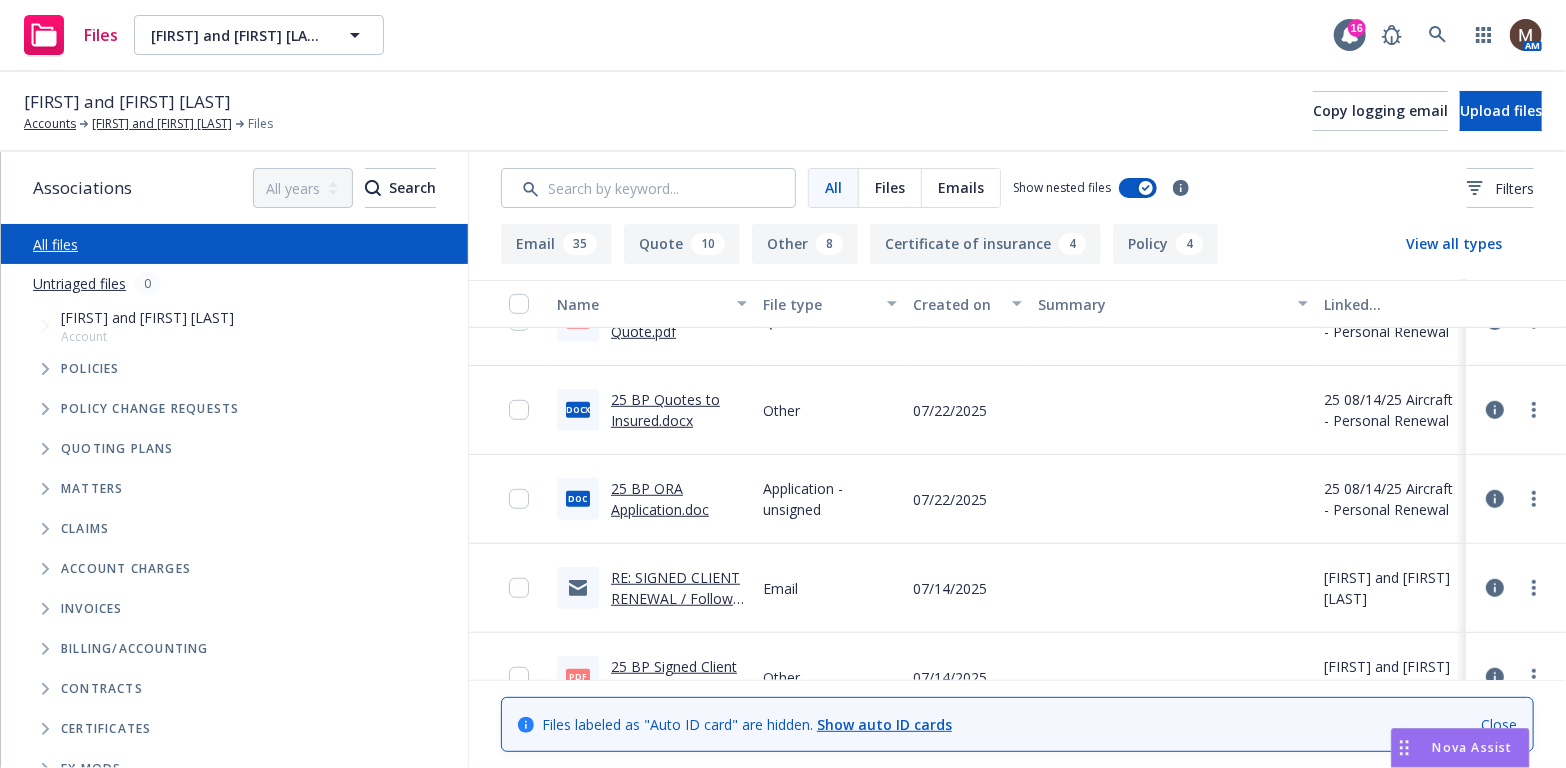 scroll, scrollTop: 700, scrollLeft: 0, axis: vertical 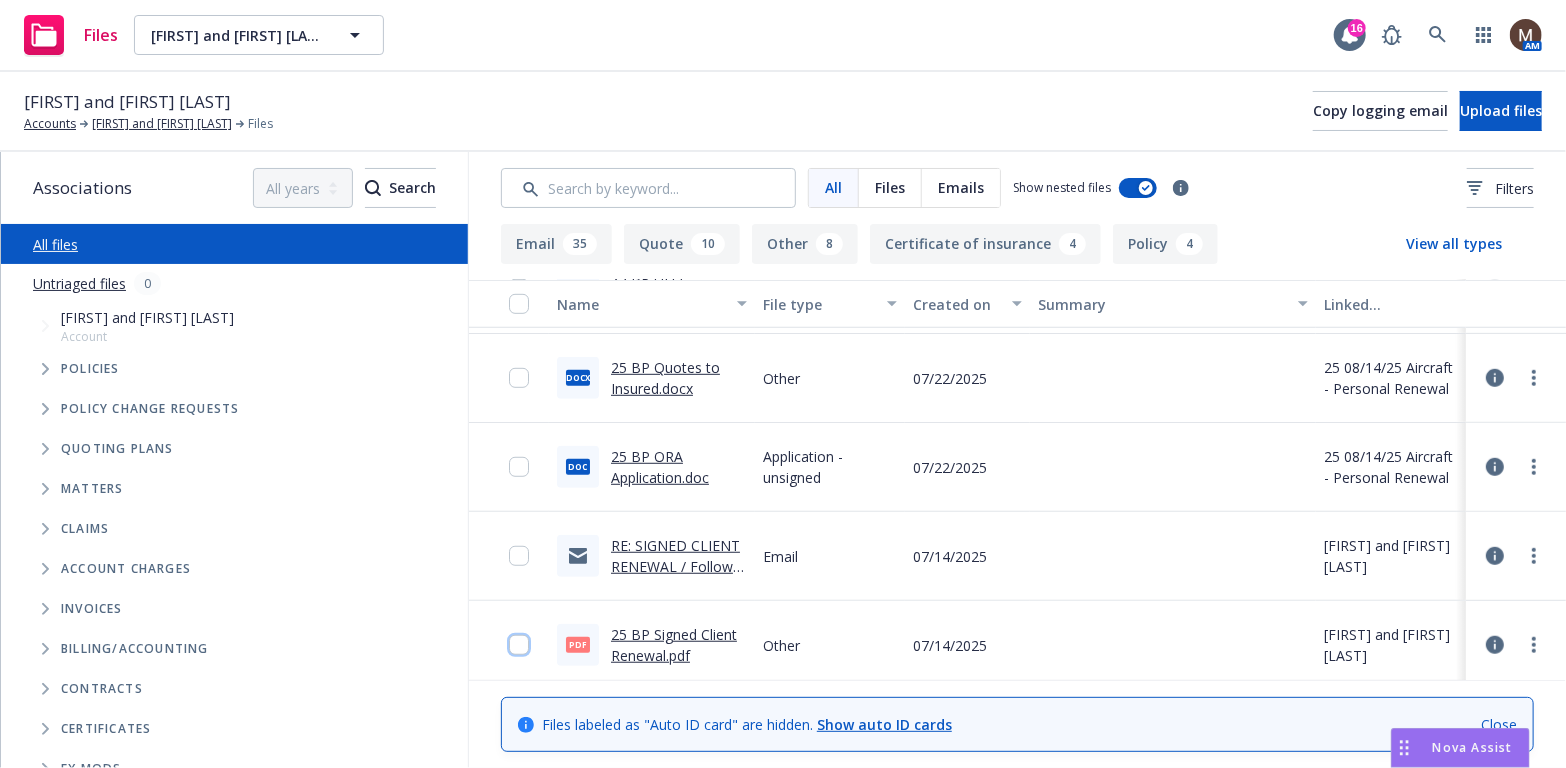 click at bounding box center (519, 645) 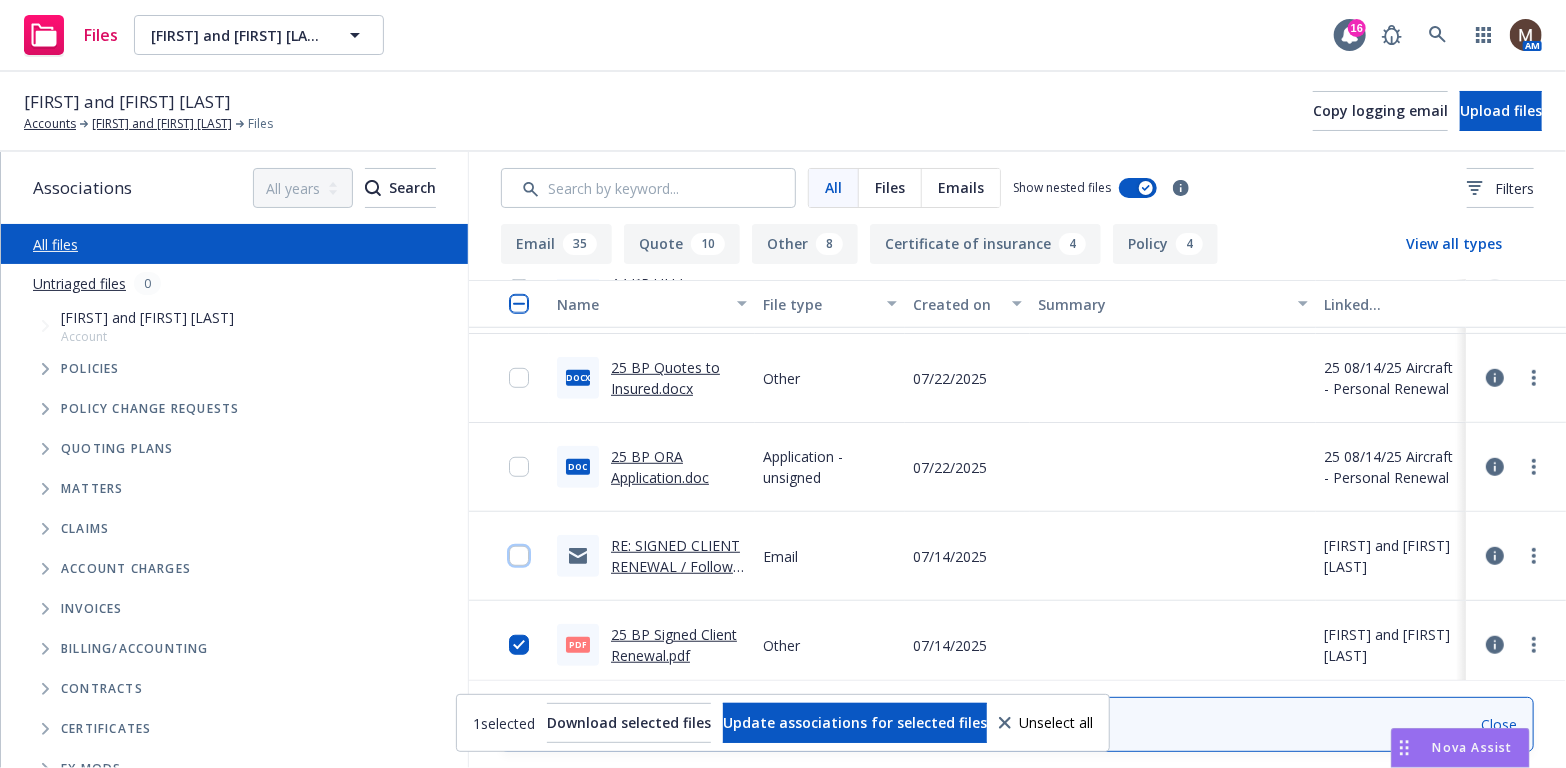 click at bounding box center (519, 556) 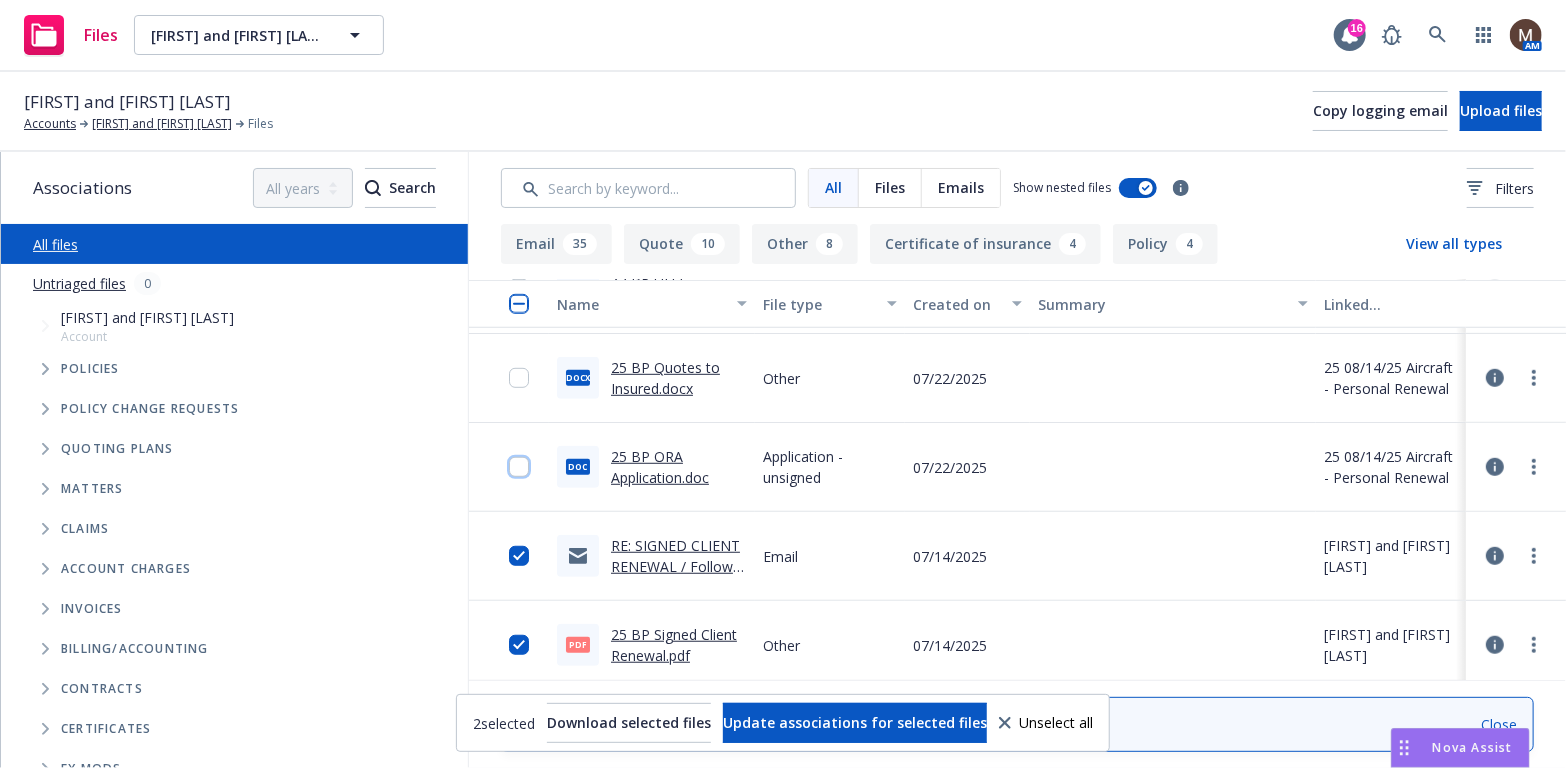 drag, startPoint x: 500, startPoint y: 466, endPoint x: 492, endPoint y: 392, distance: 74.431175 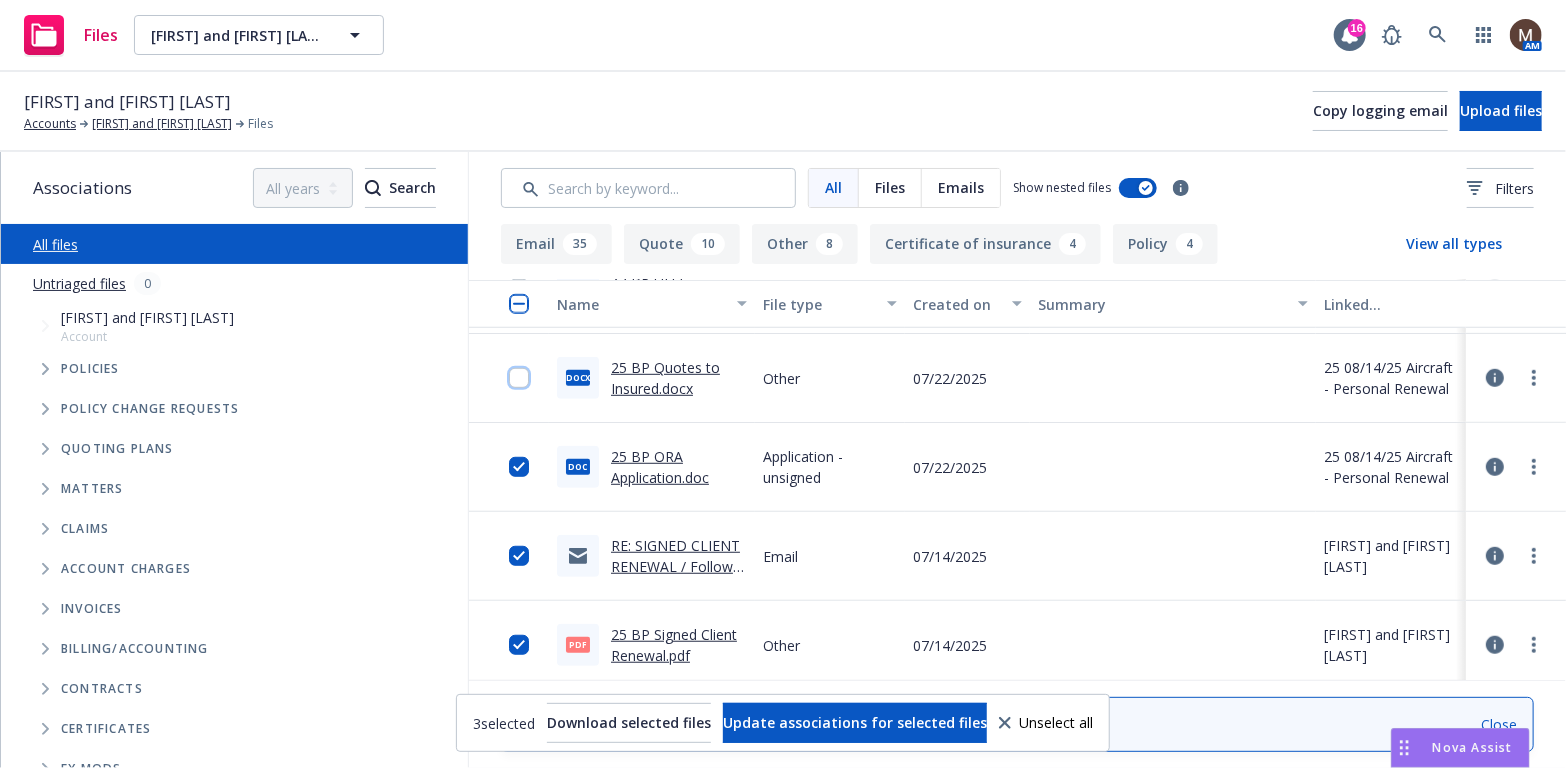 click at bounding box center [519, 378] 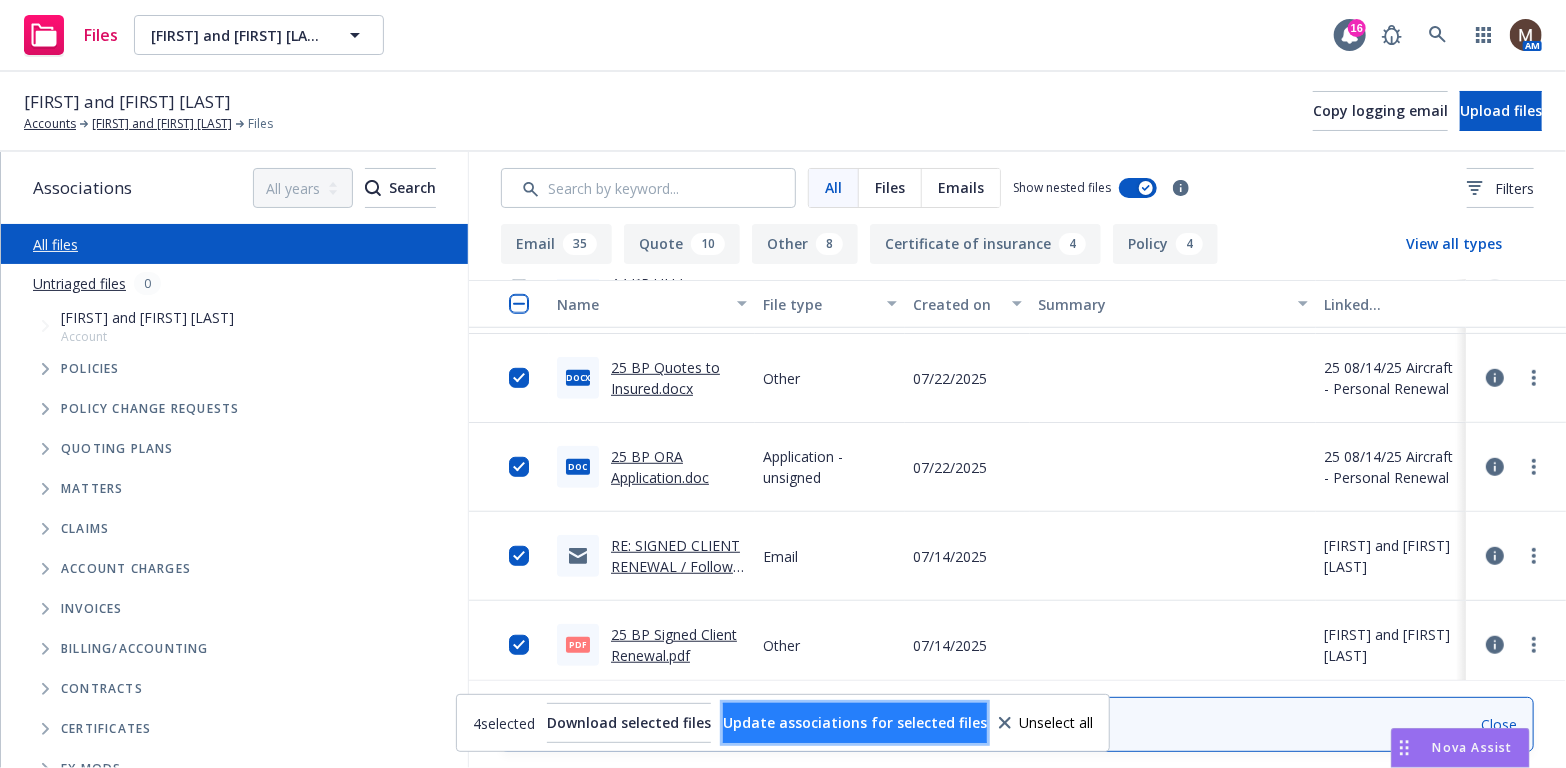 click on "Update associations for selected files" at bounding box center [855, 722] 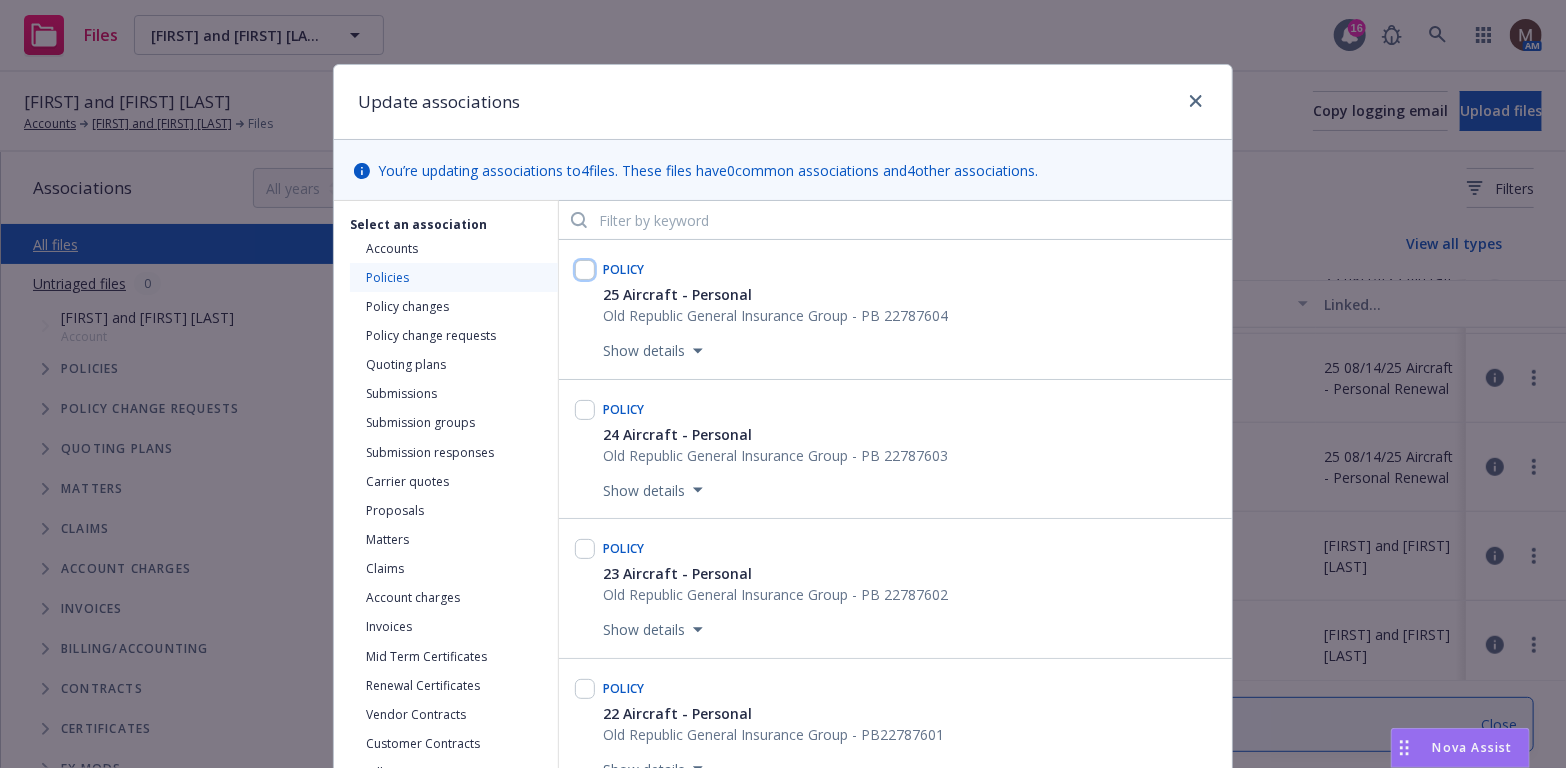 click at bounding box center (585, 270) 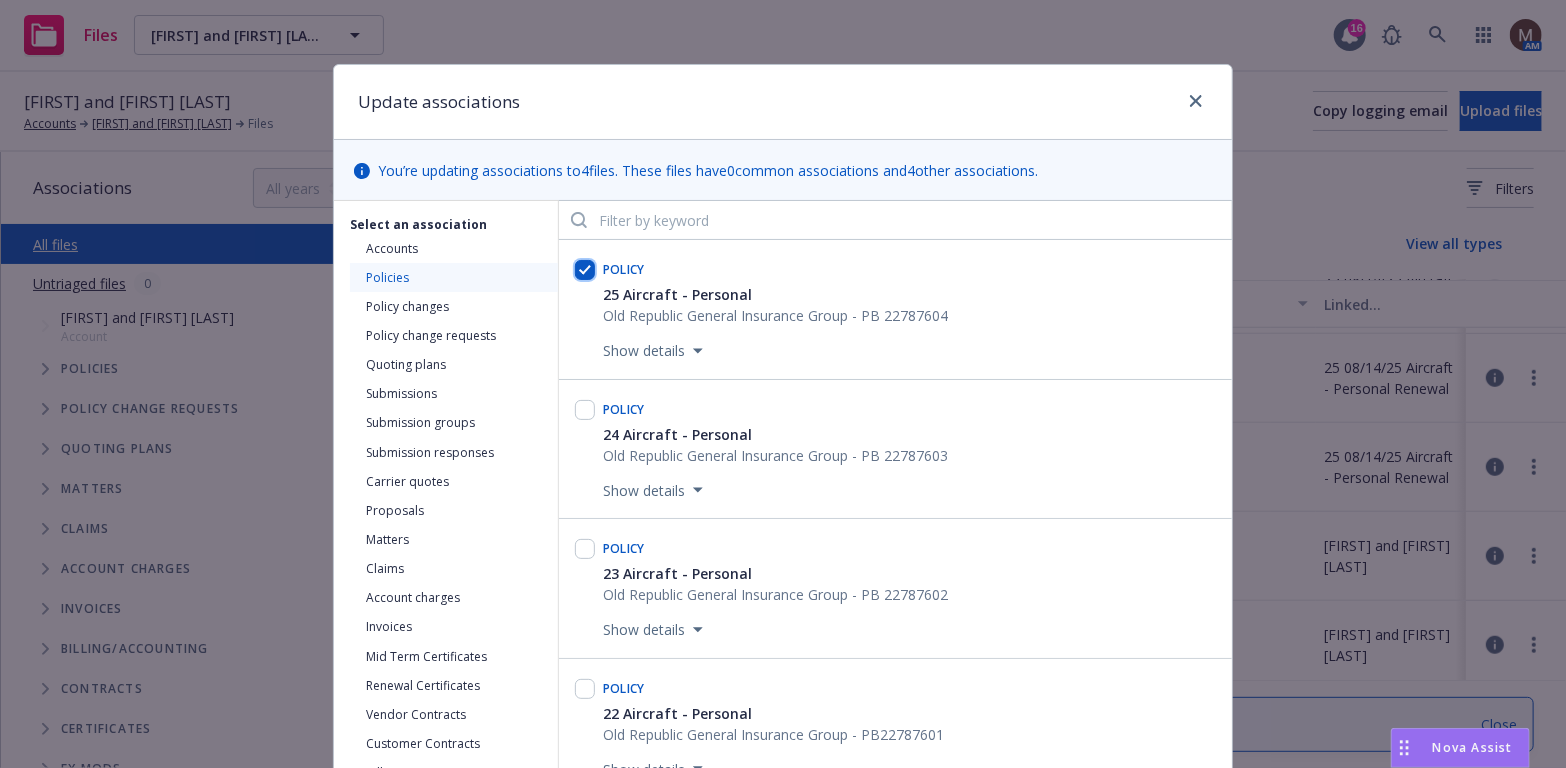 checkbox on "true" 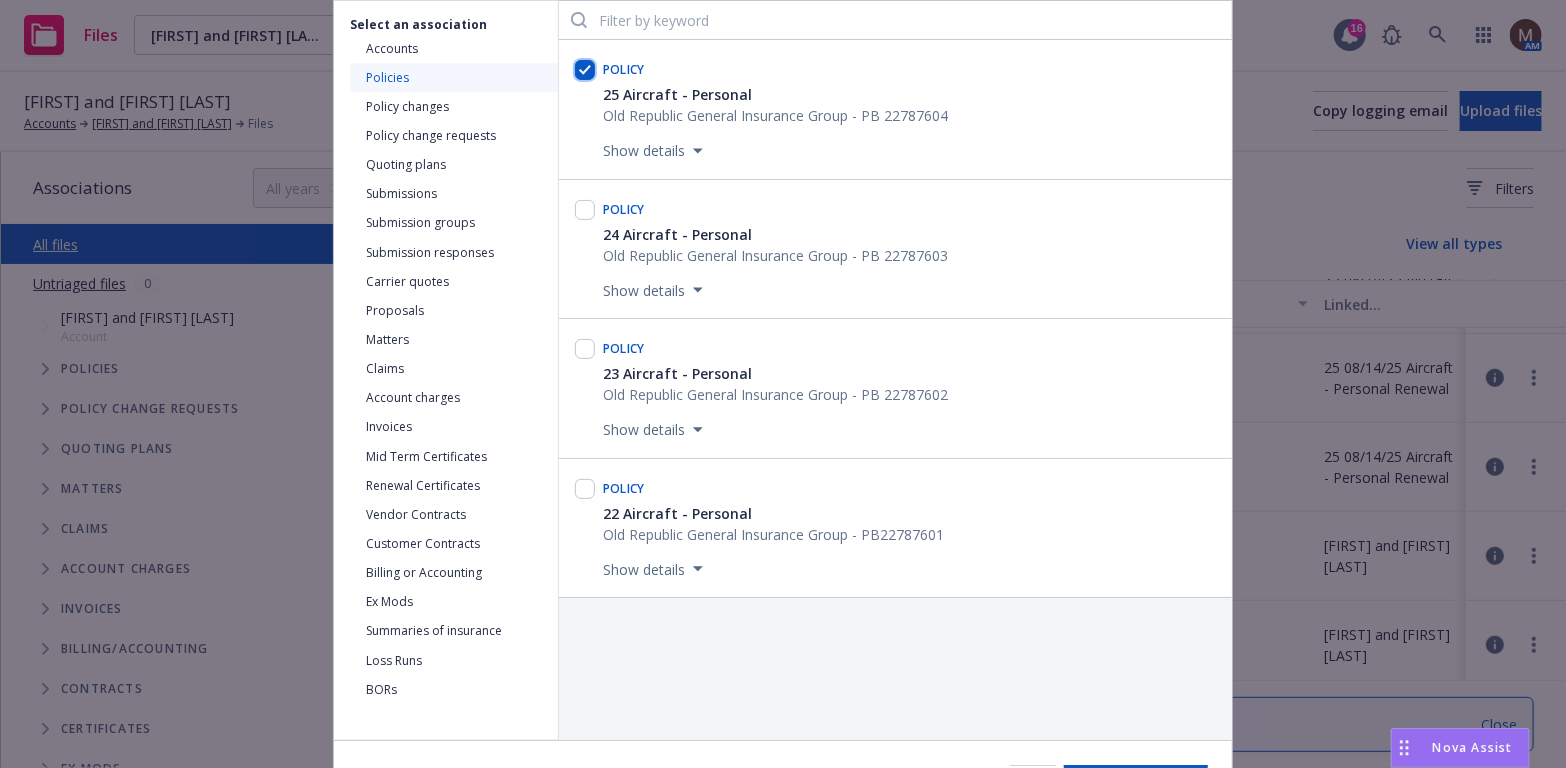 scroll, scrollTop: 300, scrollLeft: 0, axis: vertical 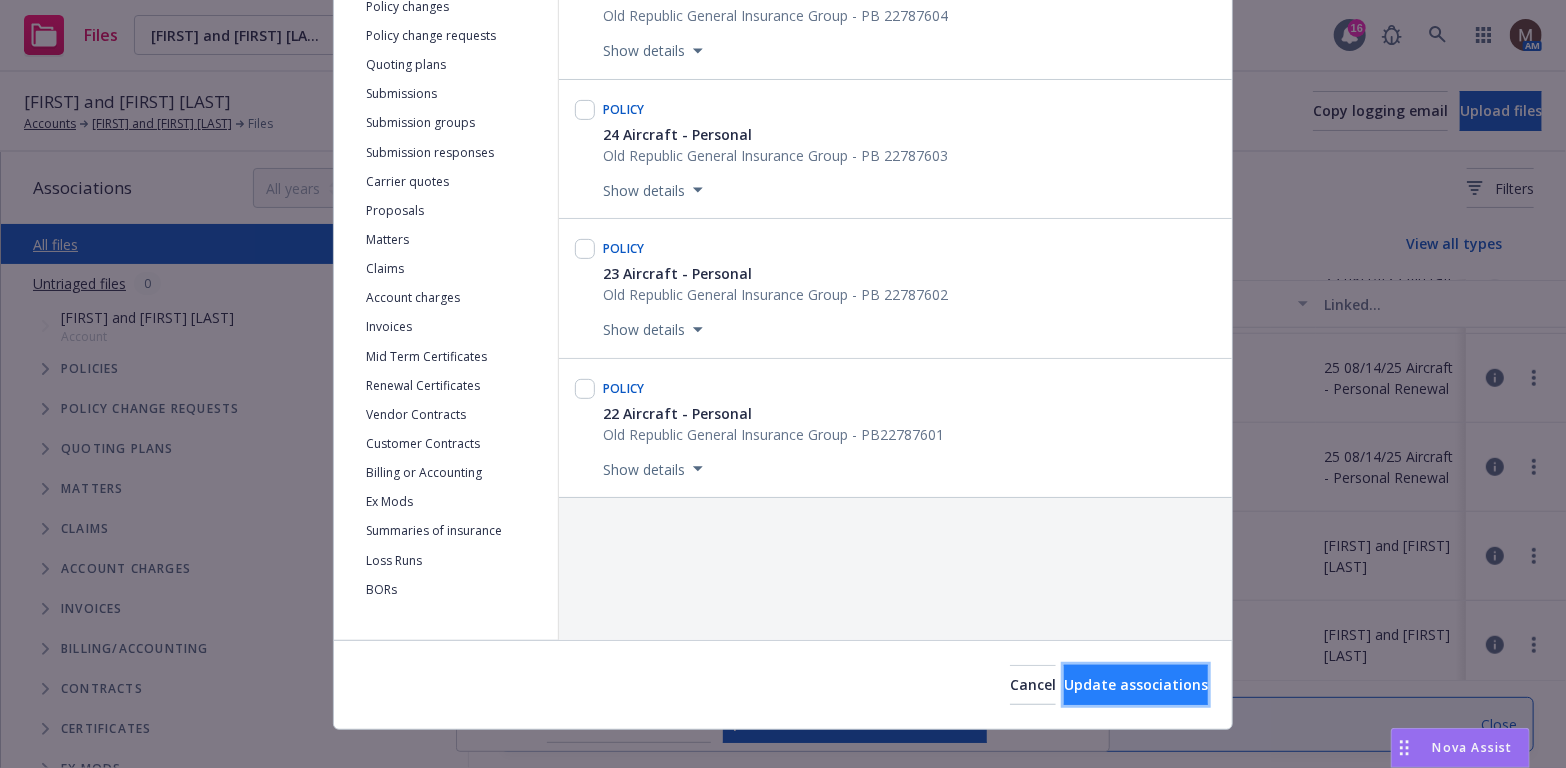 click on "Update associations" at bounding box center [1136, 684] 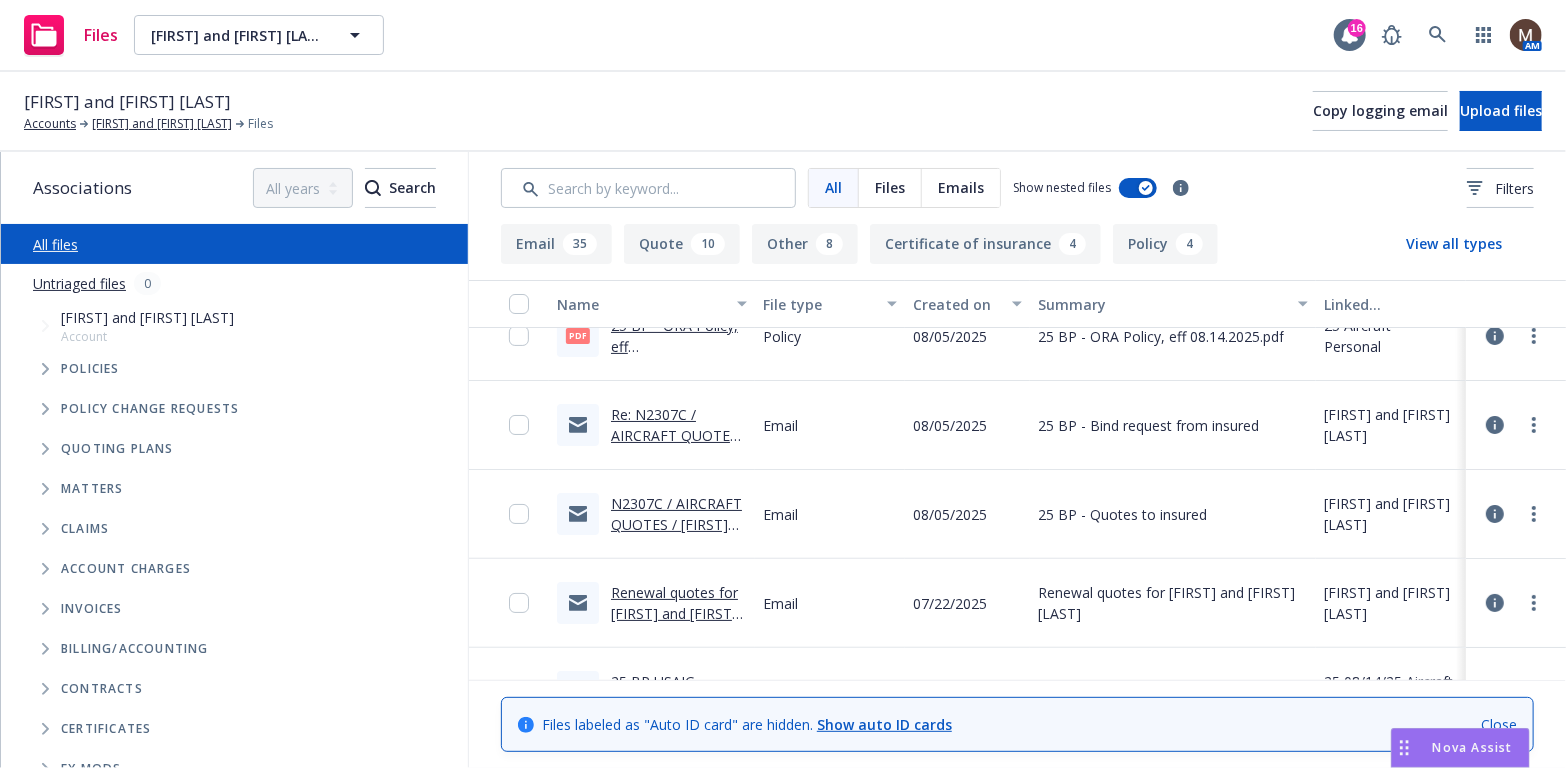 scroll, scrollTop: 0, scrollLeft: 0, axis: both 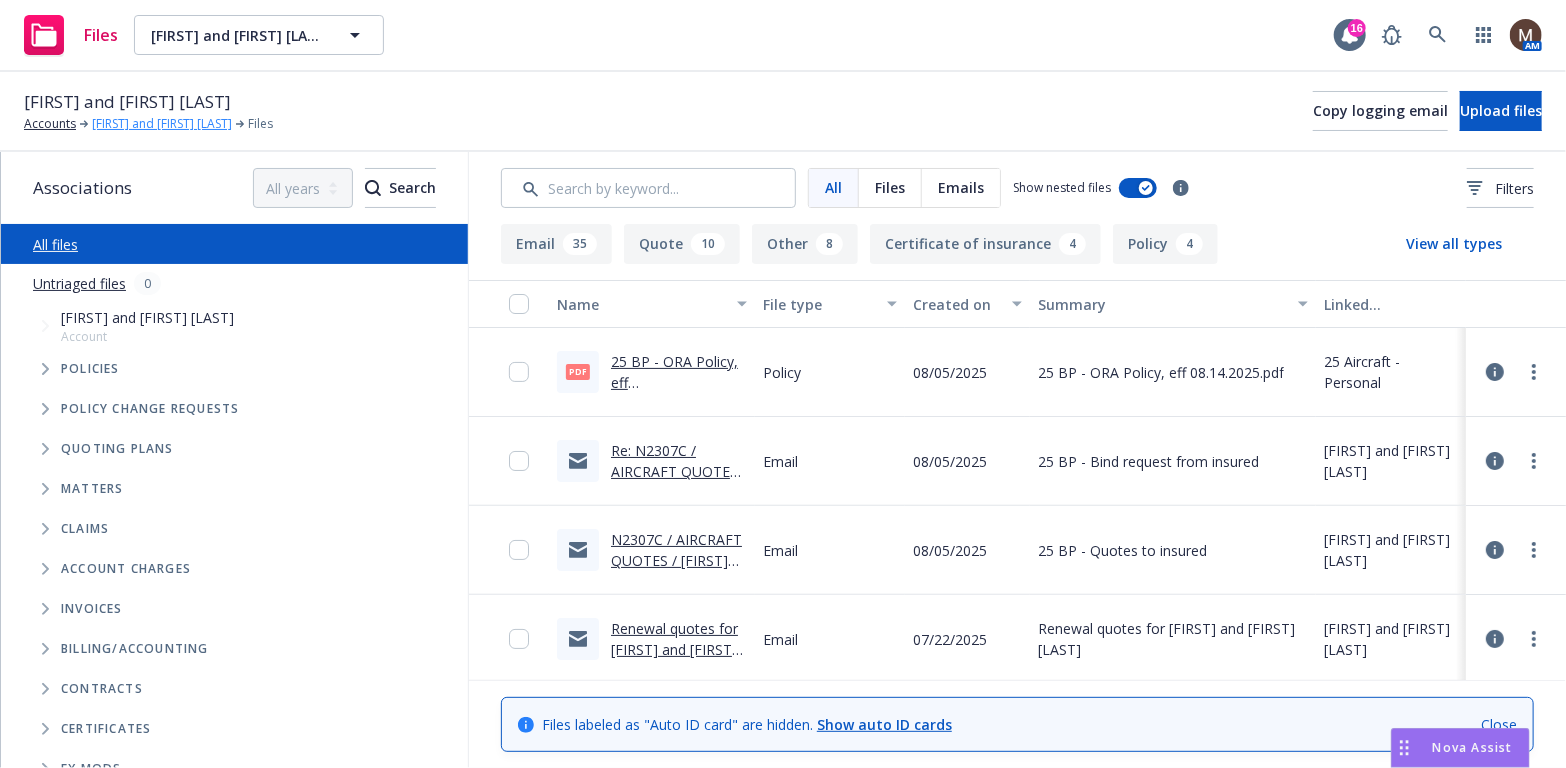 click on "[FIRST] and [FIRST] [LAST]" at bounding box center (162, 124) 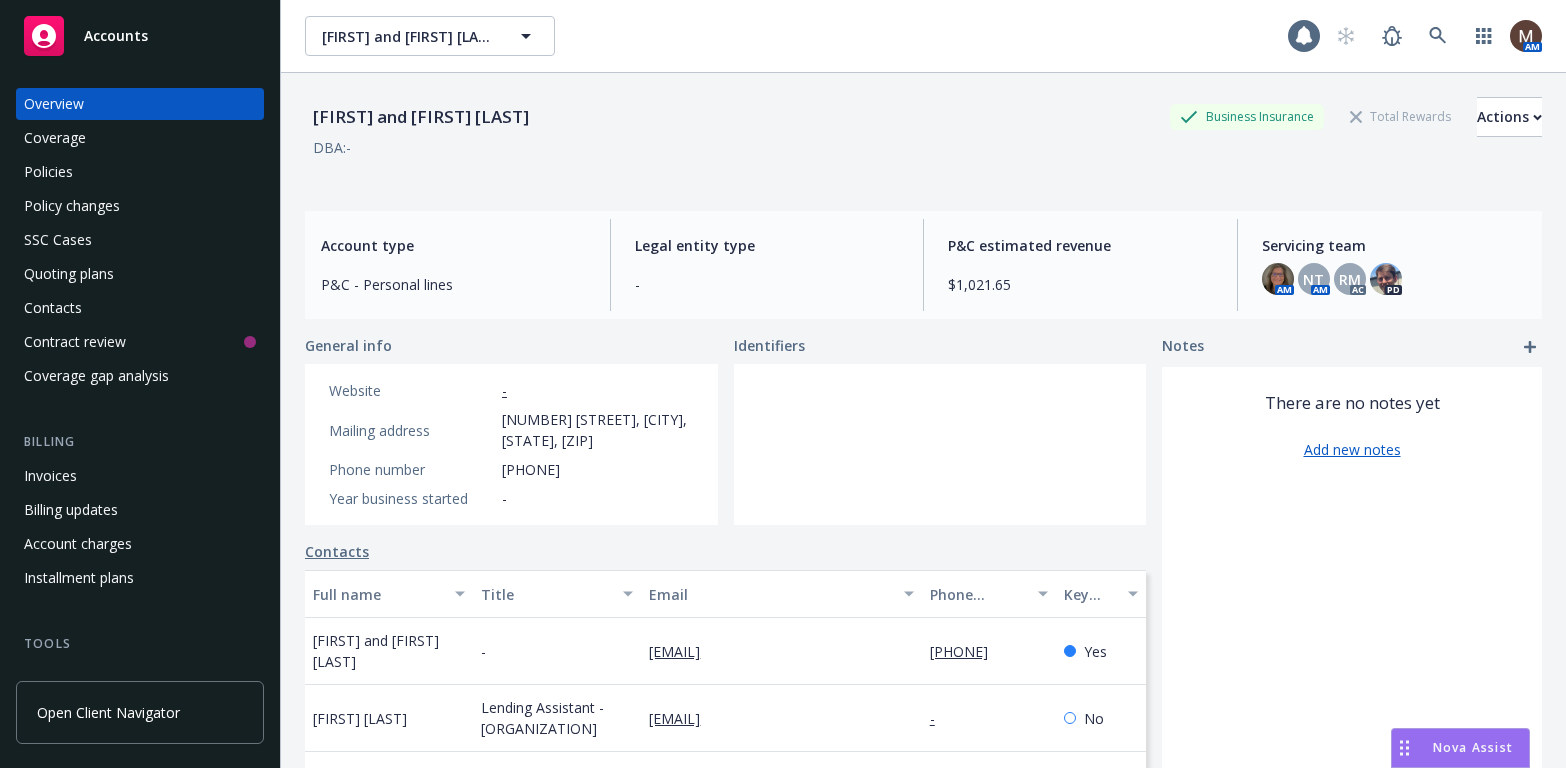 scroll, scrollTop: 0, scrollLeft: 0, axis: both 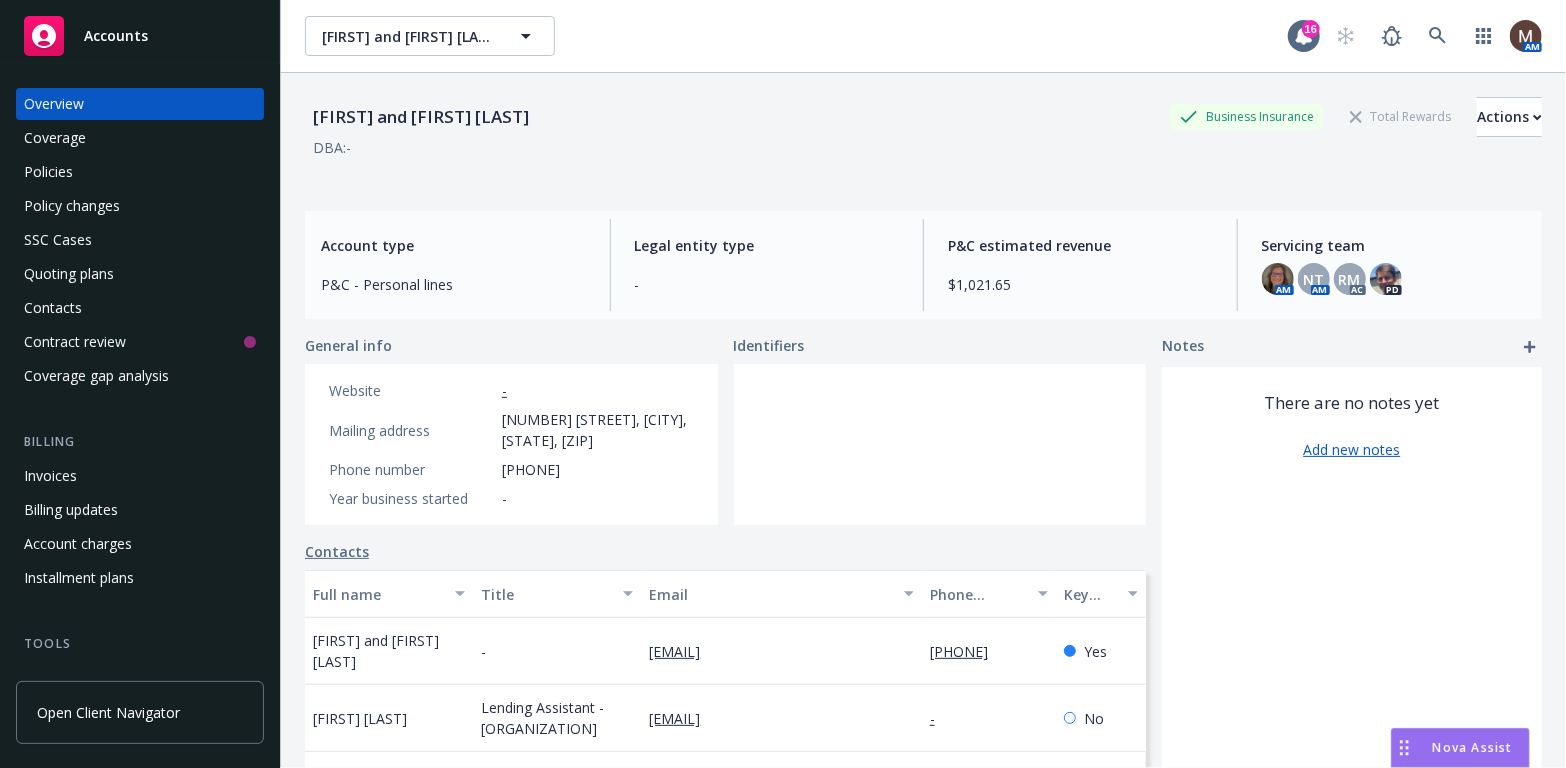 click on "Policies" at bounding box center (140, 172) 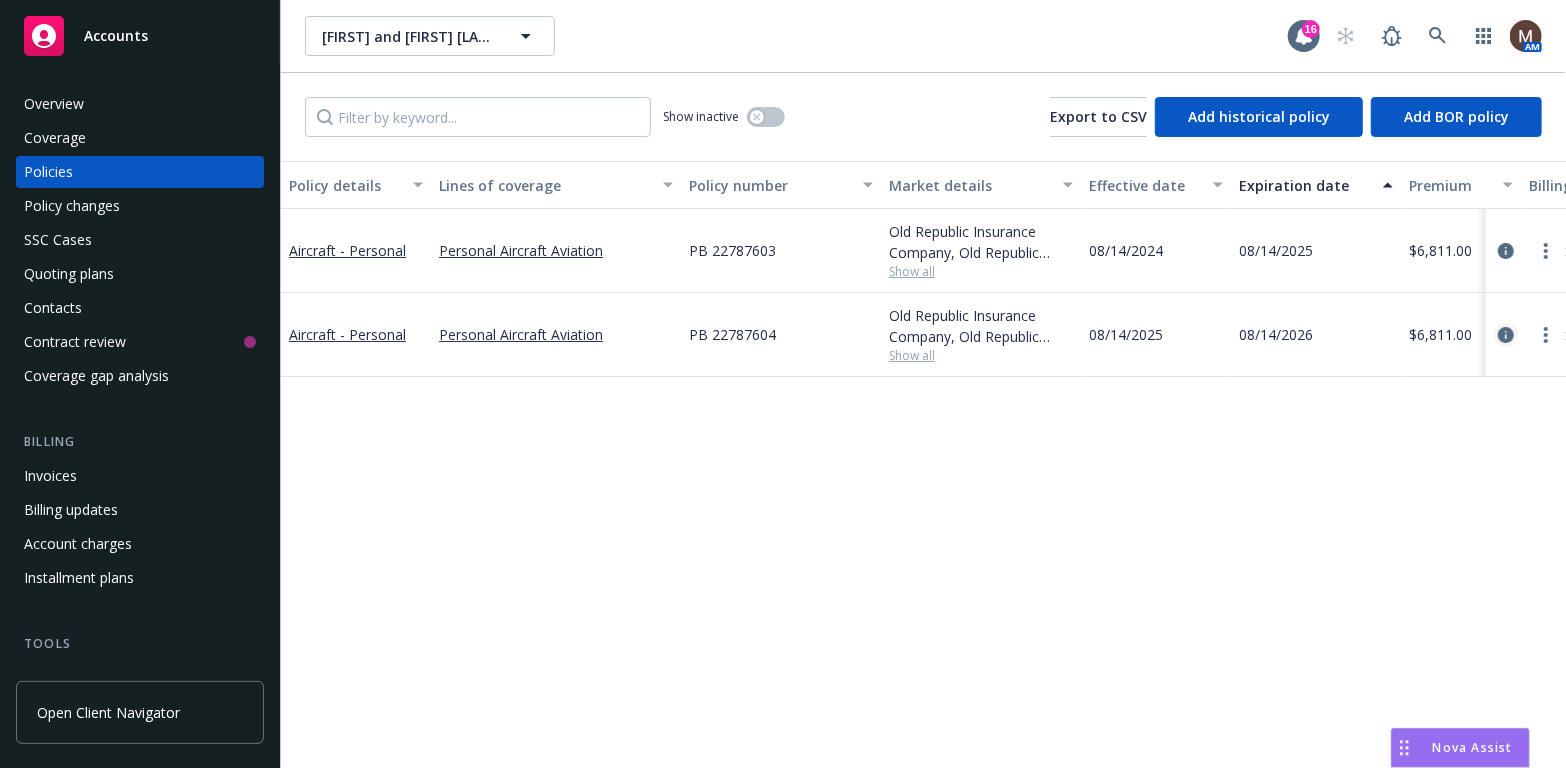 click 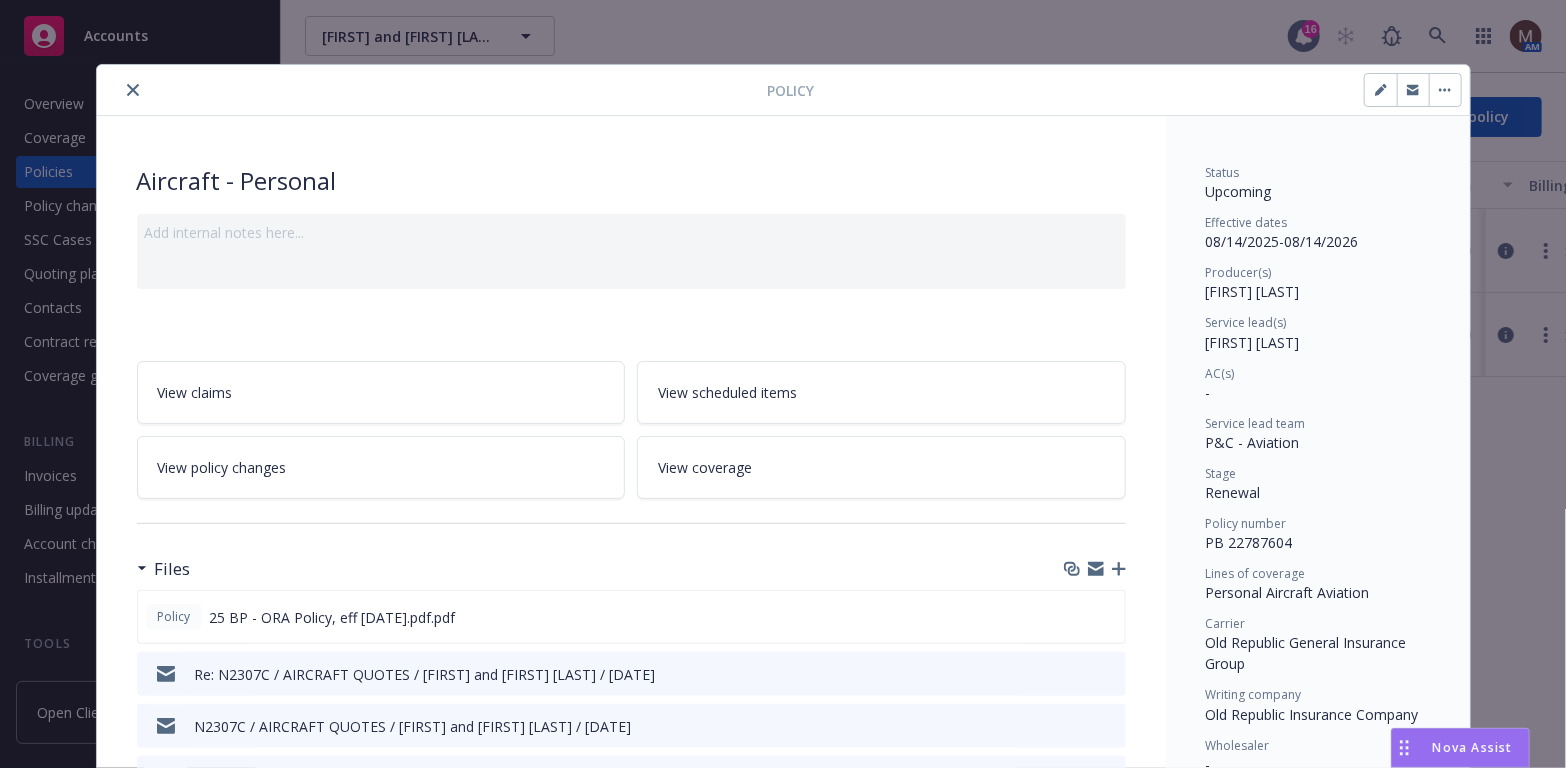 click at bounding box center (1095, 569) 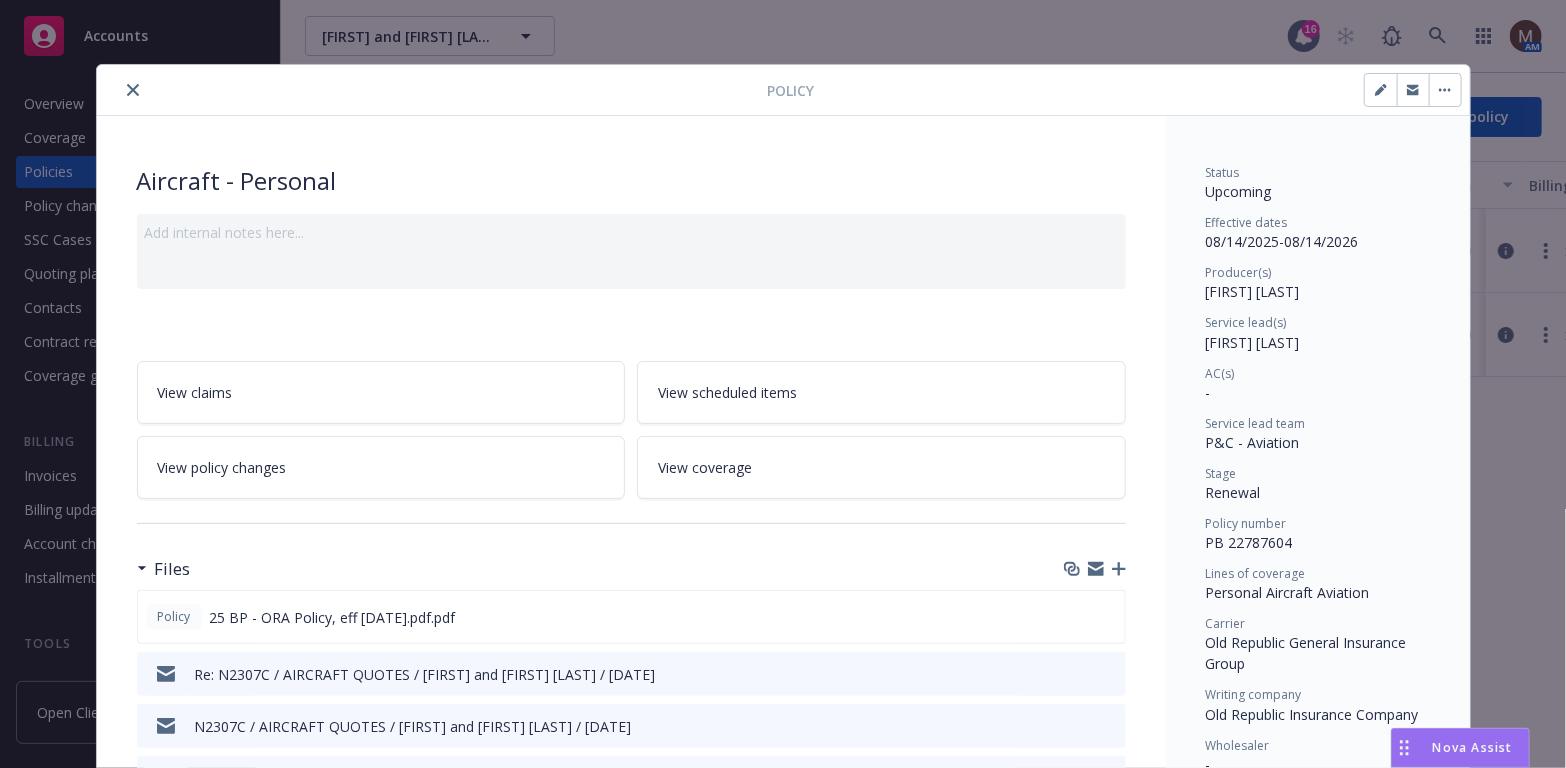 click 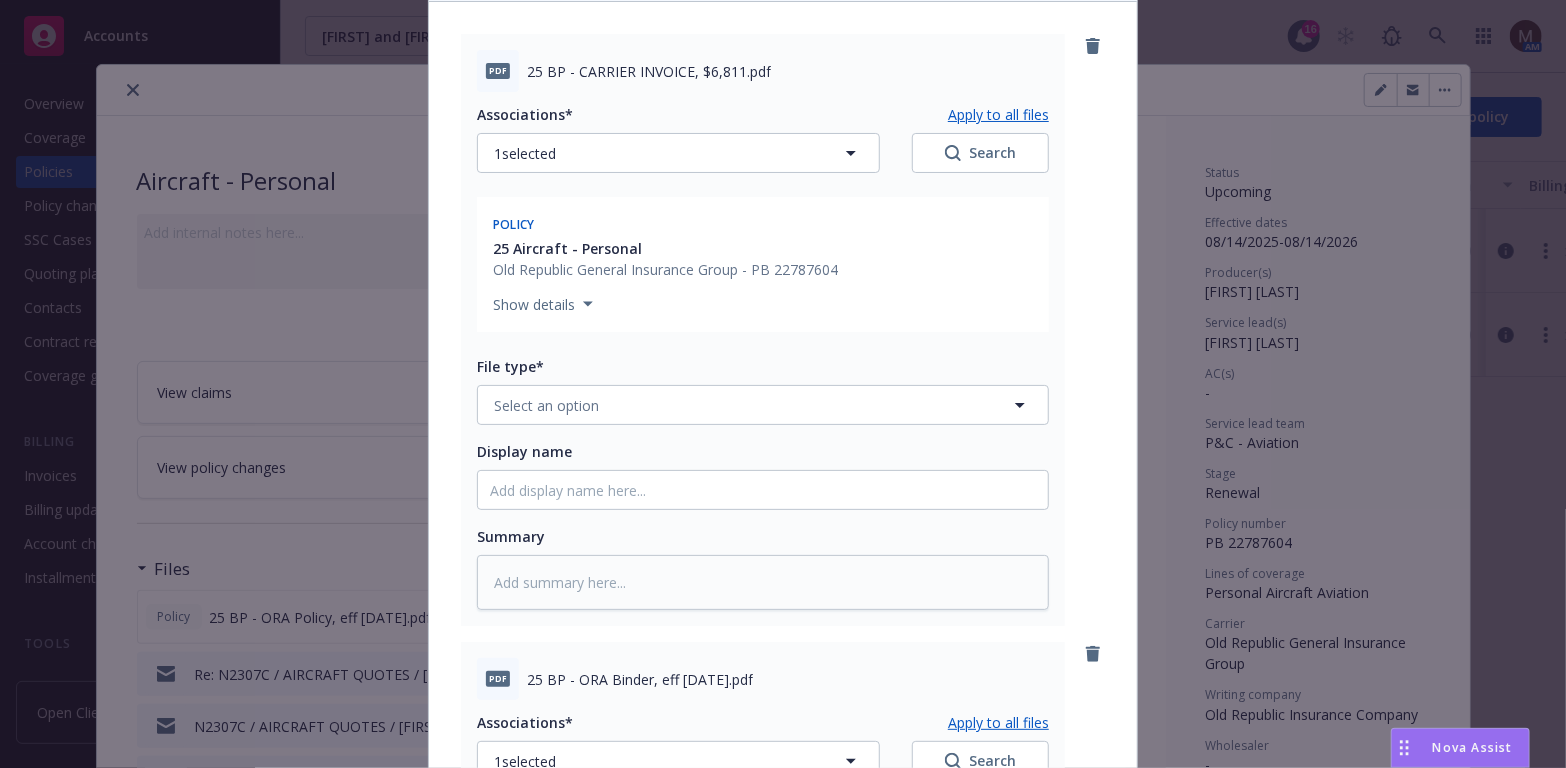 scroll, scrollTop: 100, scrollLeft: 0, axis: vertical 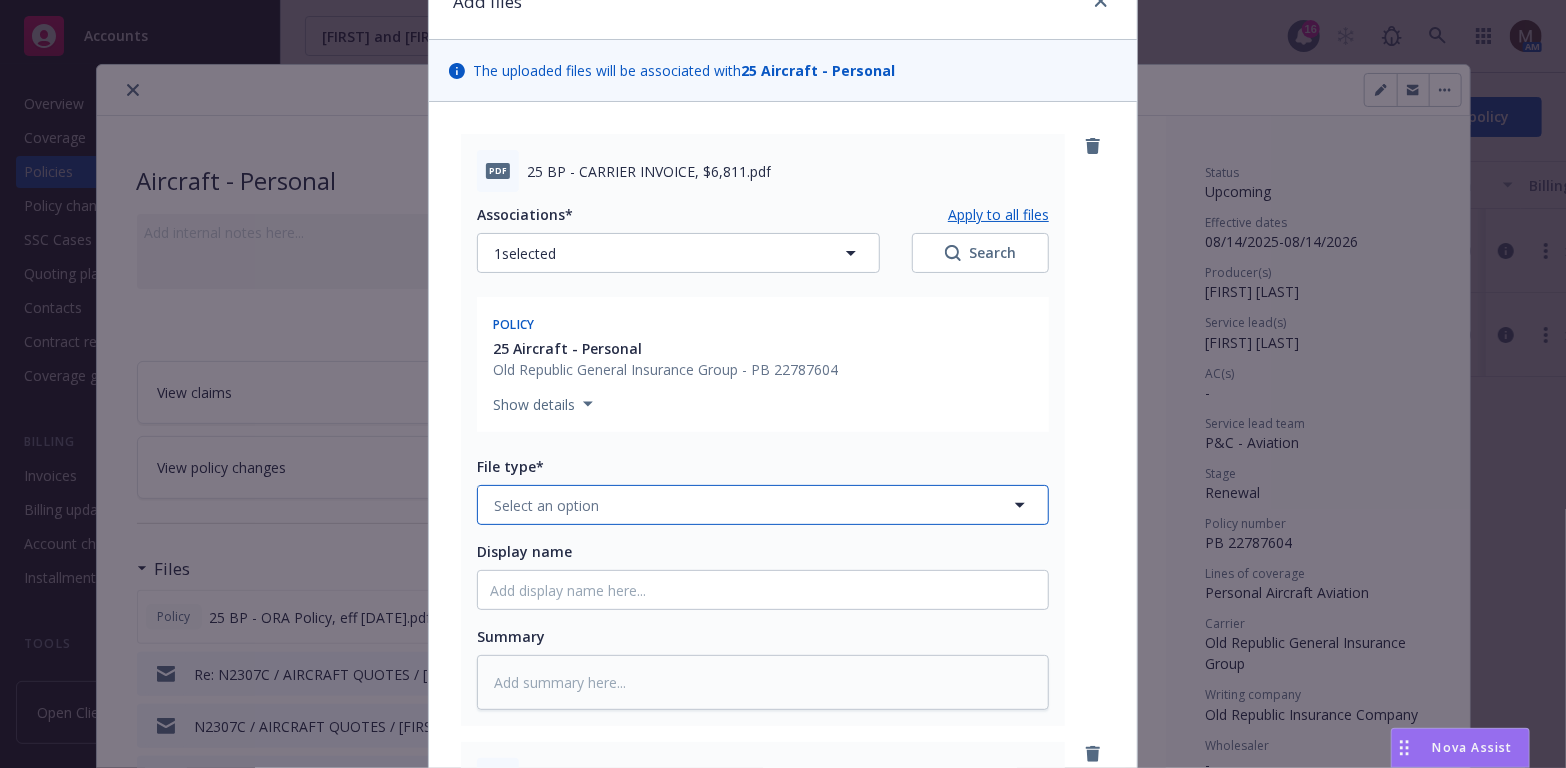click 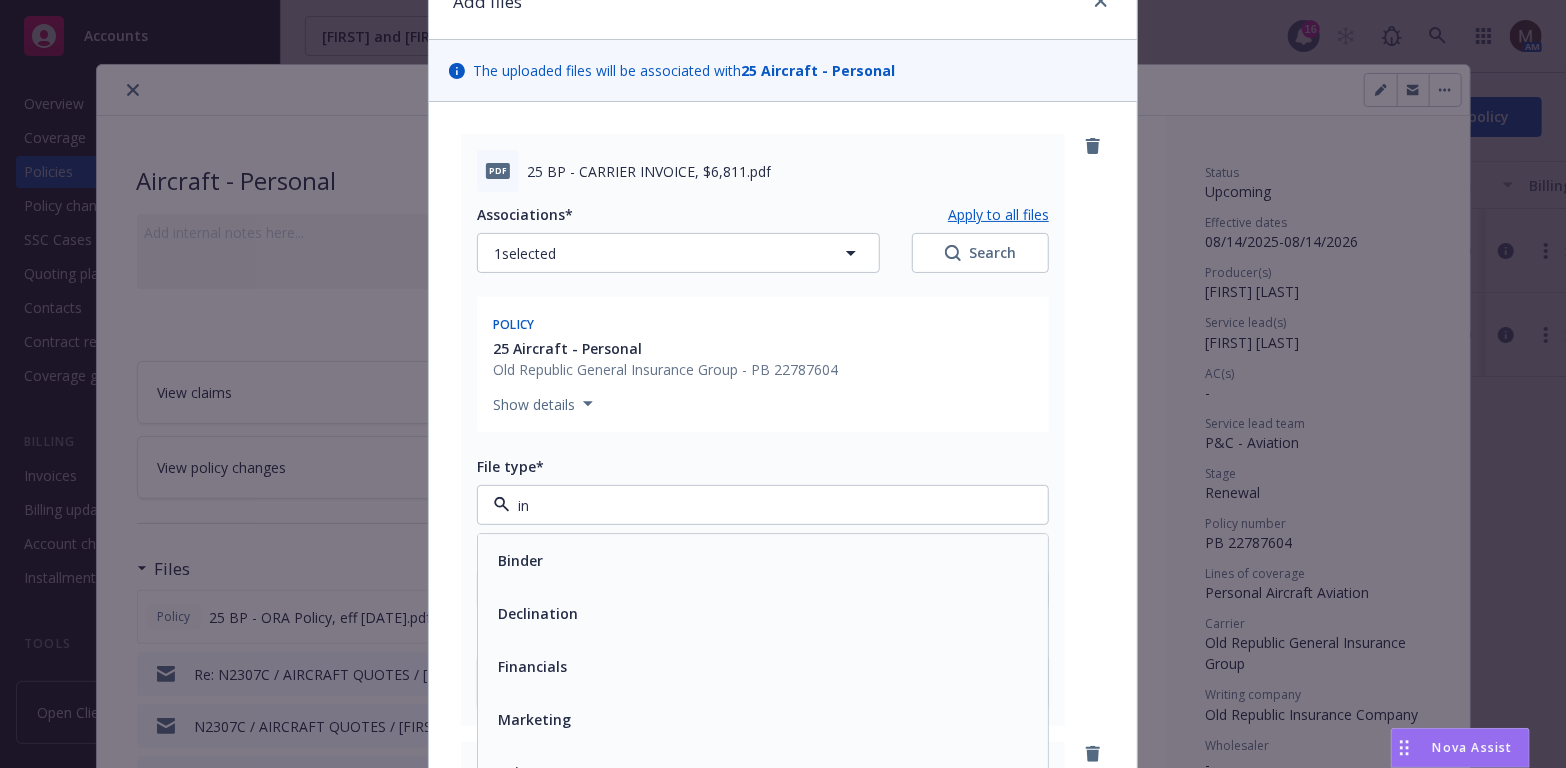 type on "inv" 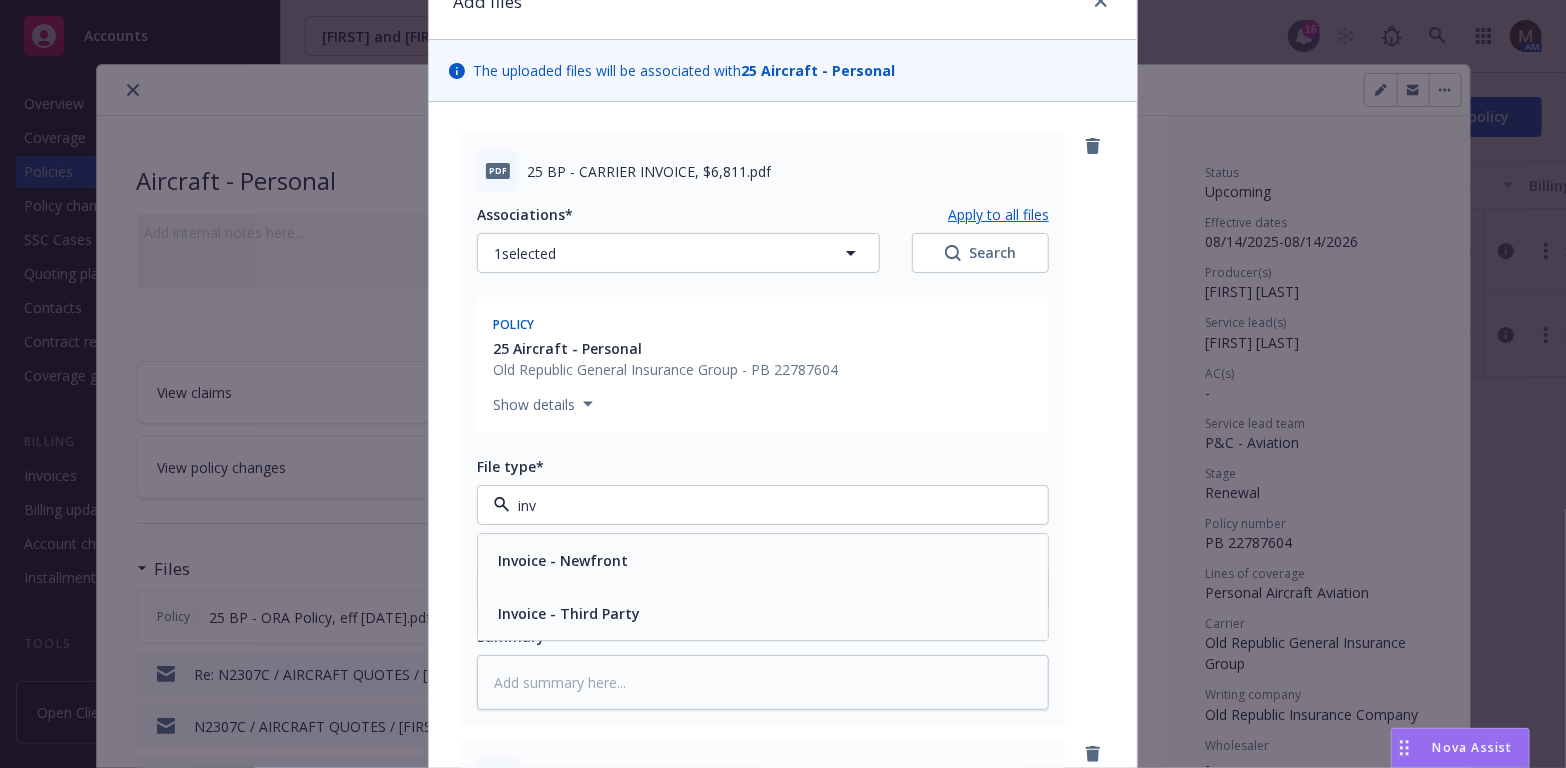 click on "Invoice - Third Party" at bounding box center [763, 614] 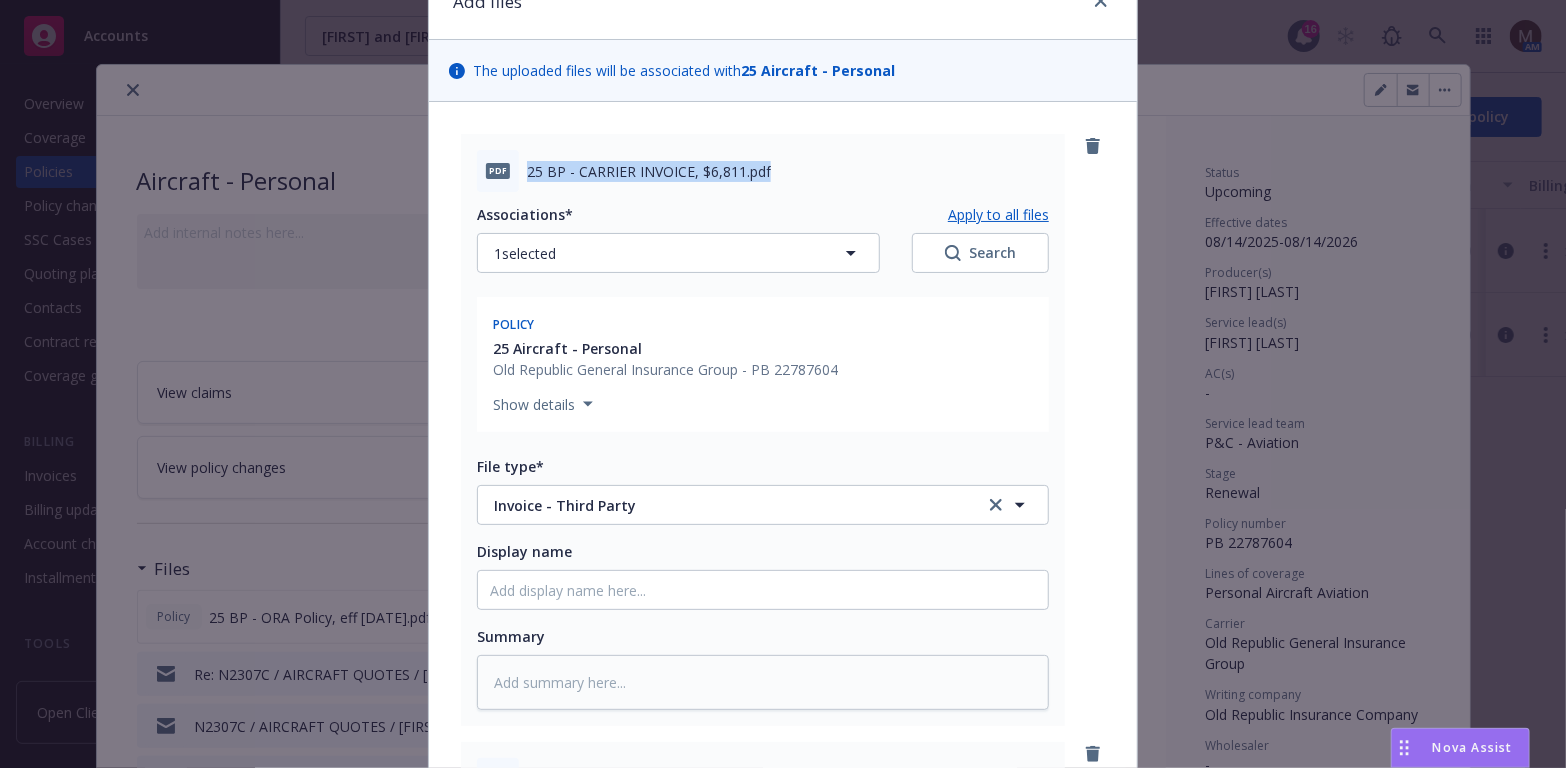 drag, startPoint x: 785, startPoint y: 171, endPoint x: 498, endPoint y: 179, distance: 287.11148 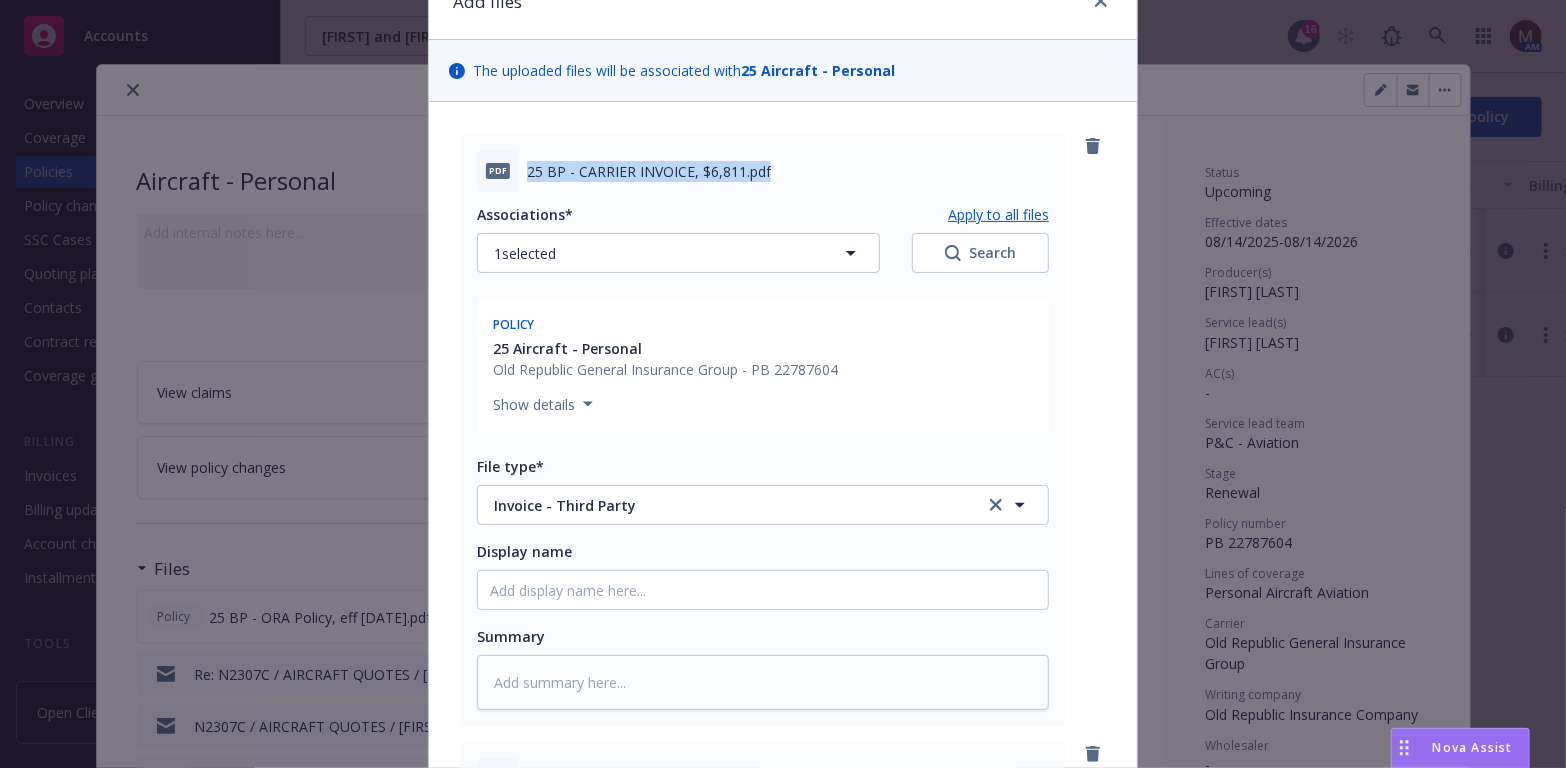 copy on "25 BP - CARRIER INVOICE, $6,811.pdf" 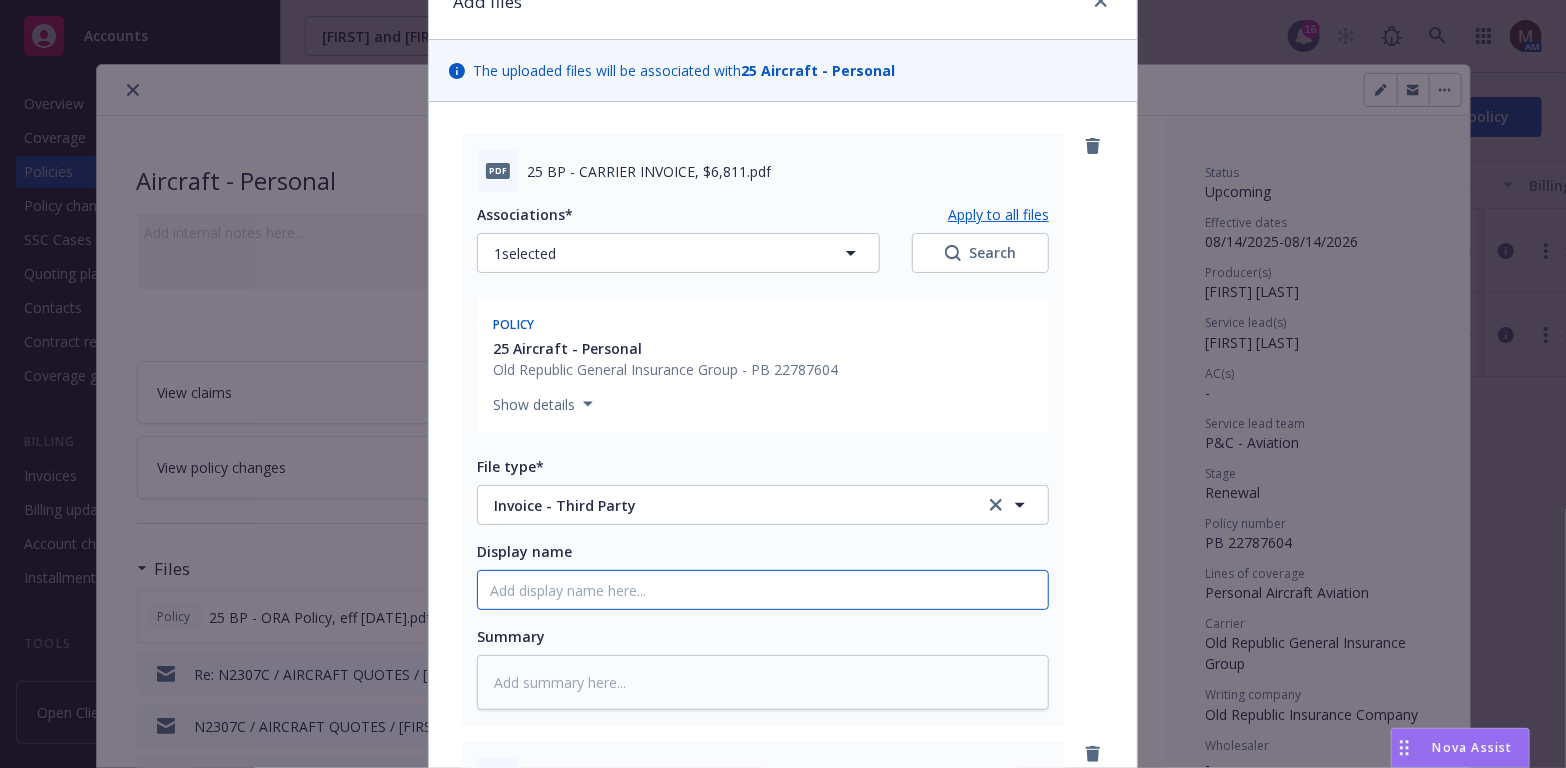 click on "Display name" at bounding box center [763, 590] 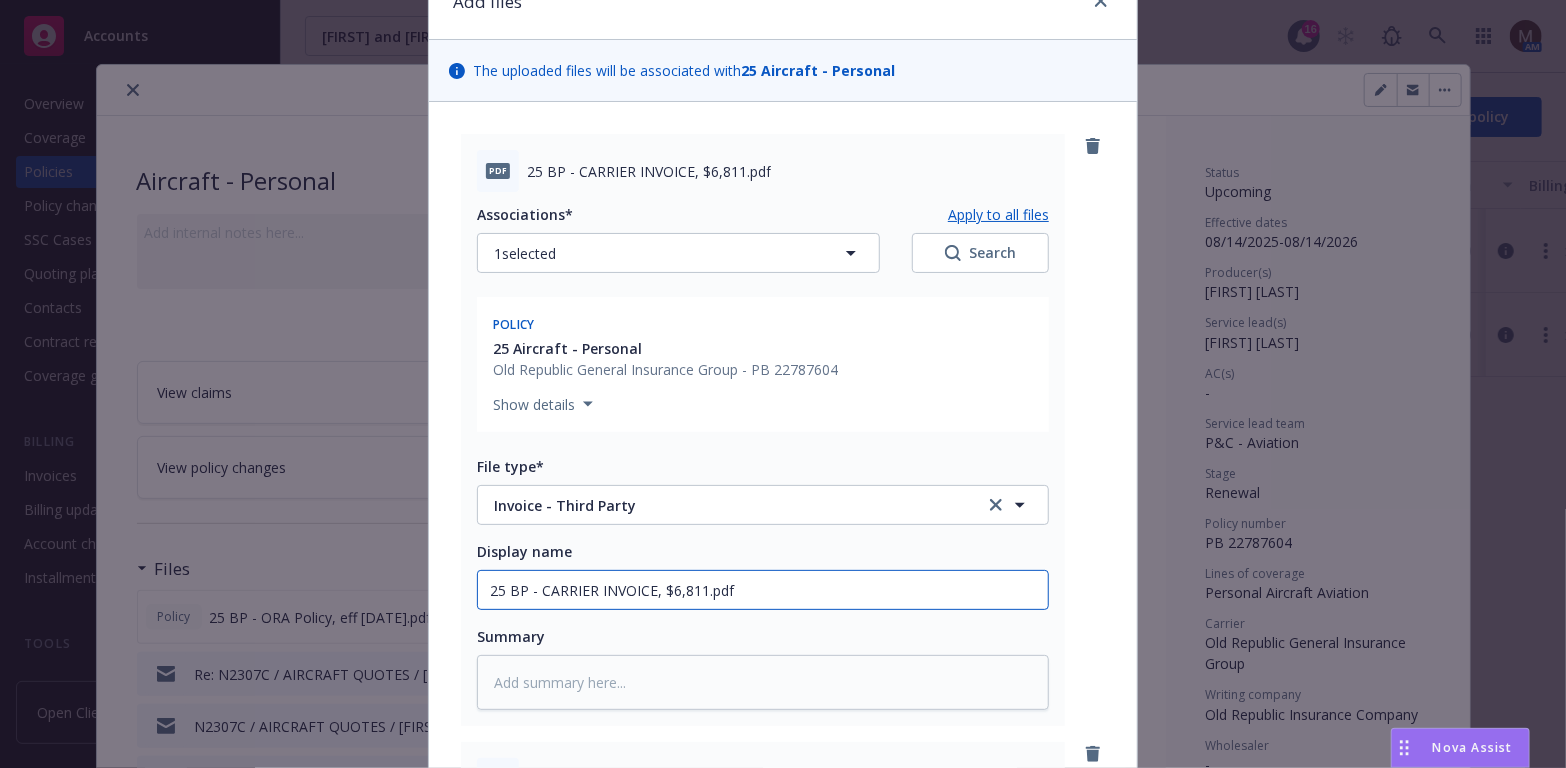type on "25 BP - CARRIER INVOICE, $6,811.pdf" 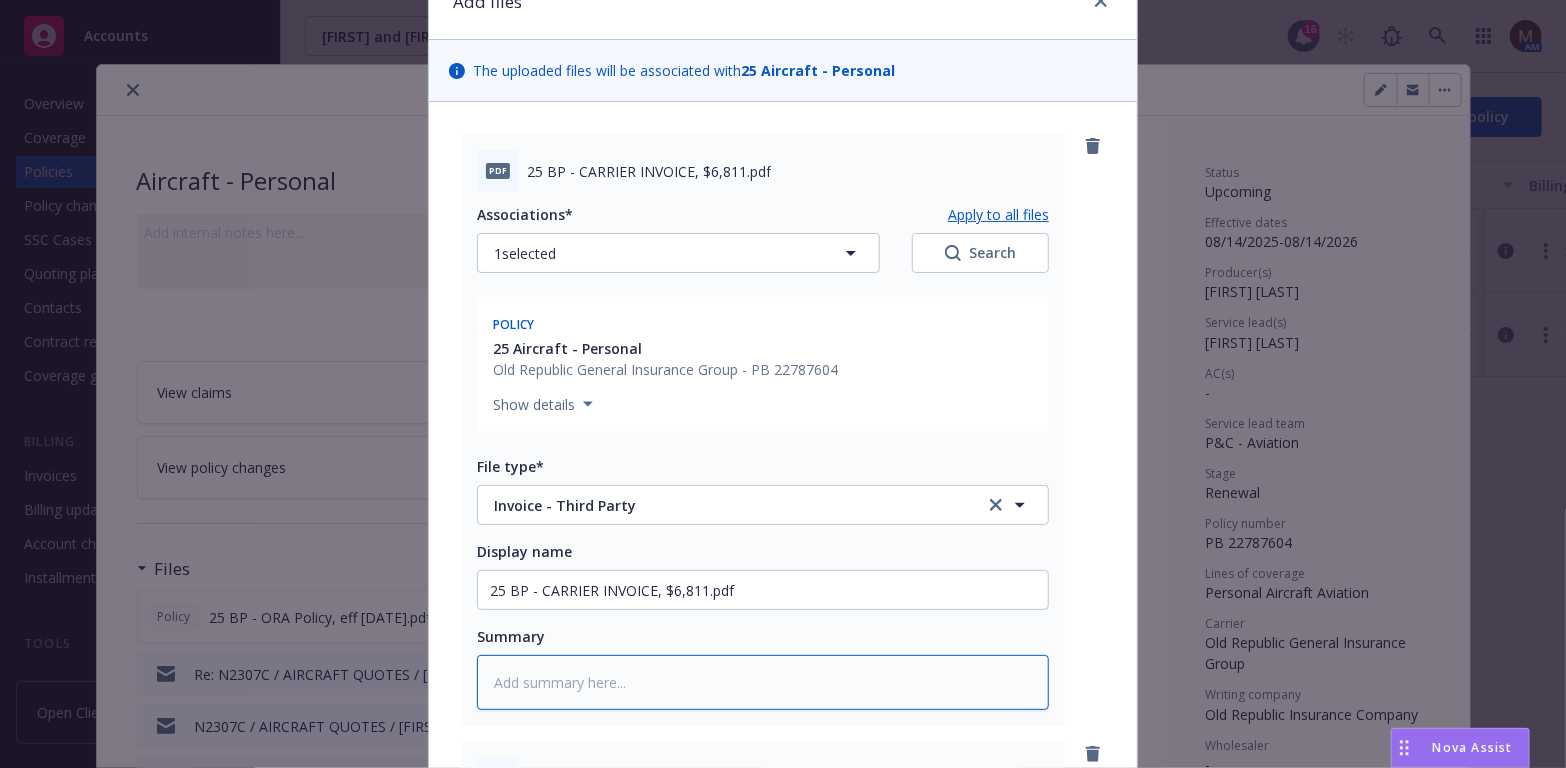 click at bounding box center [763, 682] 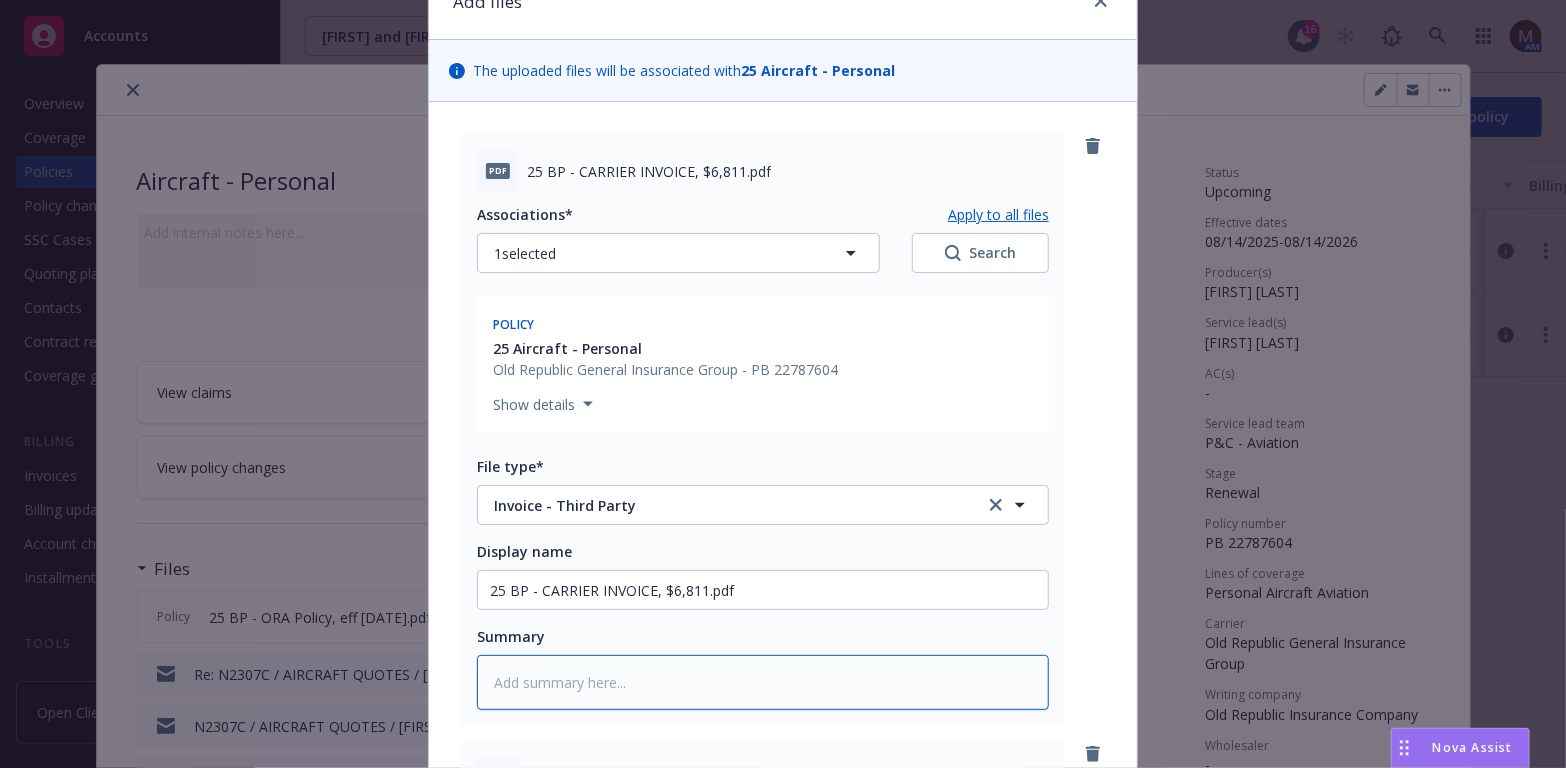 paste on "25 BP - CARRIER INVOICE, $6,811.pdf" 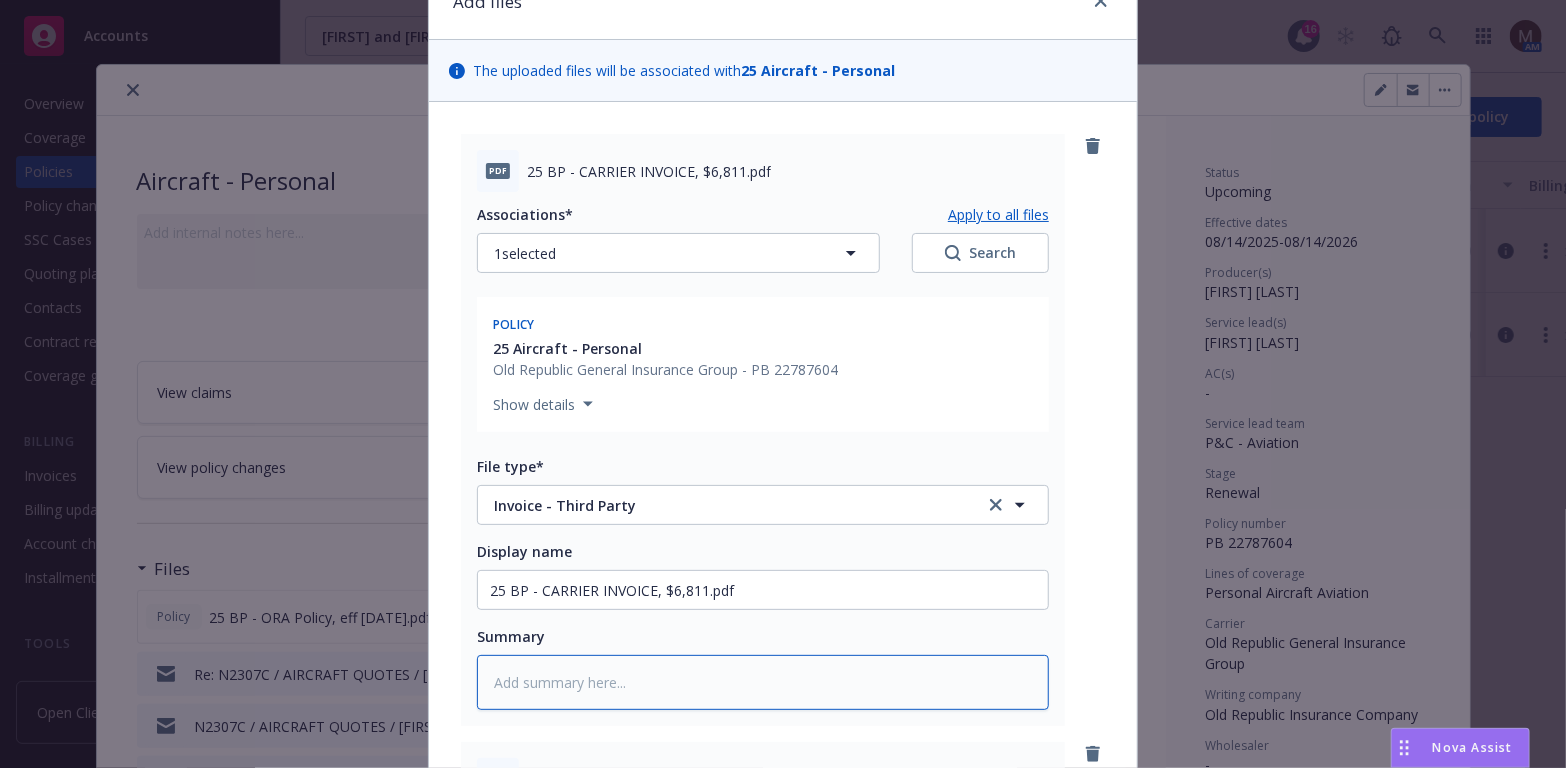 type on "x" 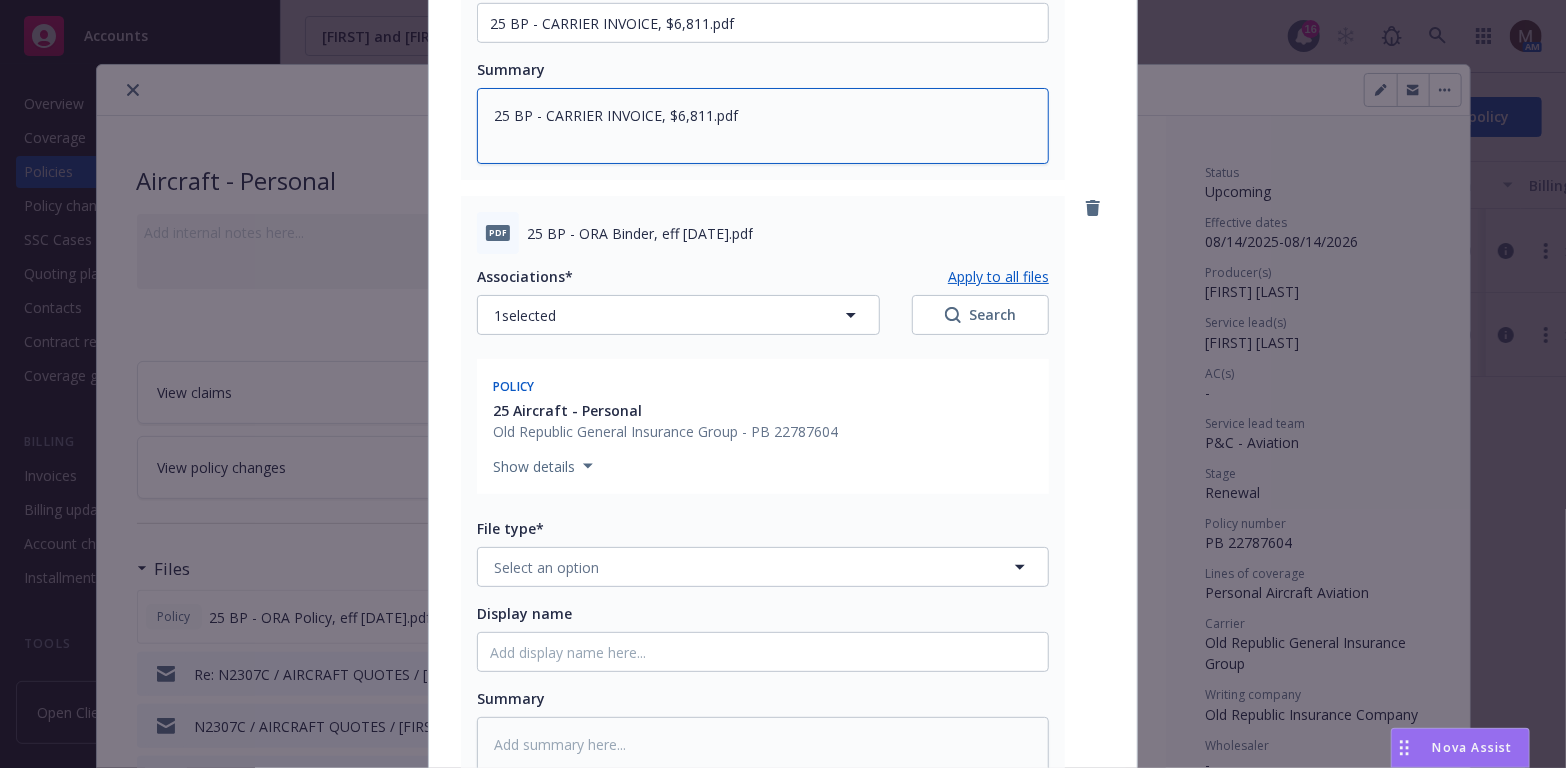 scroll, scrollTop: 700, scrollLeft: 0, axis: vertical 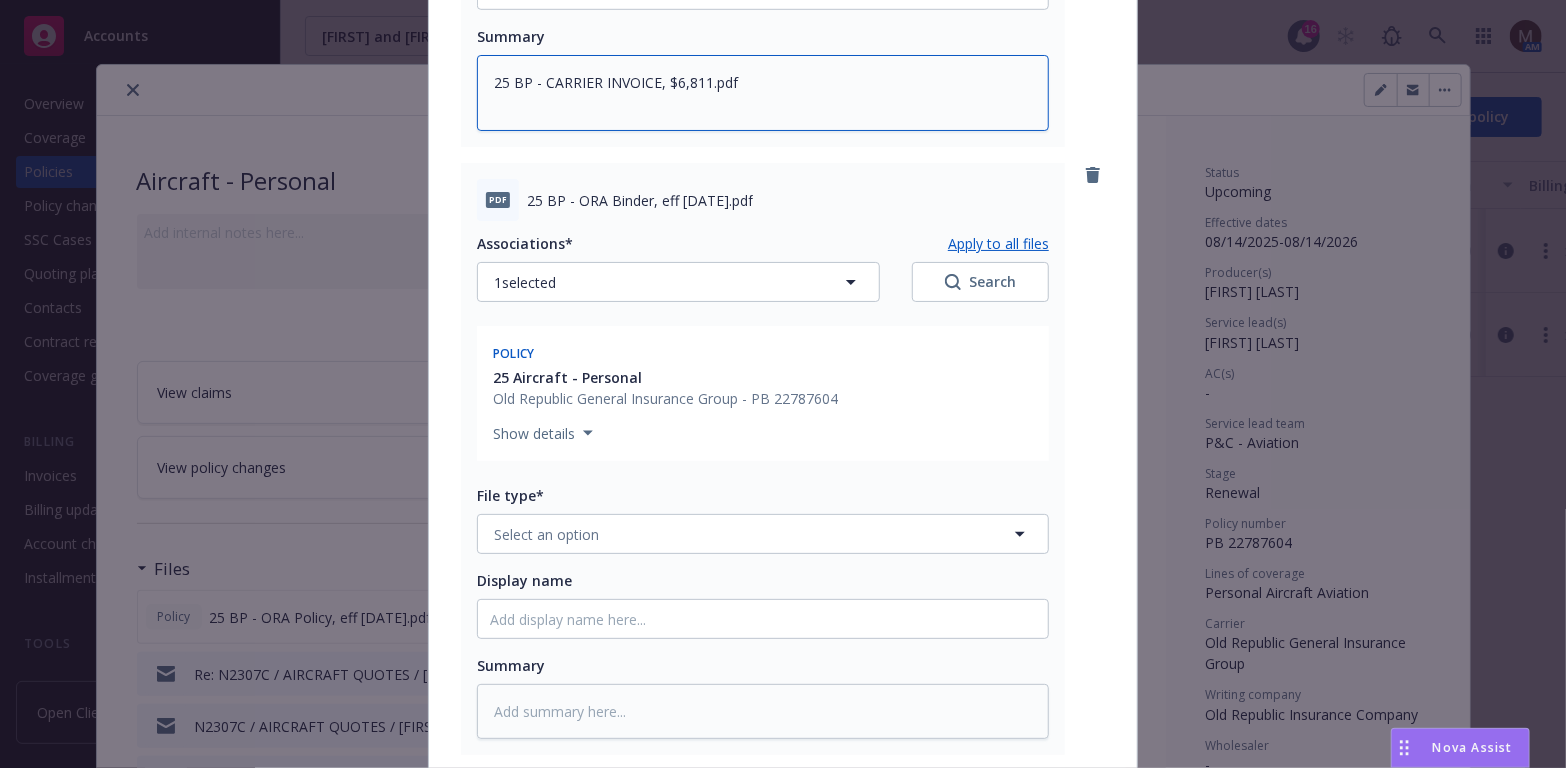 type on "25 BP - CARRIER INVOICE, $6,811.pdf" 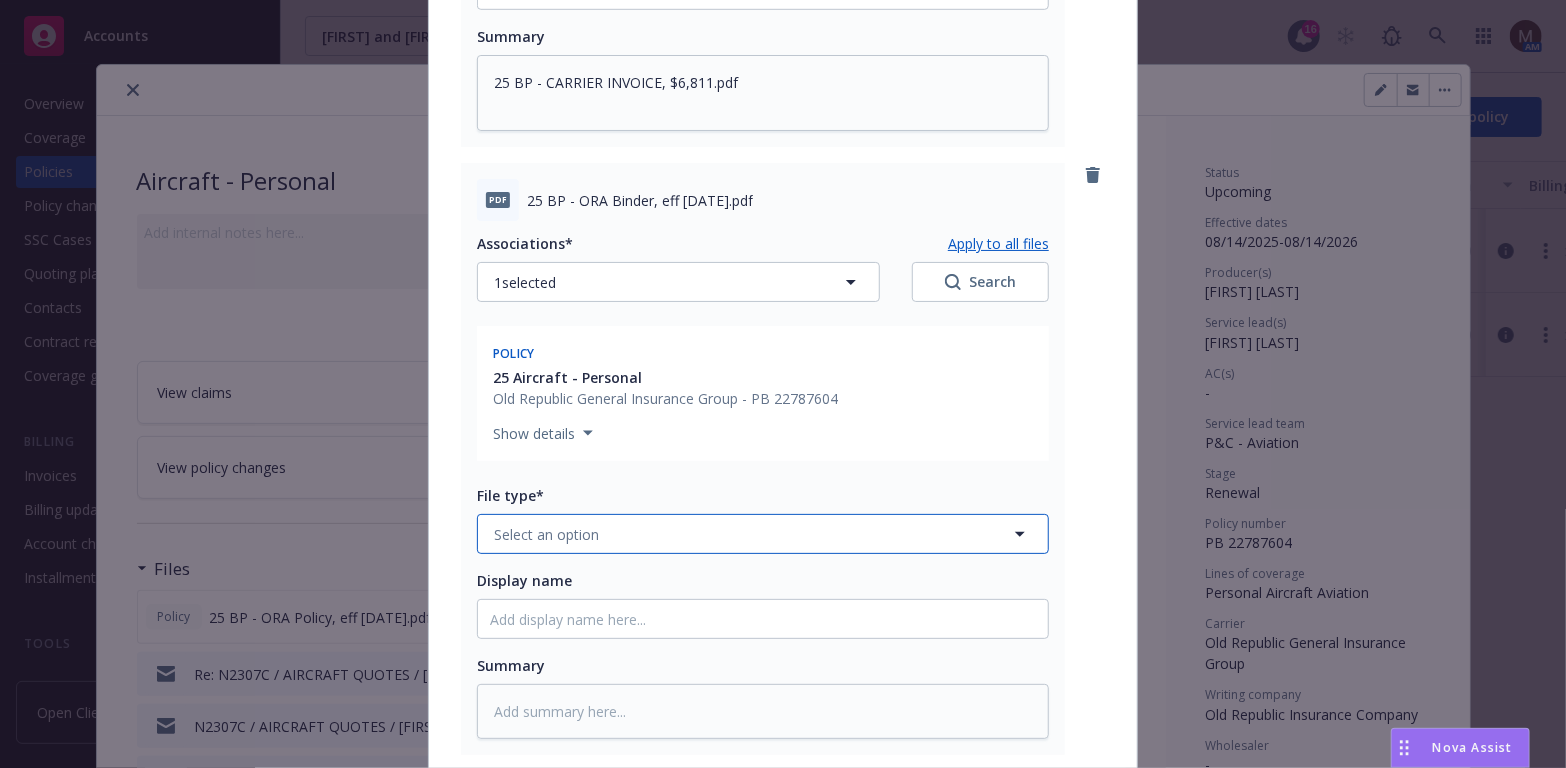 click 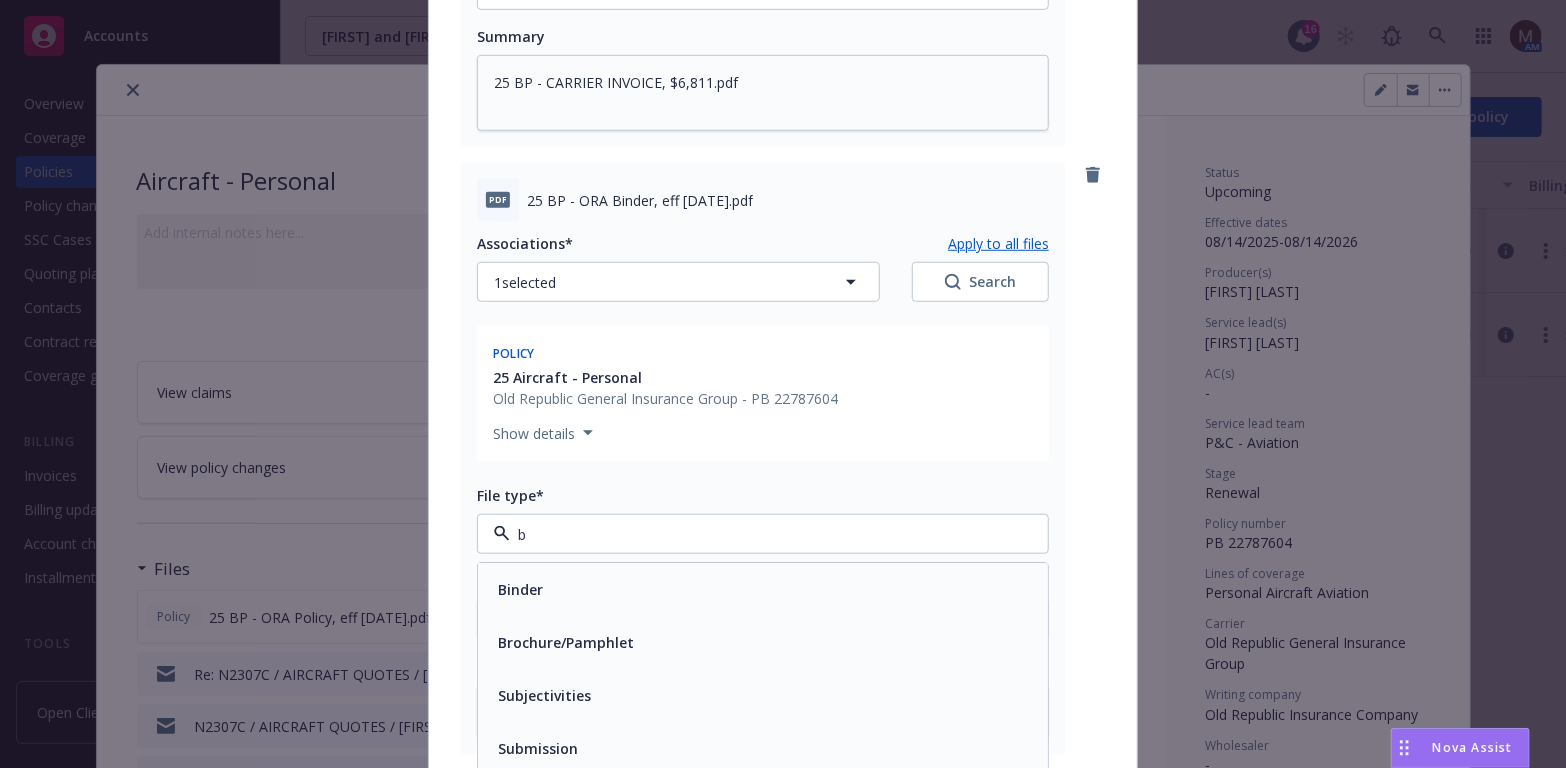 type on "bi" 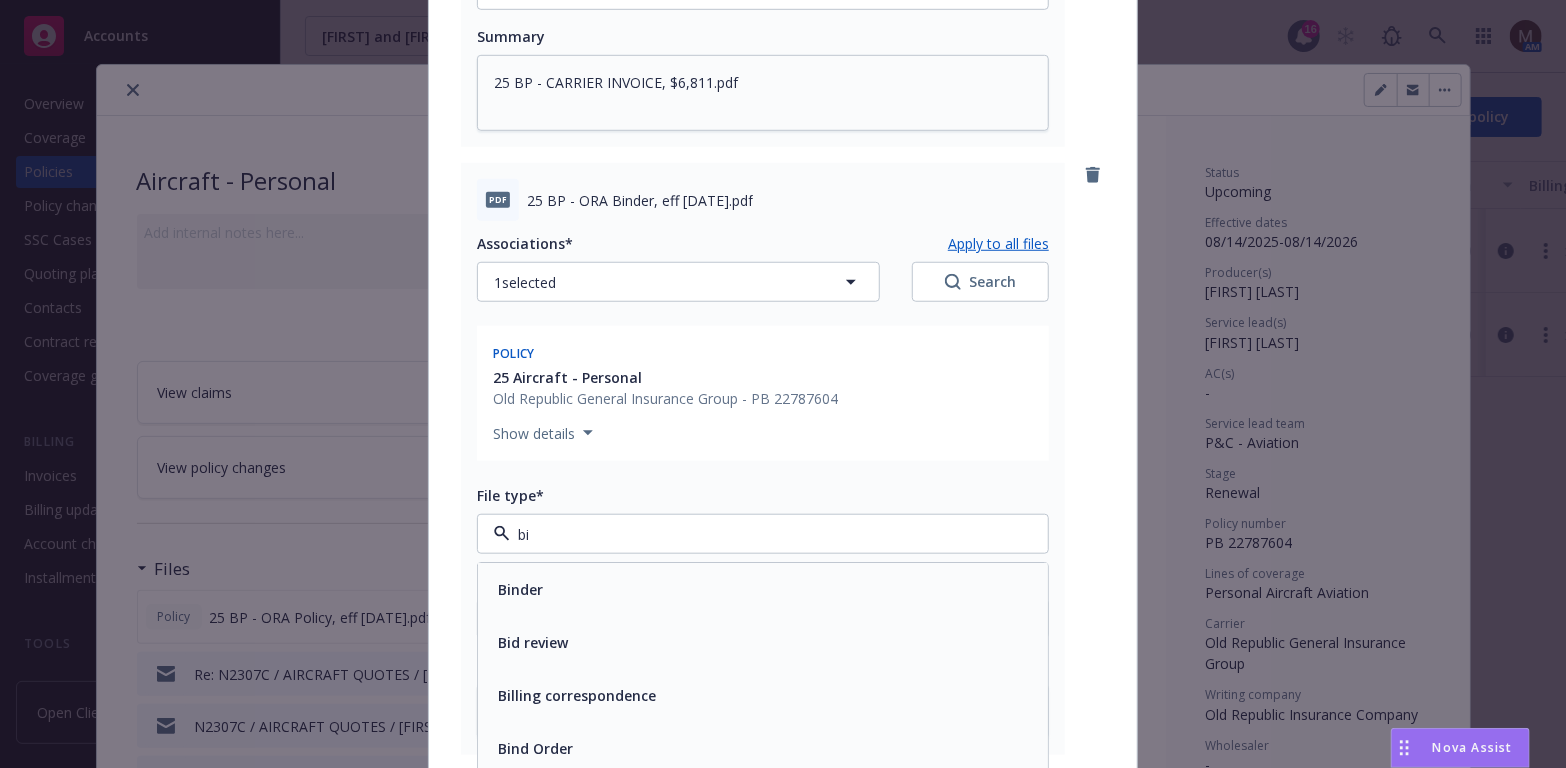 click on "Binder" at bounding box center [763, 589] 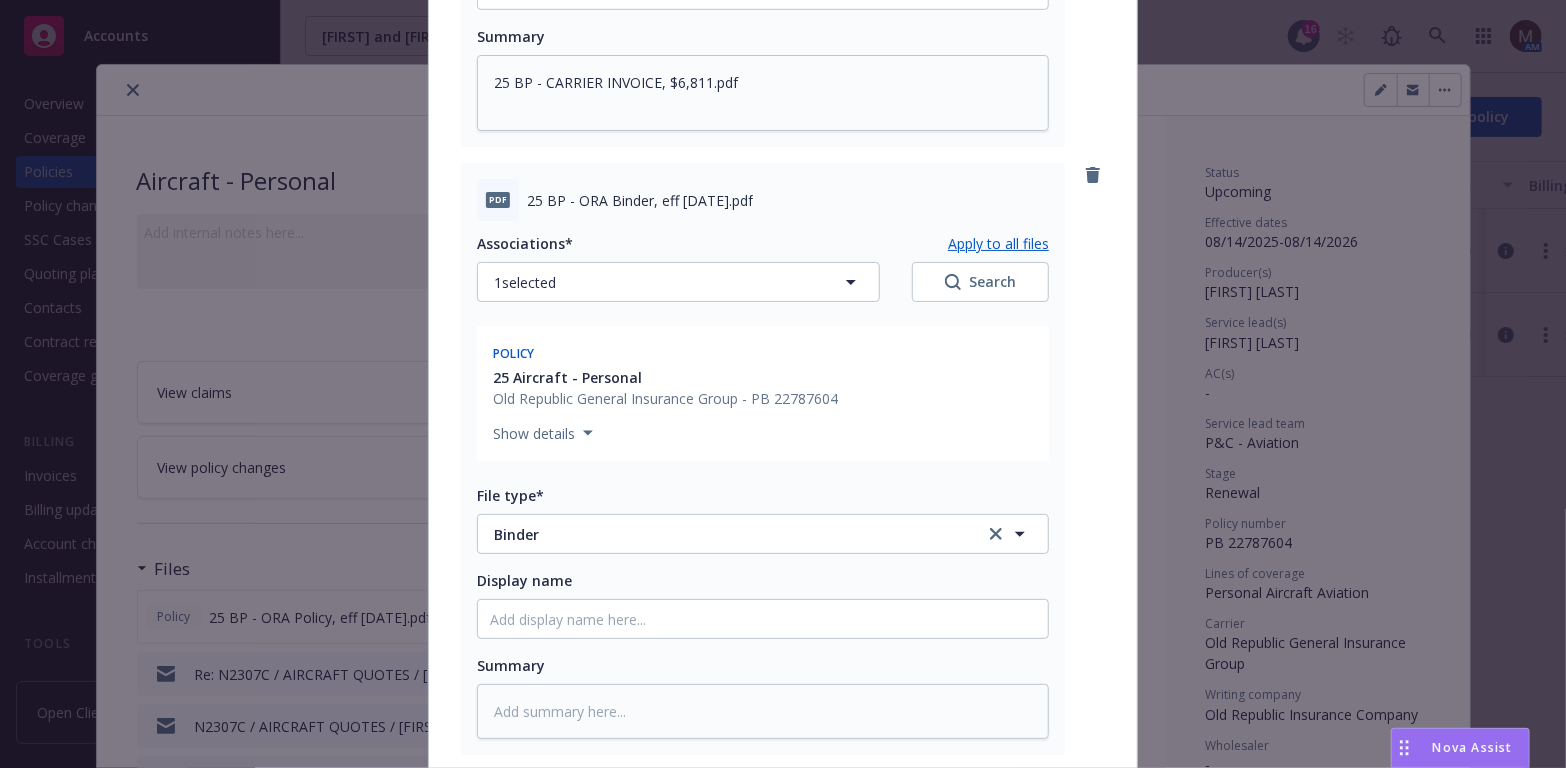 drag, startPoint x: 786, startPoint y: 194, endPoint x: 478, endPoint y: 195, distance: 308.00162 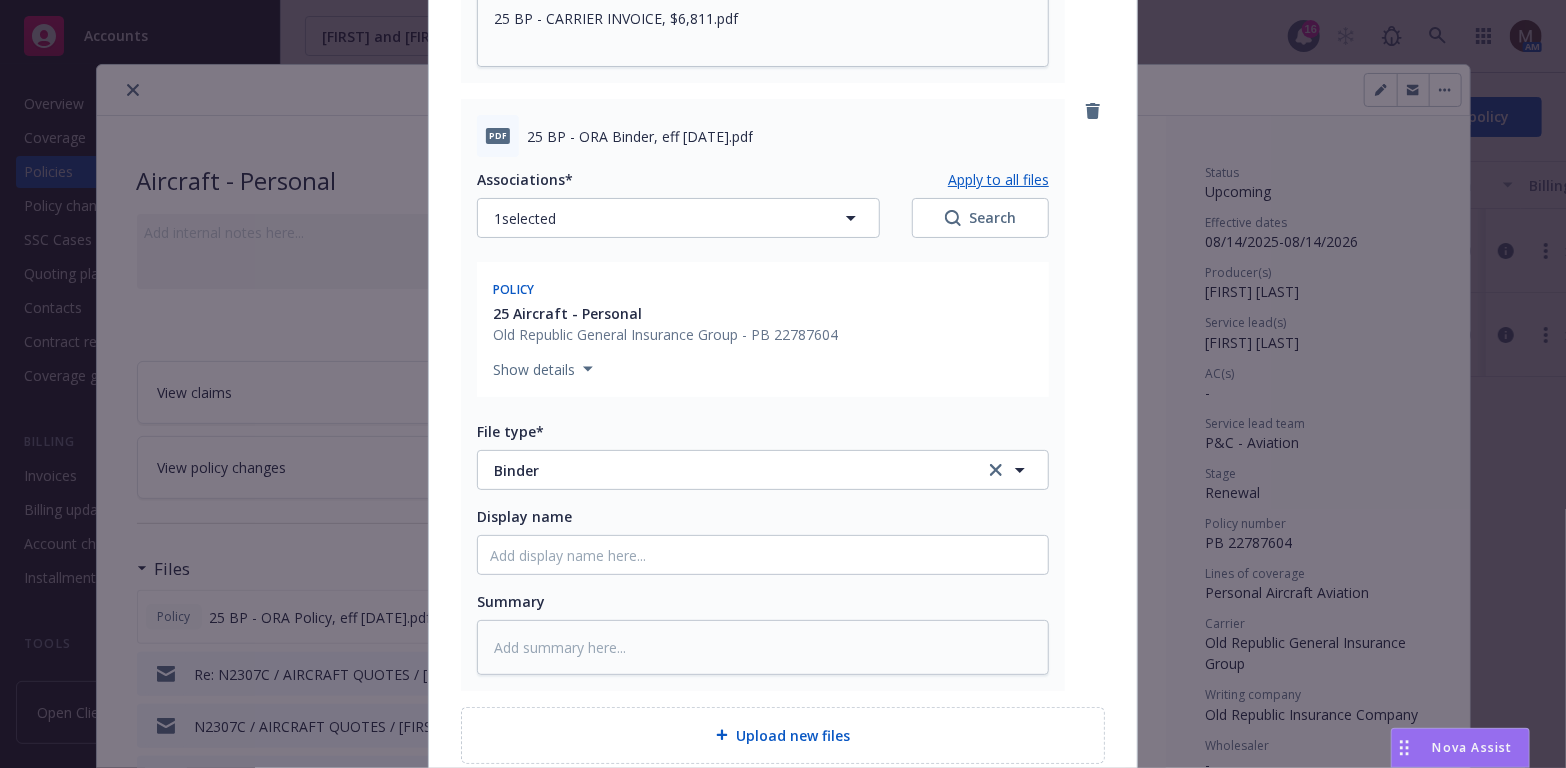 scroll, scrollTop: 800, scrollLeft: 0, axis: vertical 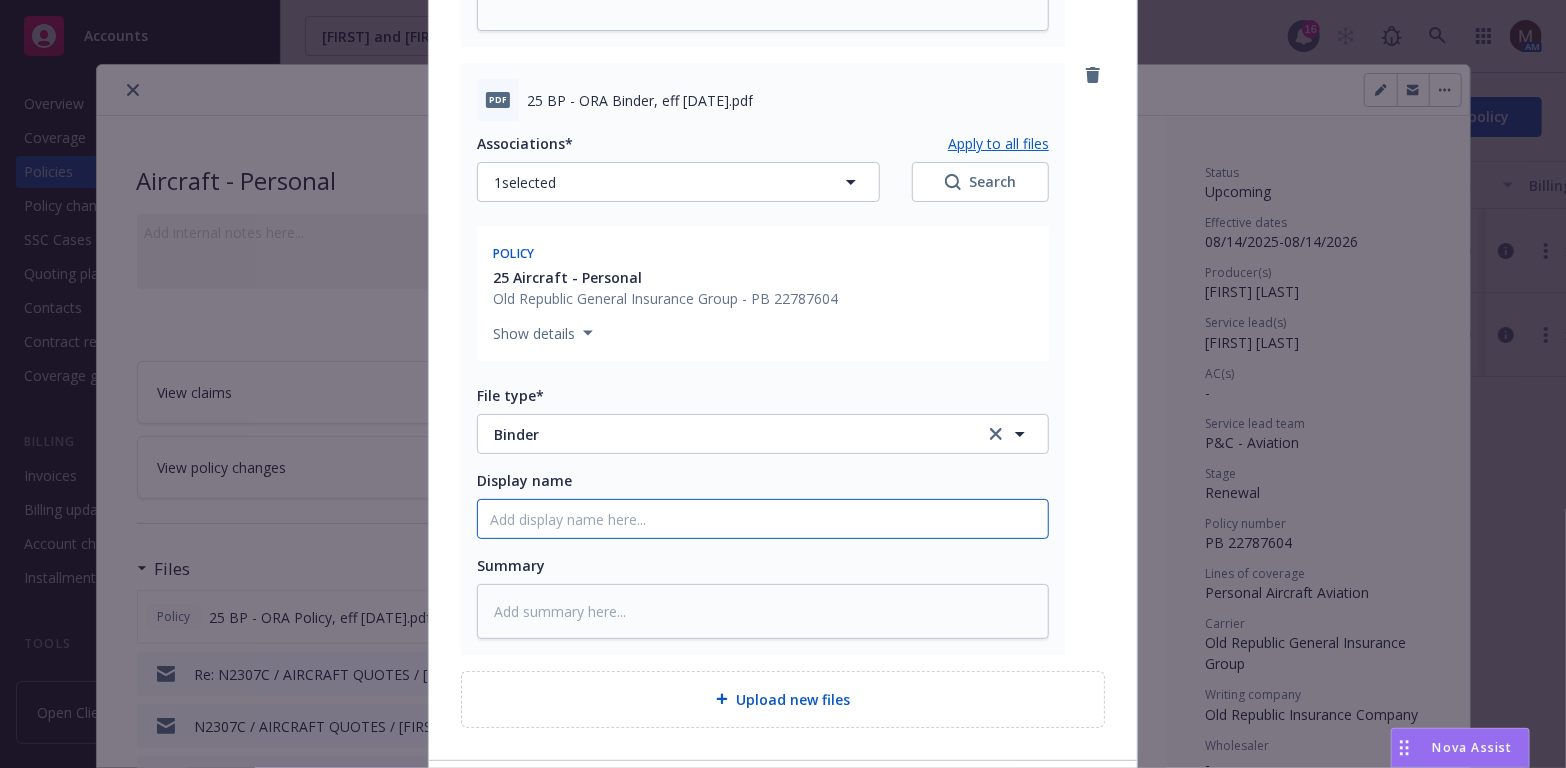click on "Display name" at bounding box center (763, -110) 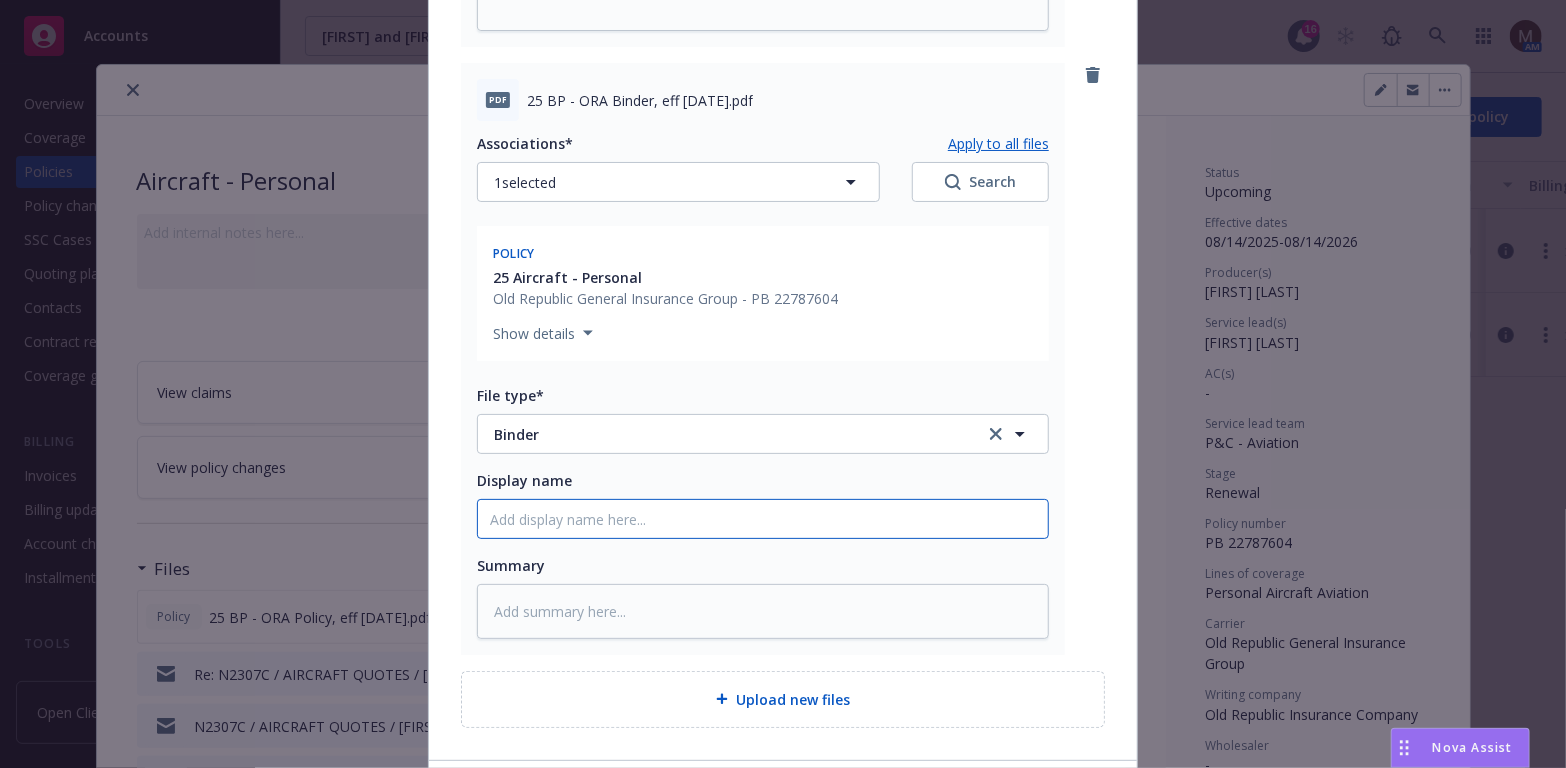 paste on "pdf 25 BP - ORA Binder, eff 08.14.2025.pdf" 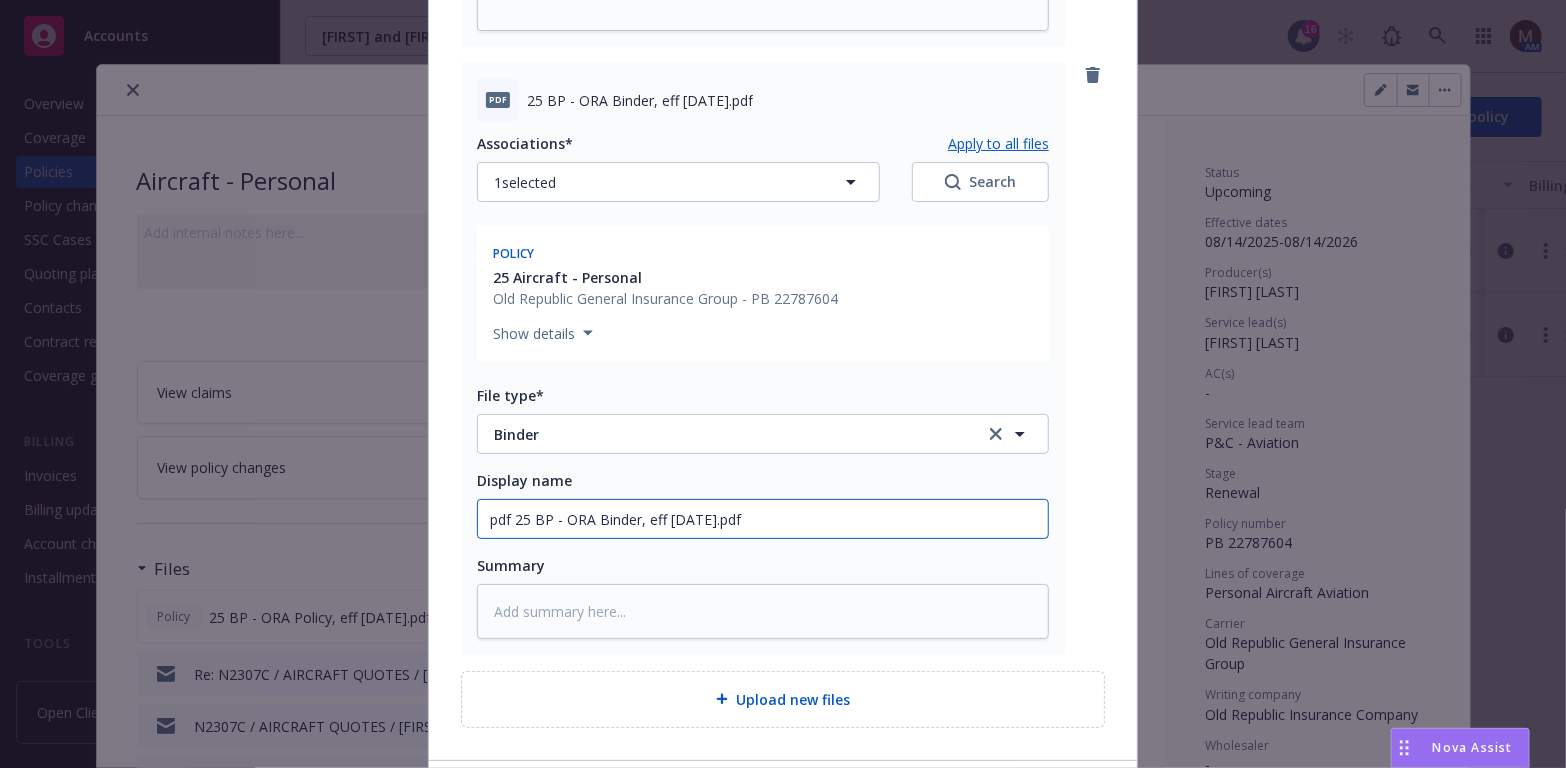 drag, startPoint x: 505, startPoint y: 516, endPoint x: 453, endPoint y: 507, distance: 52.773098 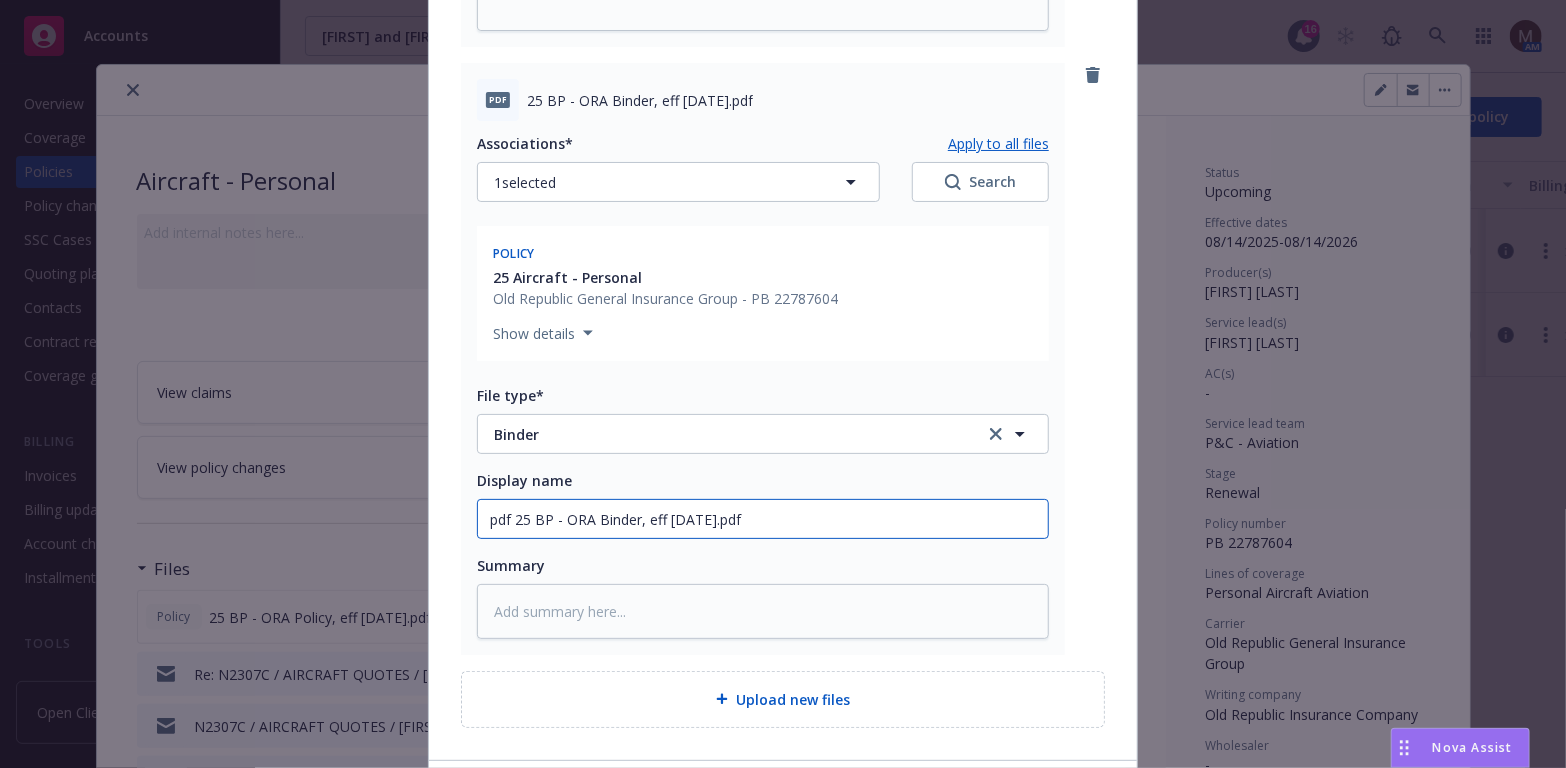 click on "pdf 25 BP - ORA Binder, eff 08.14.2025.pdf Associations* Apply to all files 1  selected Search Policy 25 Aircraft - Personal Old Republic General Insurance Group - PB 22787604 Show details   File type* Binder Binder Display name pdf 25 BP - ORA Binder, eff 08.14.2025.pdf Summary" at bounding box center (763, 359) 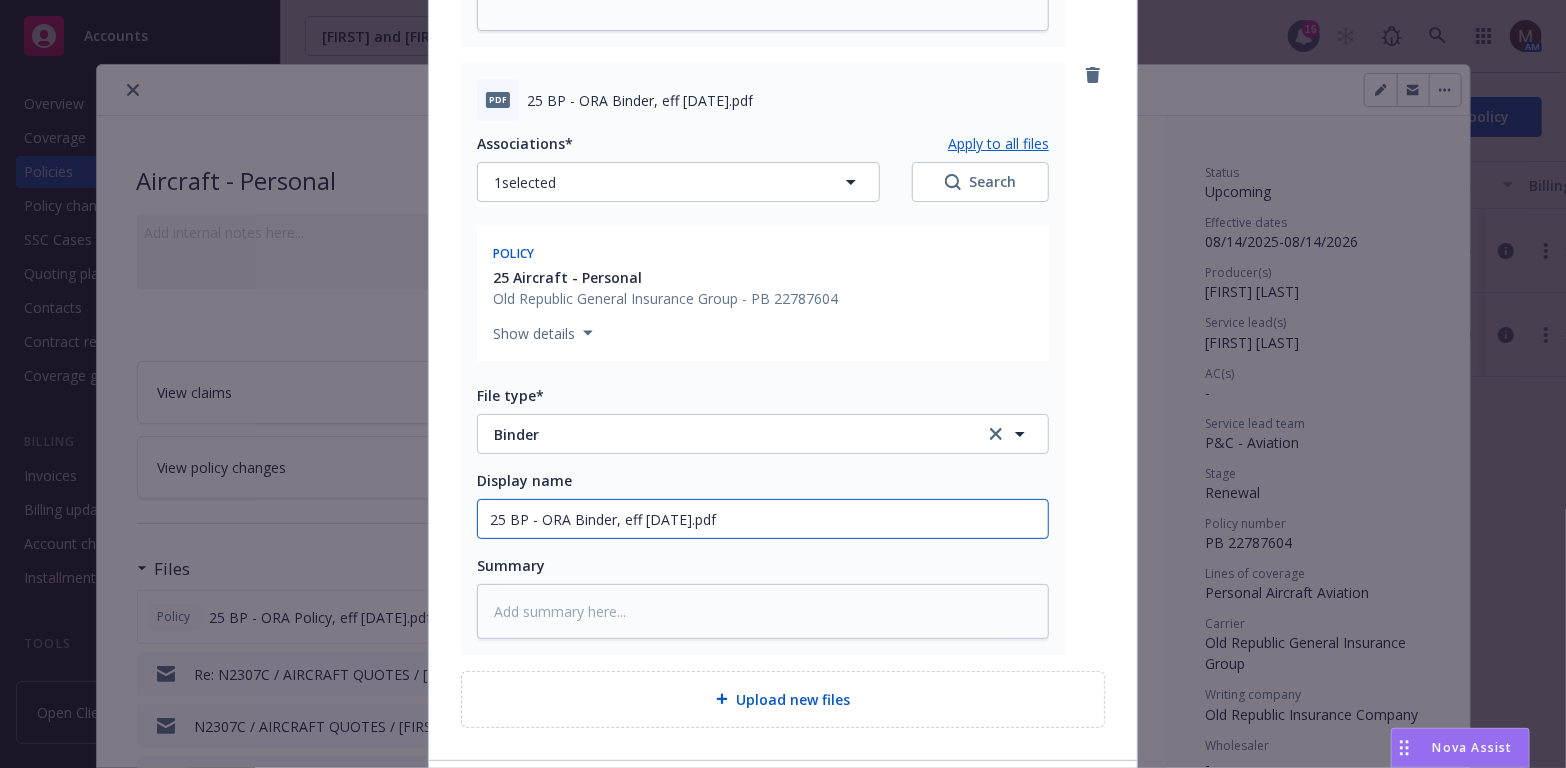 type on "25 BP - ORA Binder, eff 08.14.2025.pdf" 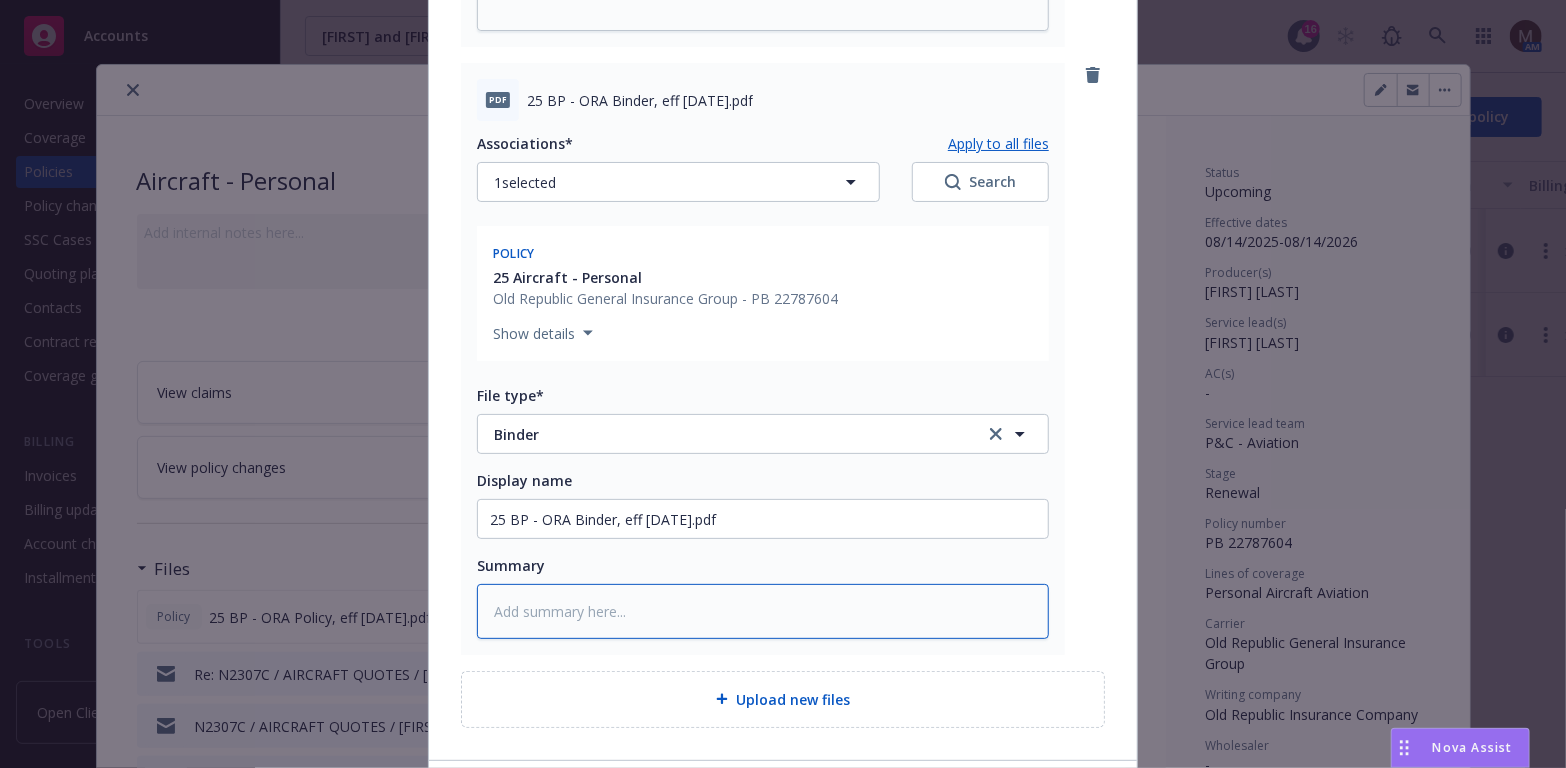 click at bounding box center [763, 611] 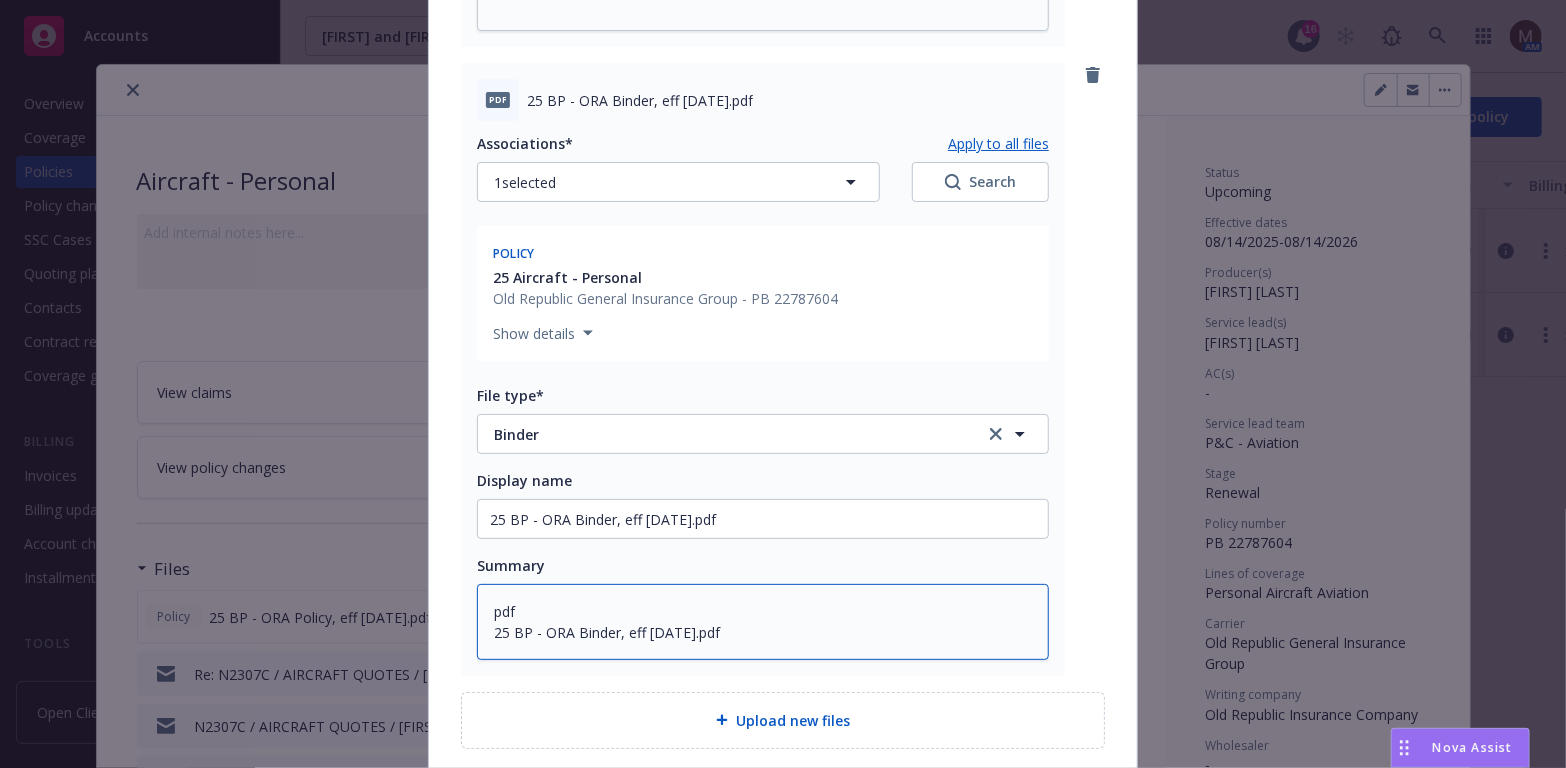 drag, startPoint x: 518, startPoint y: 602, endPoint x: 478, endPoint y: 596, distance: 40.4475 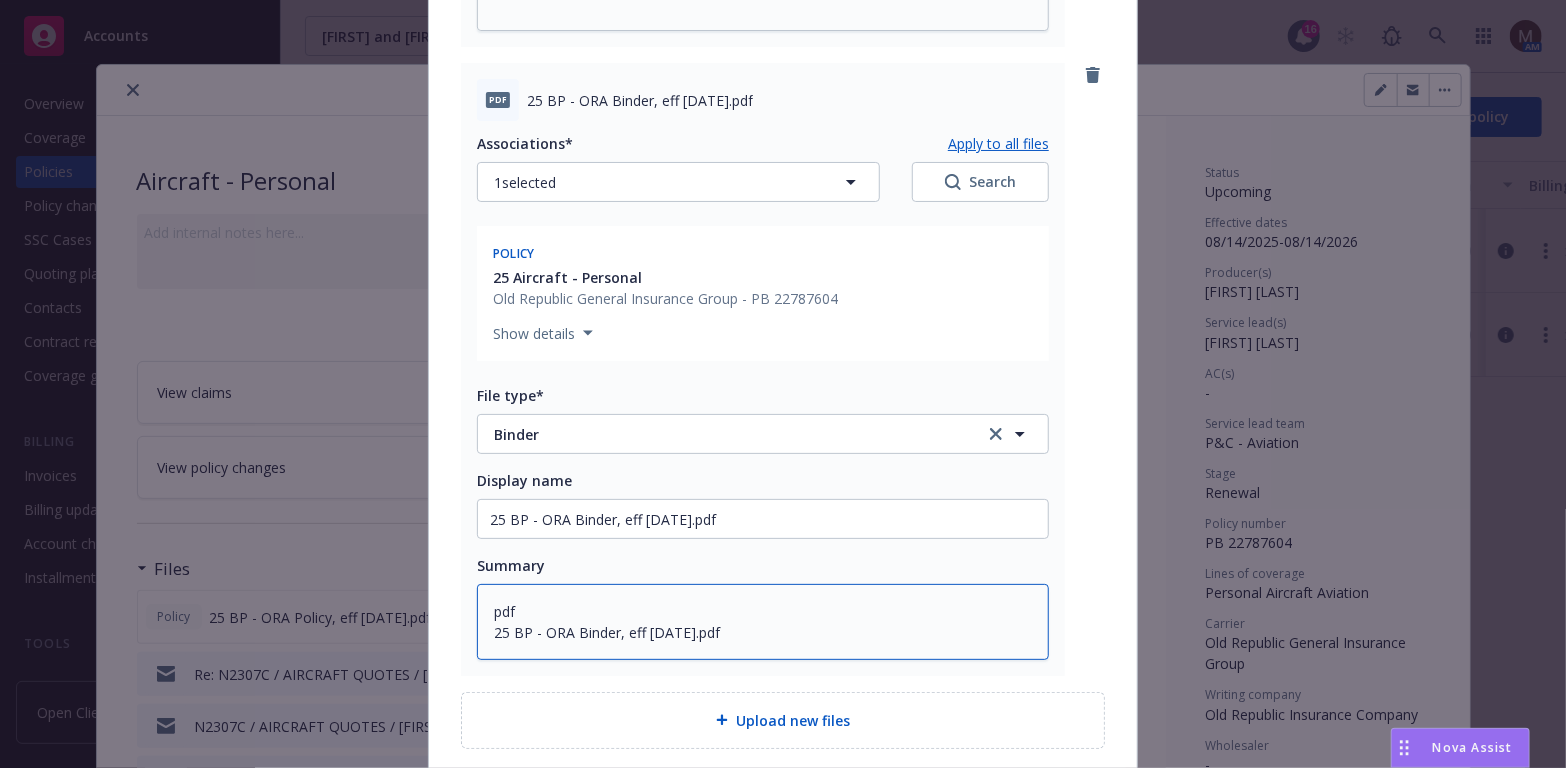 click on "pdf
25 BP - ORA Binder, eff 08.14.2025.pdf" at bounding box center (763, 622) 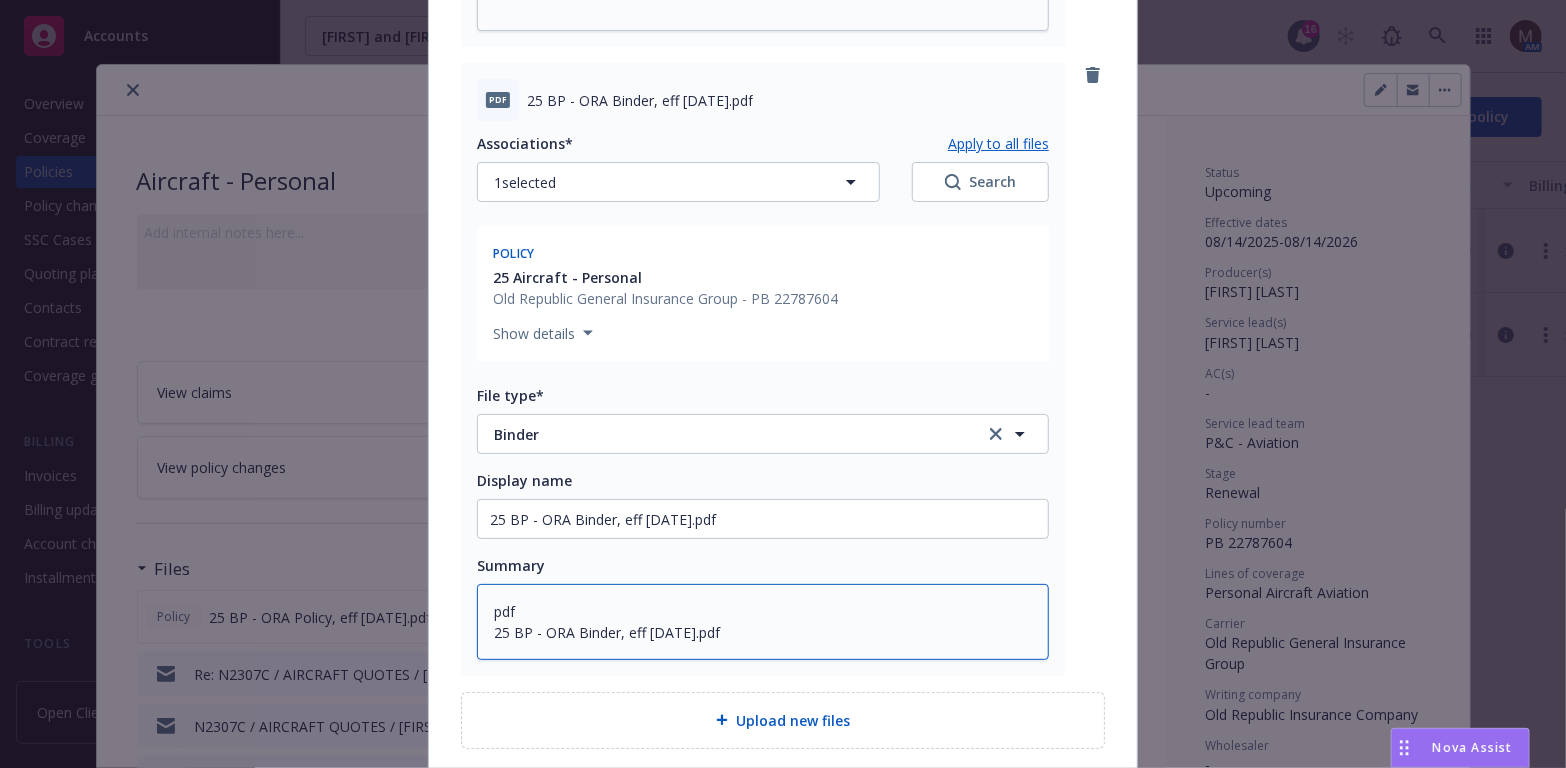 type on "x" 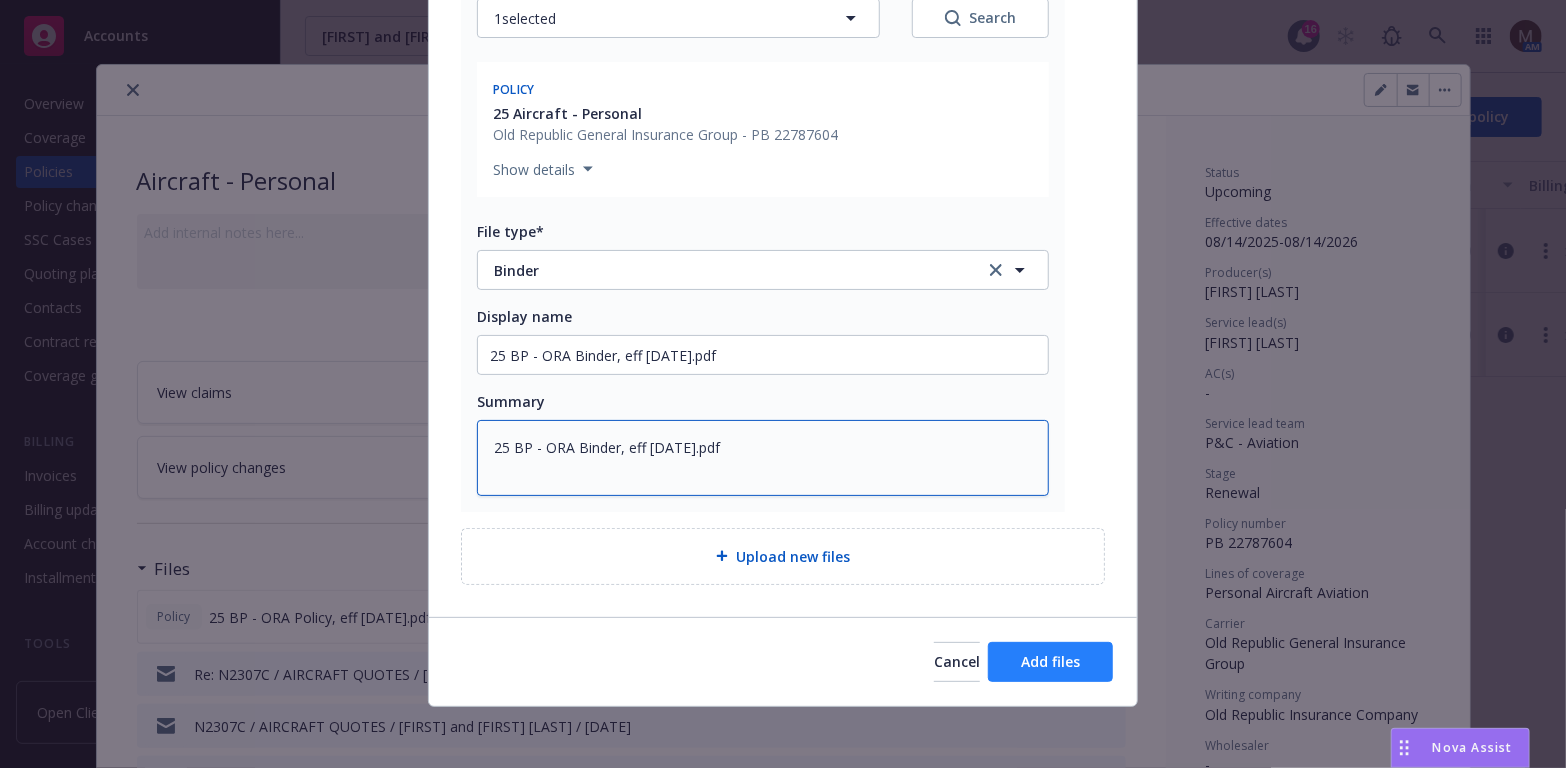 type on "25 BP - ORA Binder, eff 08.14.2025.pdf" 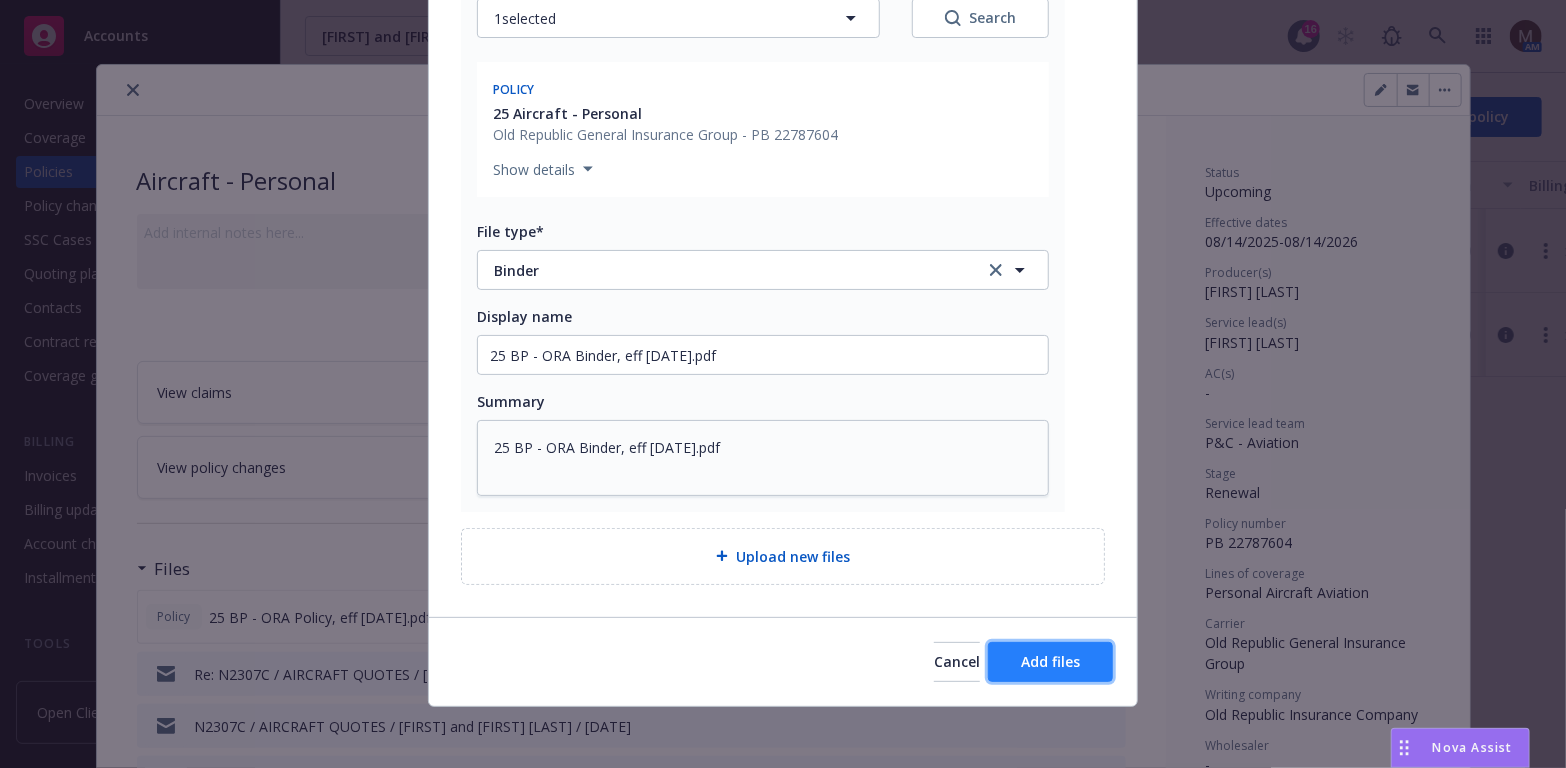 drag, startPoint x: 1062, startPoint y: 651, endPoint x: 991, endPoint y: 653, distance: 71.02816 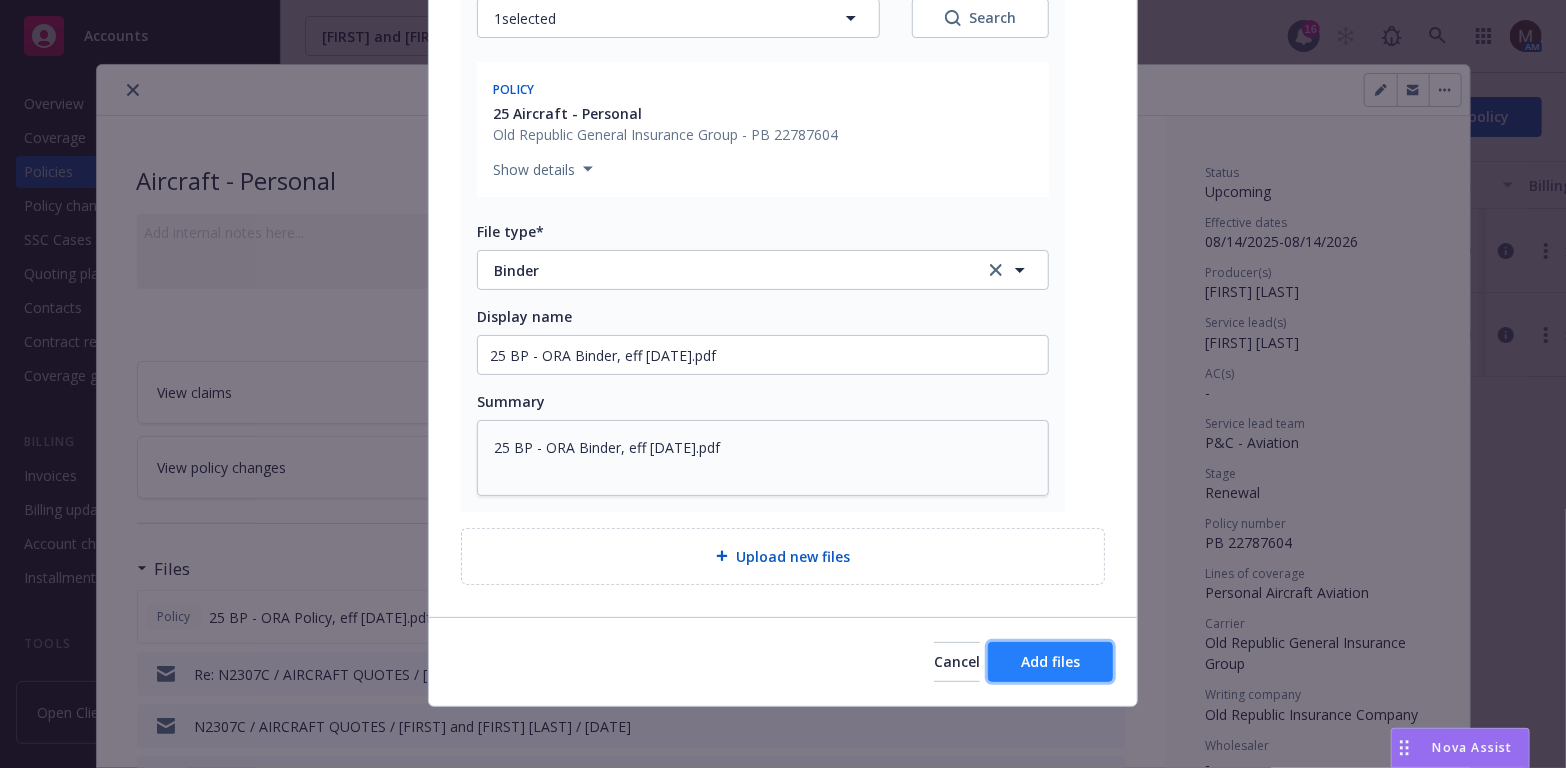 click on "Add files" at bounding box center [1050, 661] 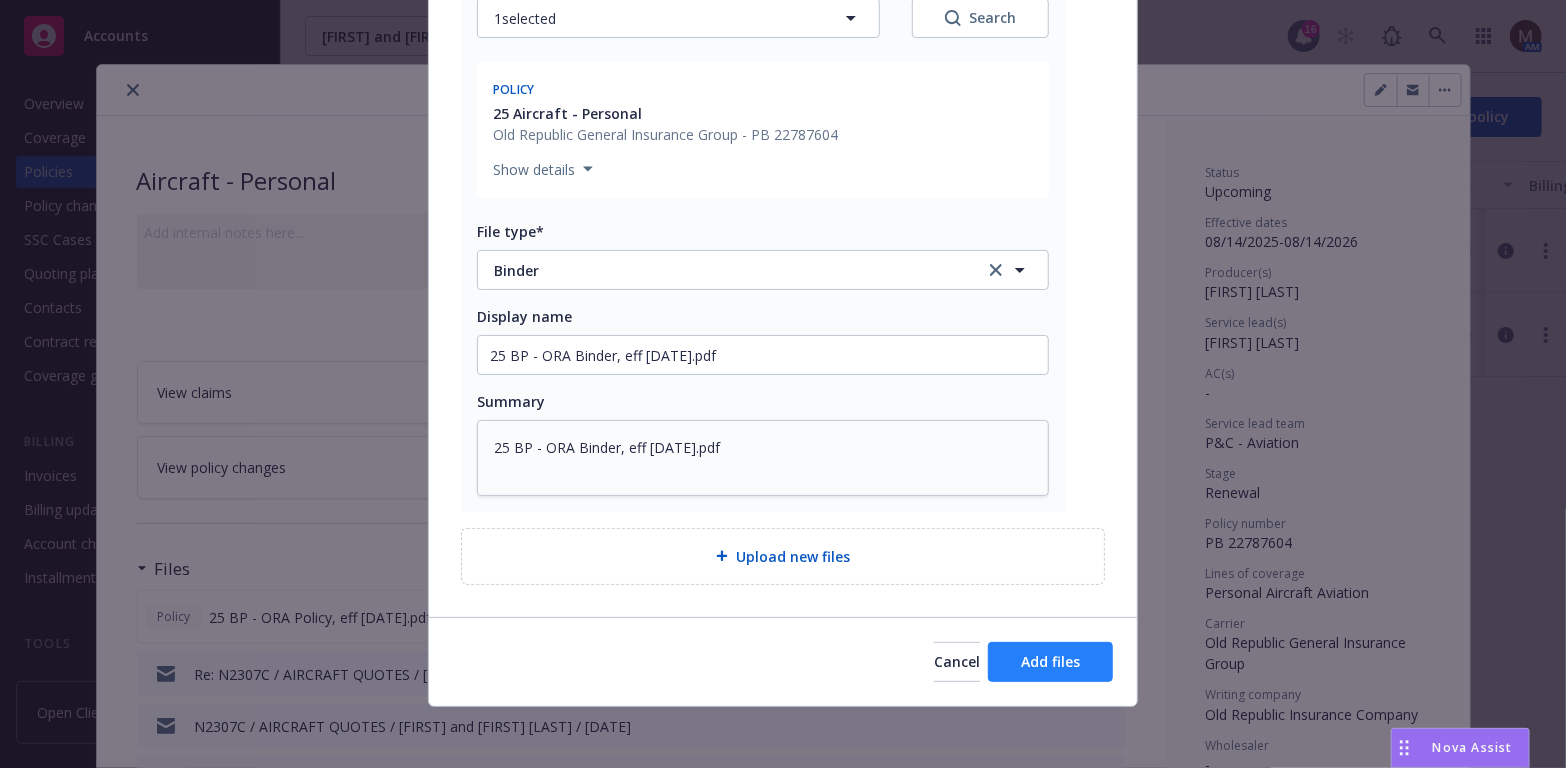 scroll, scrollTop: 892, scrollLeft: 0, axis: vertical 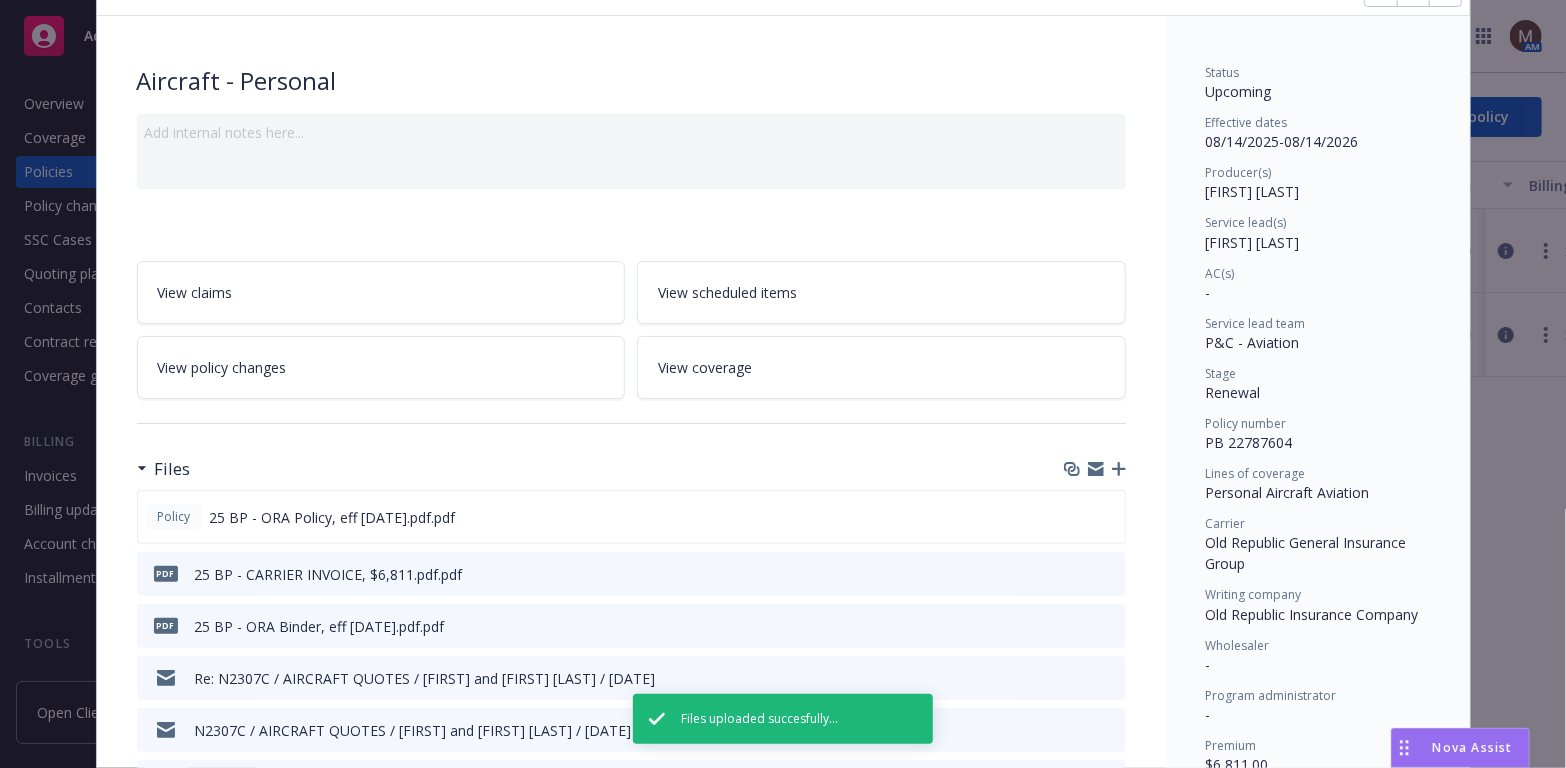 click 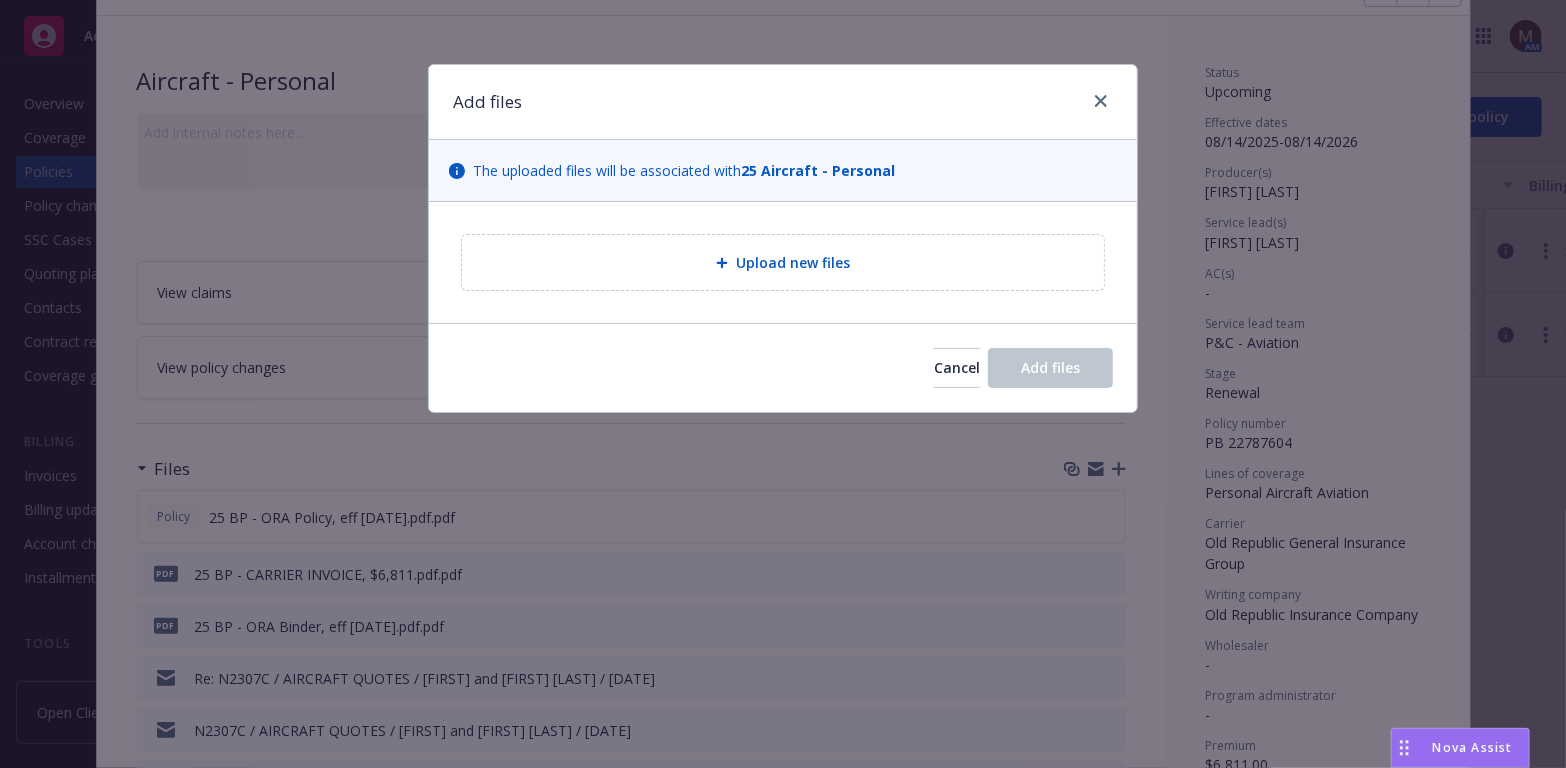 type on "x" 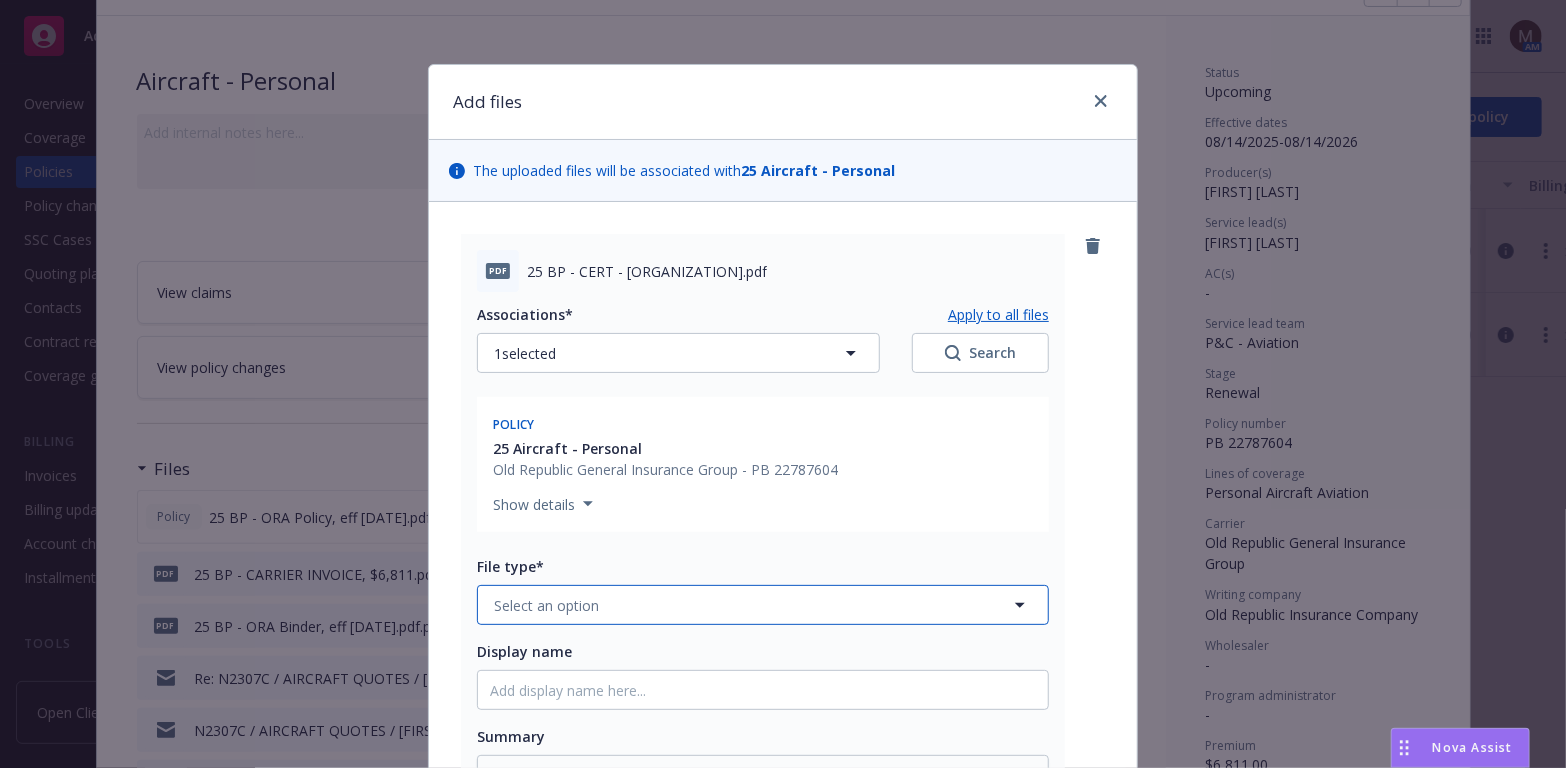 click 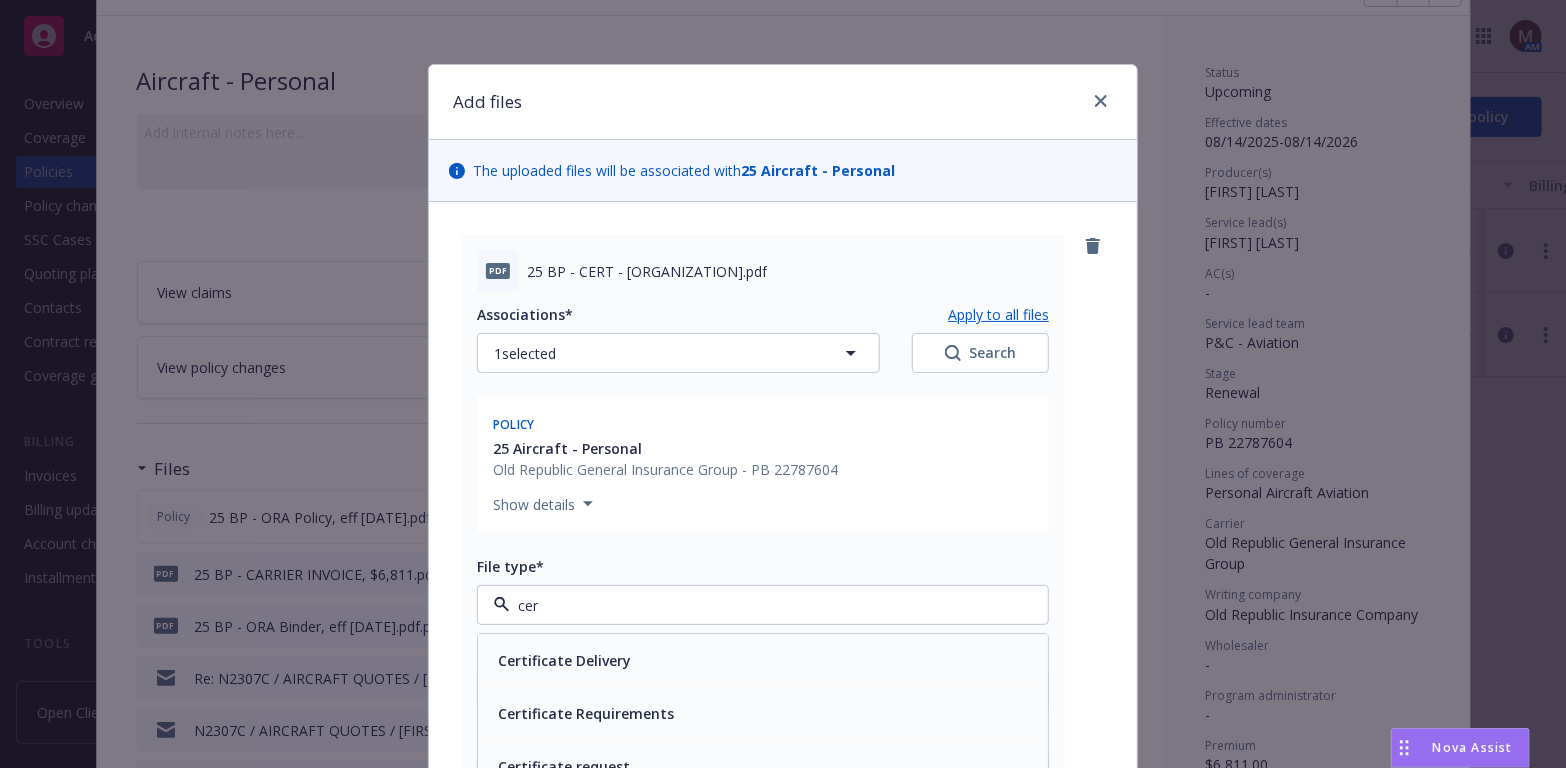 type on "cert" 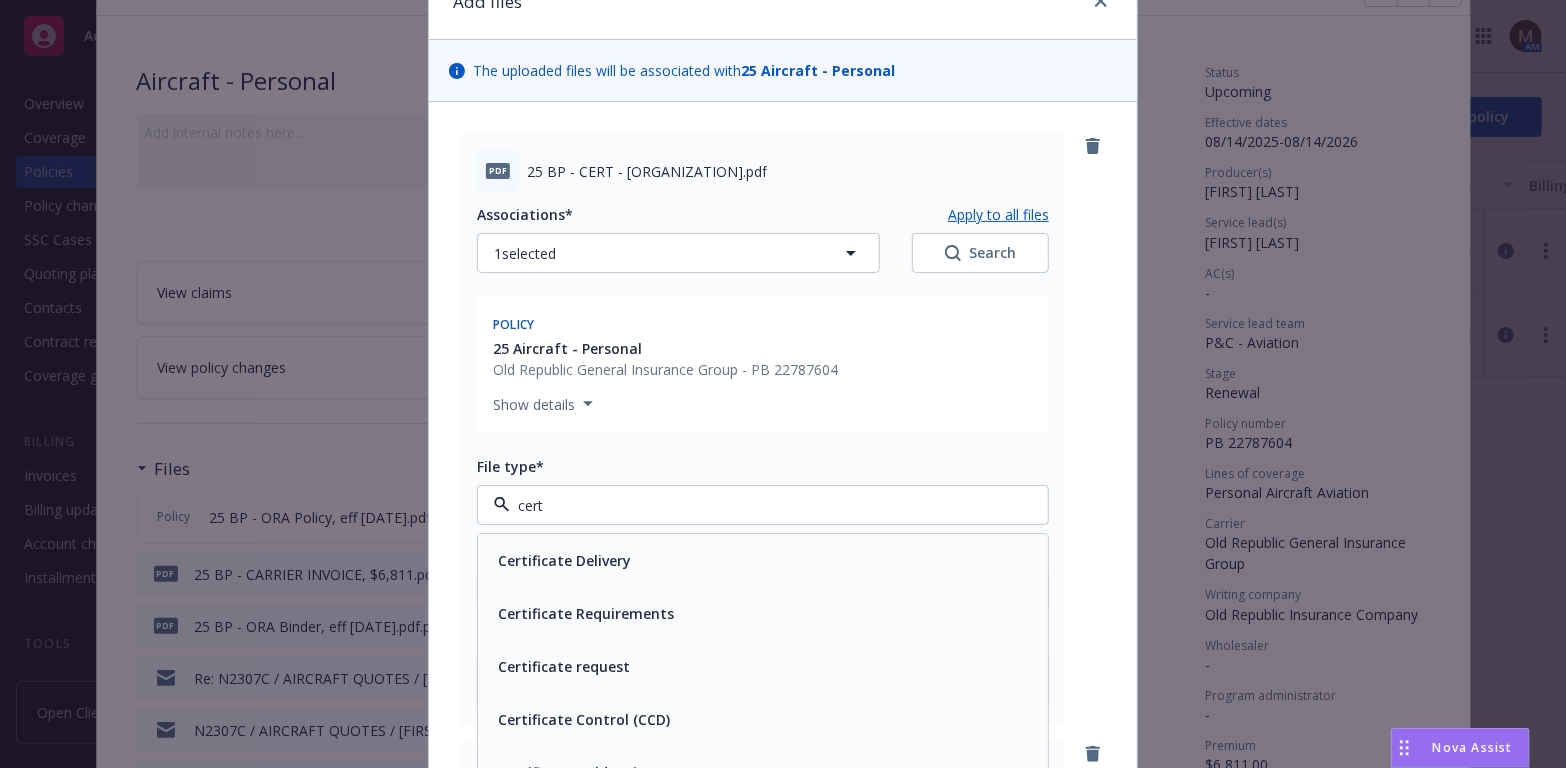 scroll, scrollTop: 200, scrollLeft: 0, axis: vertical 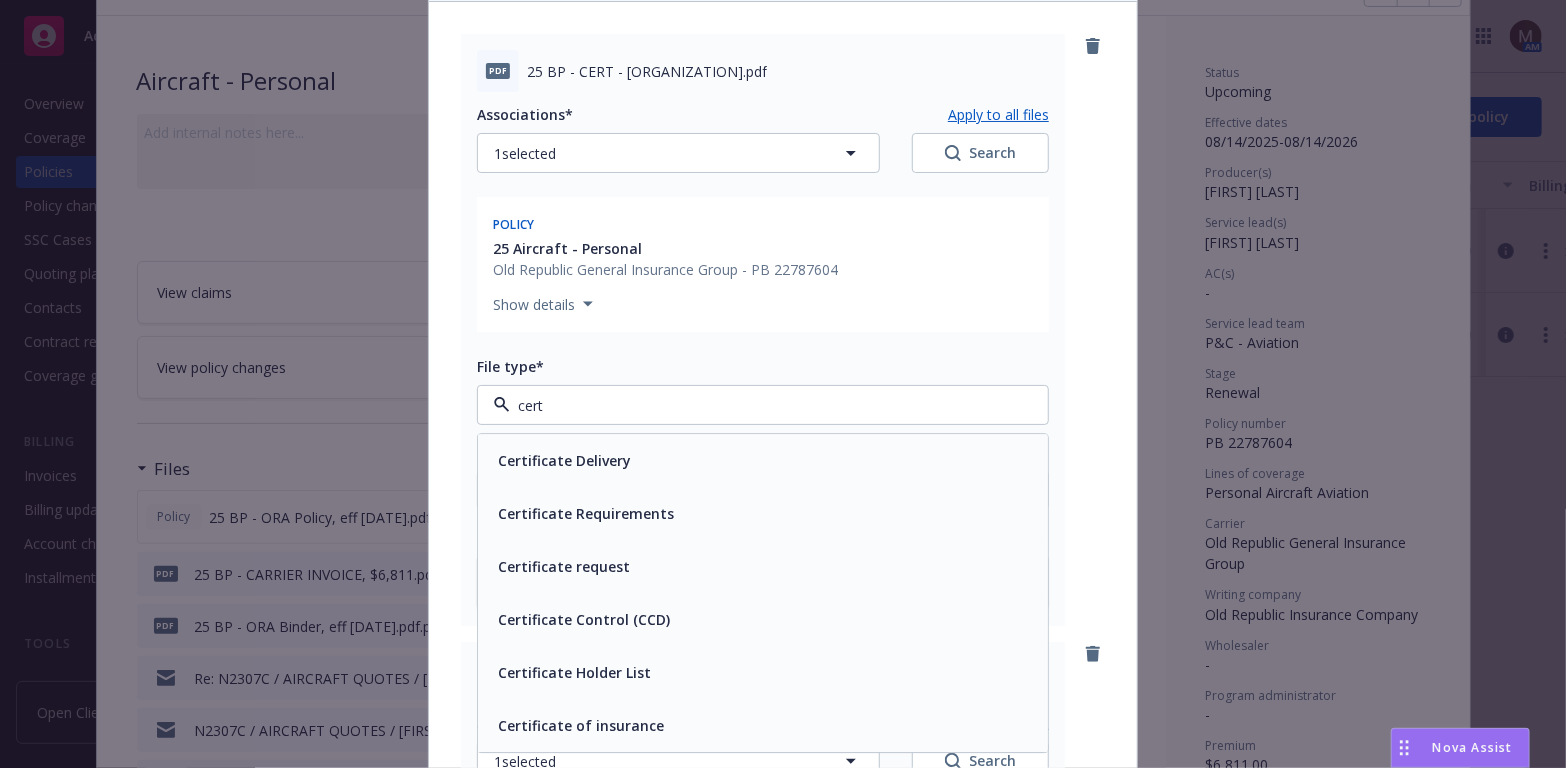 click on "Certificate of insurance" at bounding box center (581, 726) 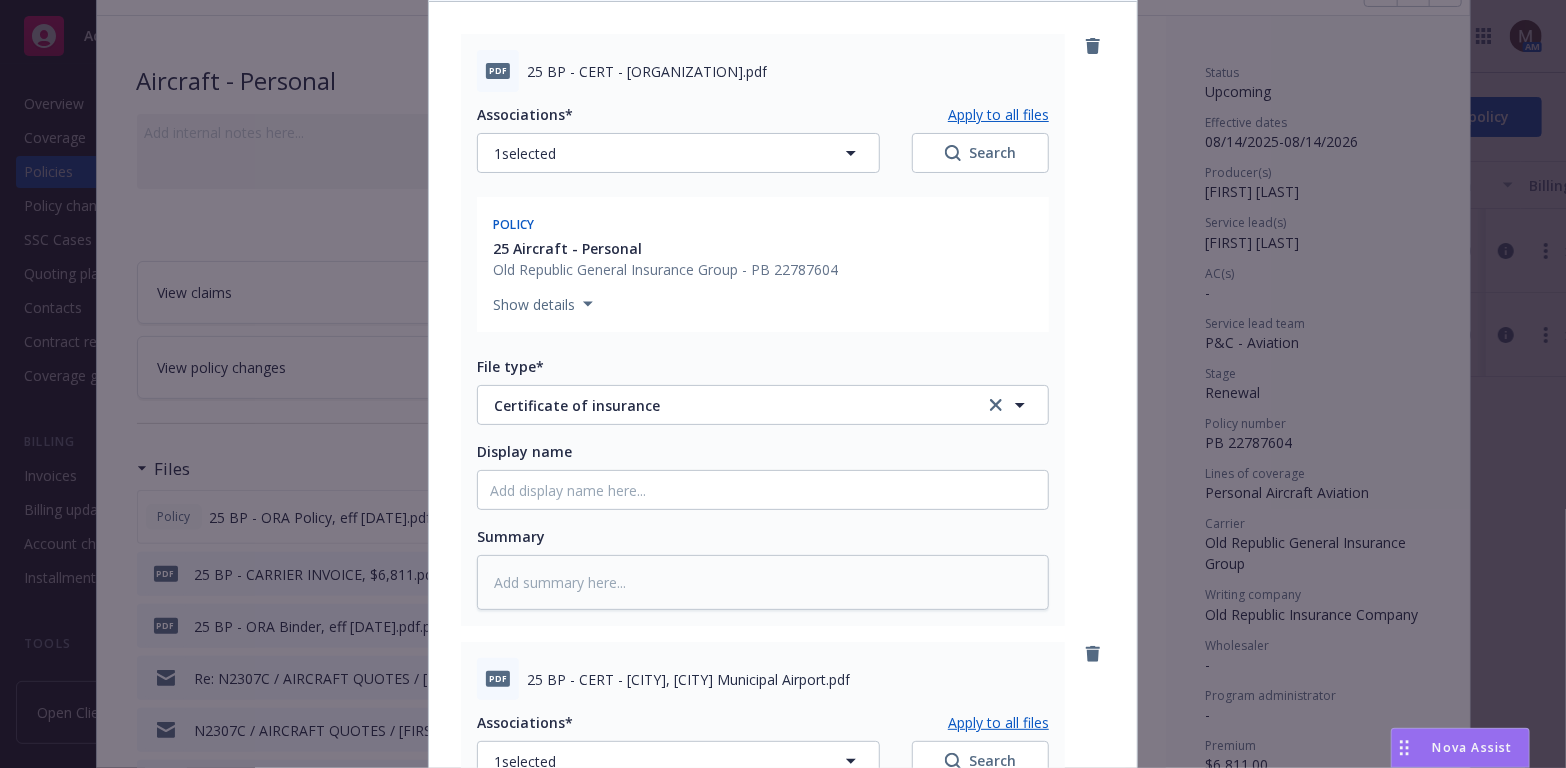drag, startPoint x: 840, startPoint y: 80, endPoint x: 518, endPoint y: 66, distance: 322.3042 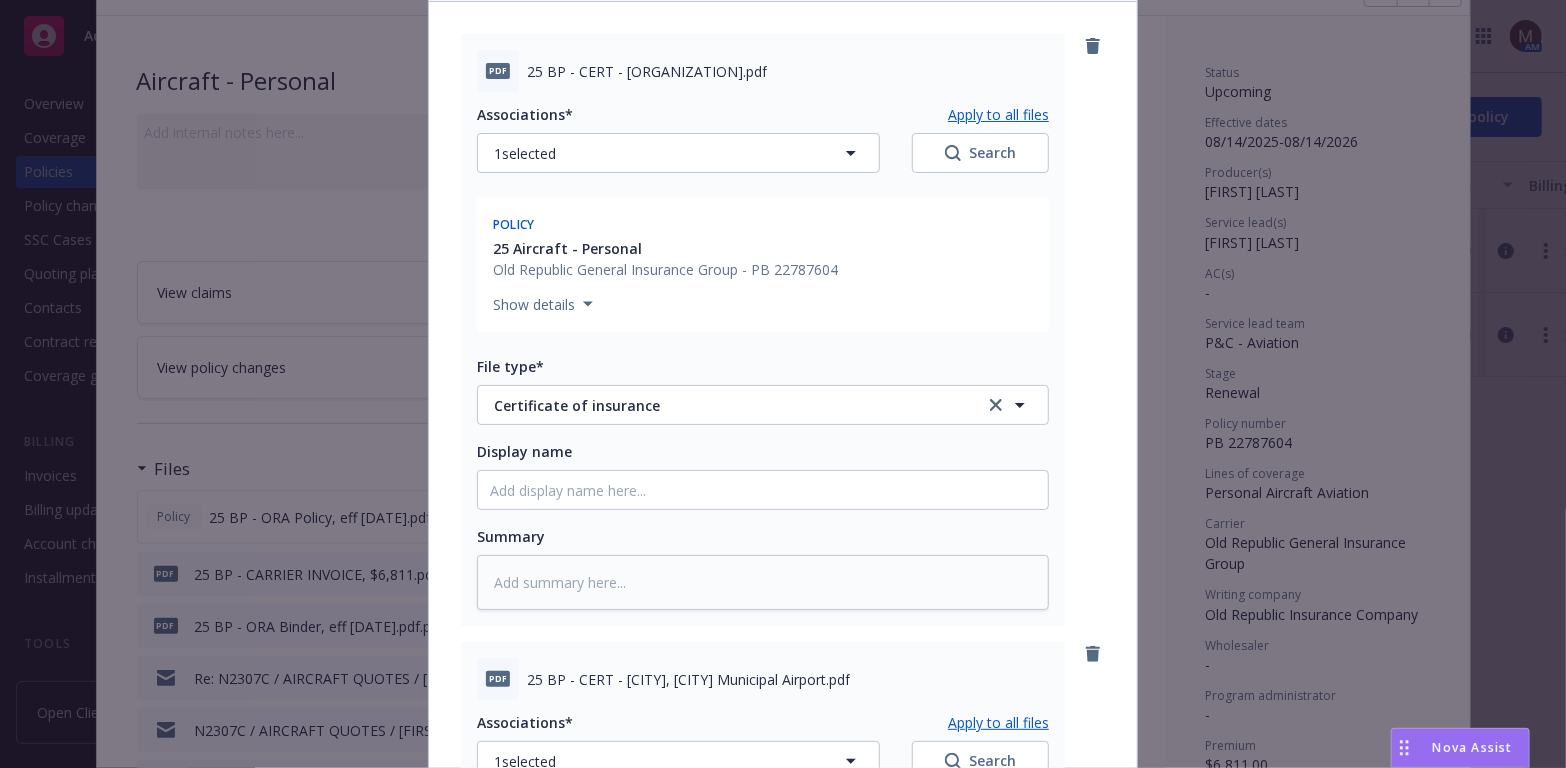 click on "pdf 25 BP - CERT - Salem Five Cent Savings Bank.pdf" at bounding box center [763, 71] 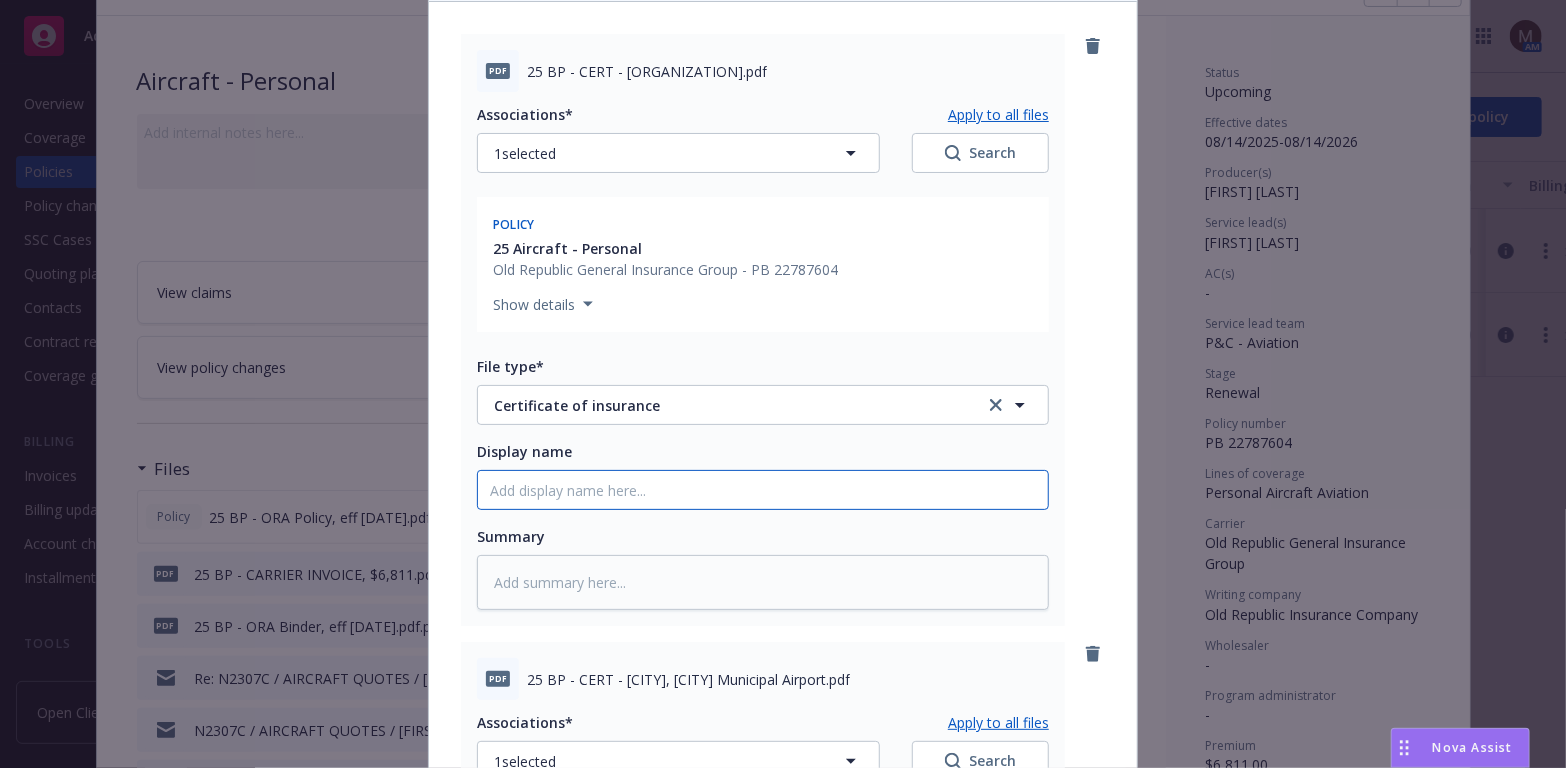 click on "Display name" at bounding box center [763, 490] 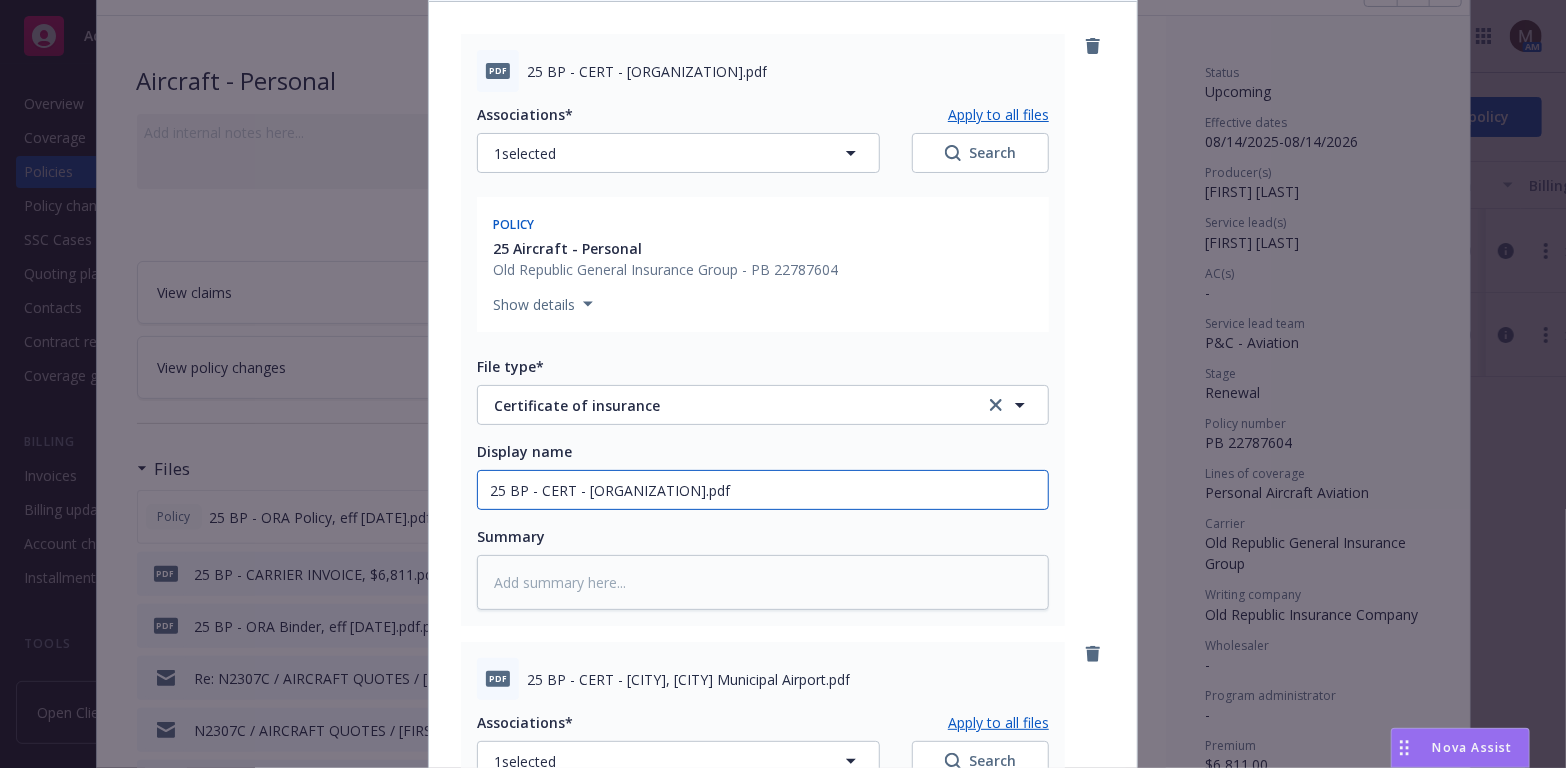 type on "25 BP - CERT - Salem Five Cent Savings Bank.pdf" 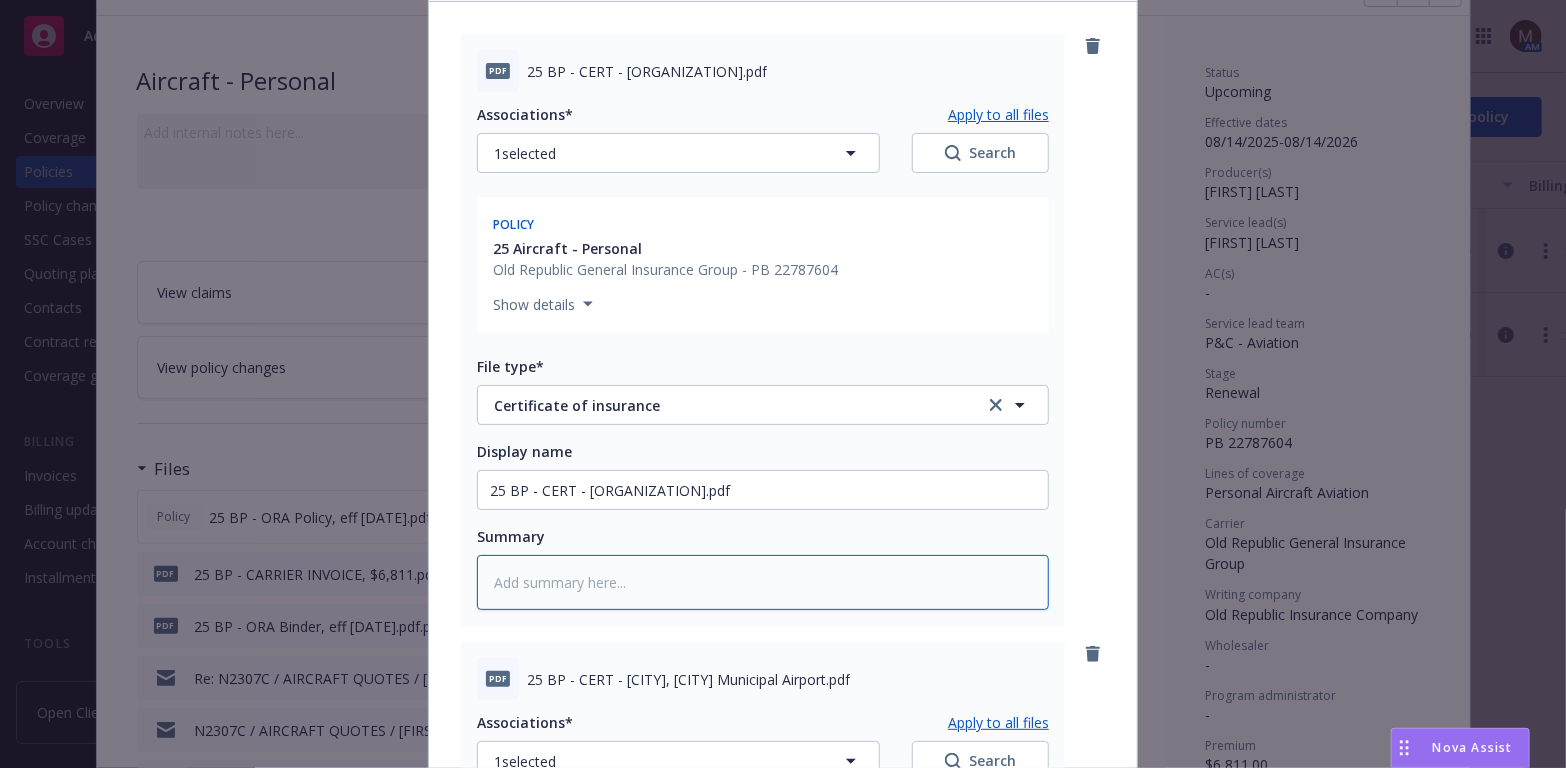 click at bounding box center [763, 582] 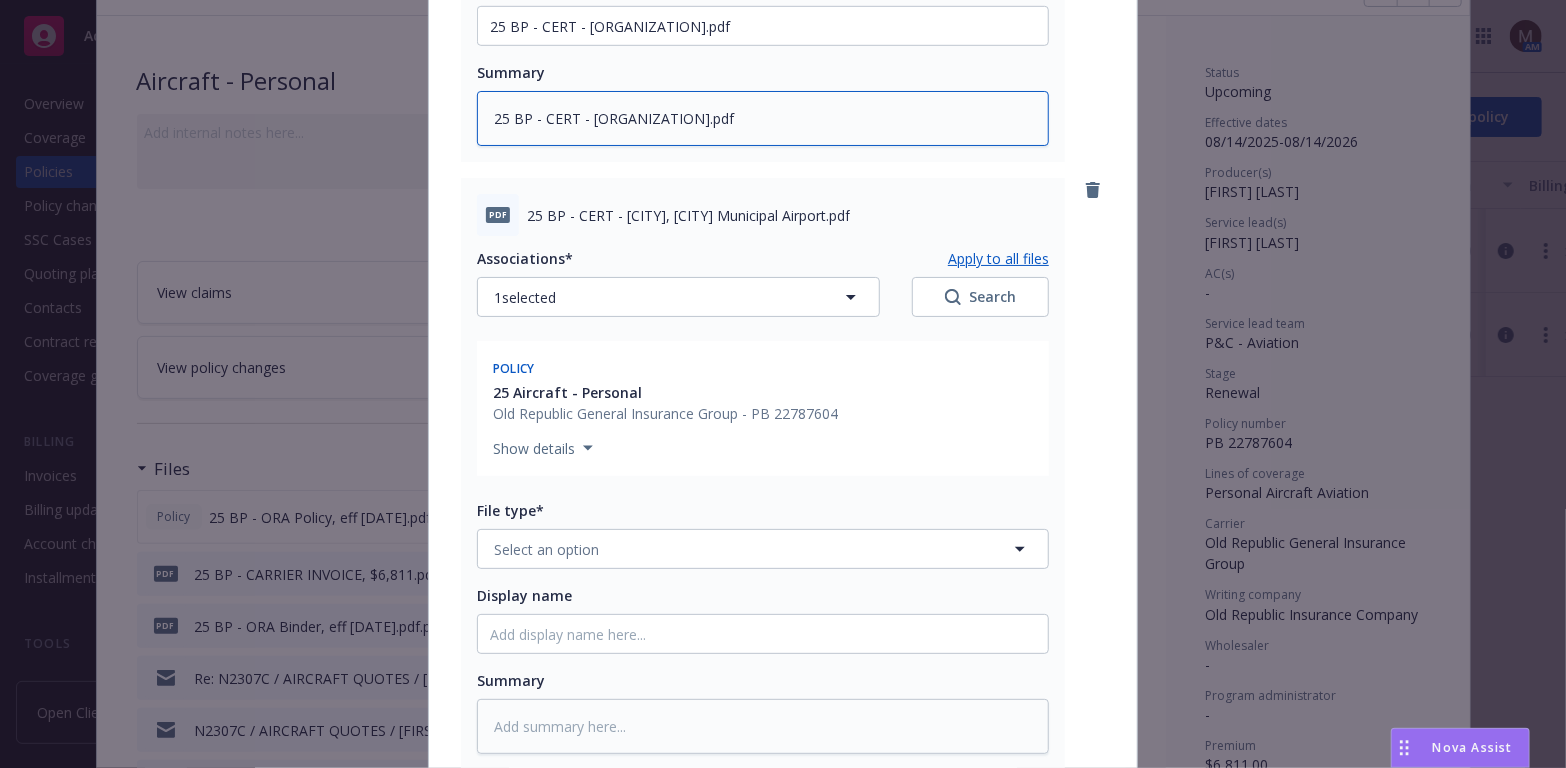 scroll, scrollTop: 700, scrollLeft: 0, axis: vertical 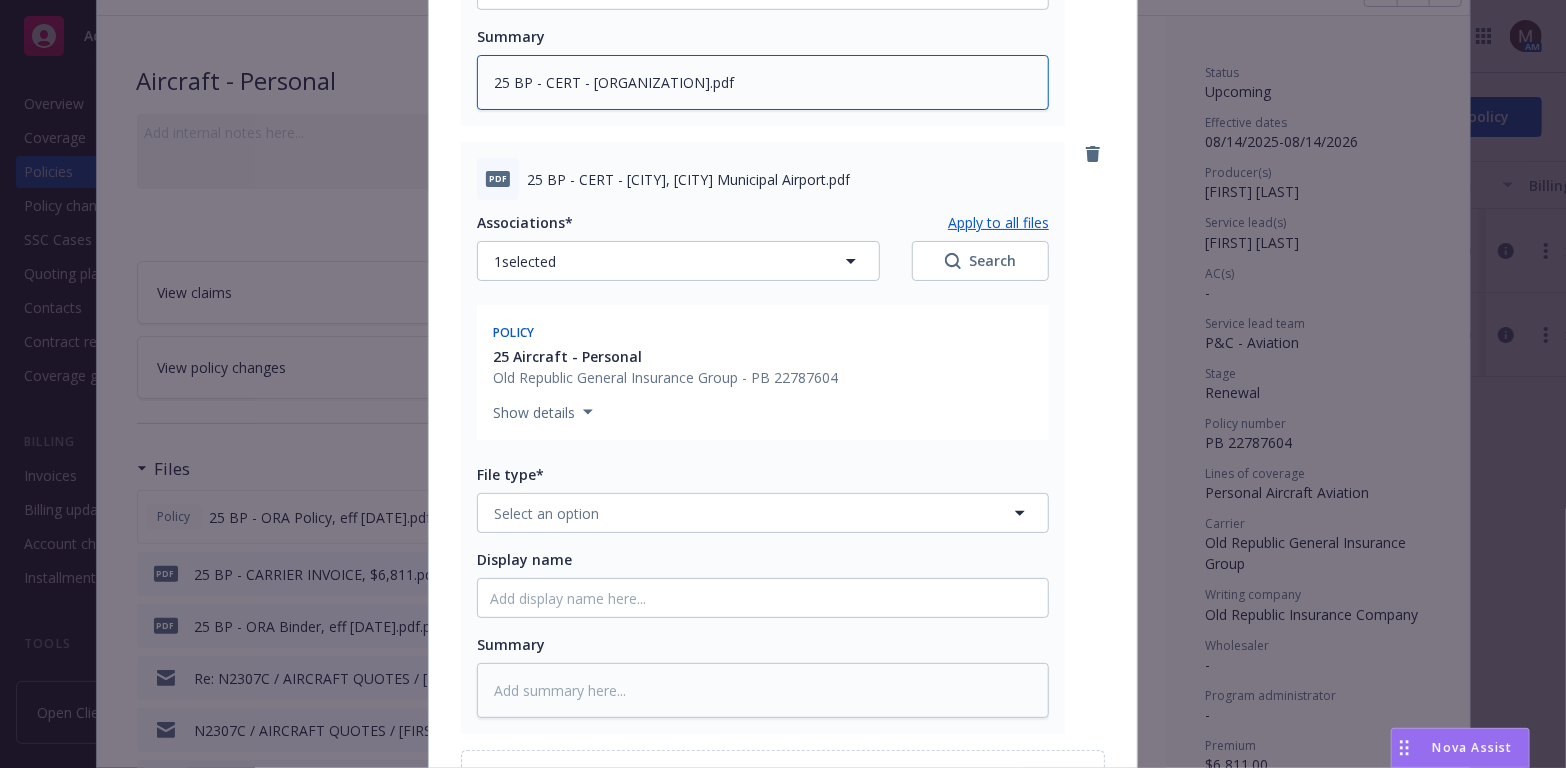 type on "25 BP - CERT - Salem Five Cent Savings Bank.pdf" 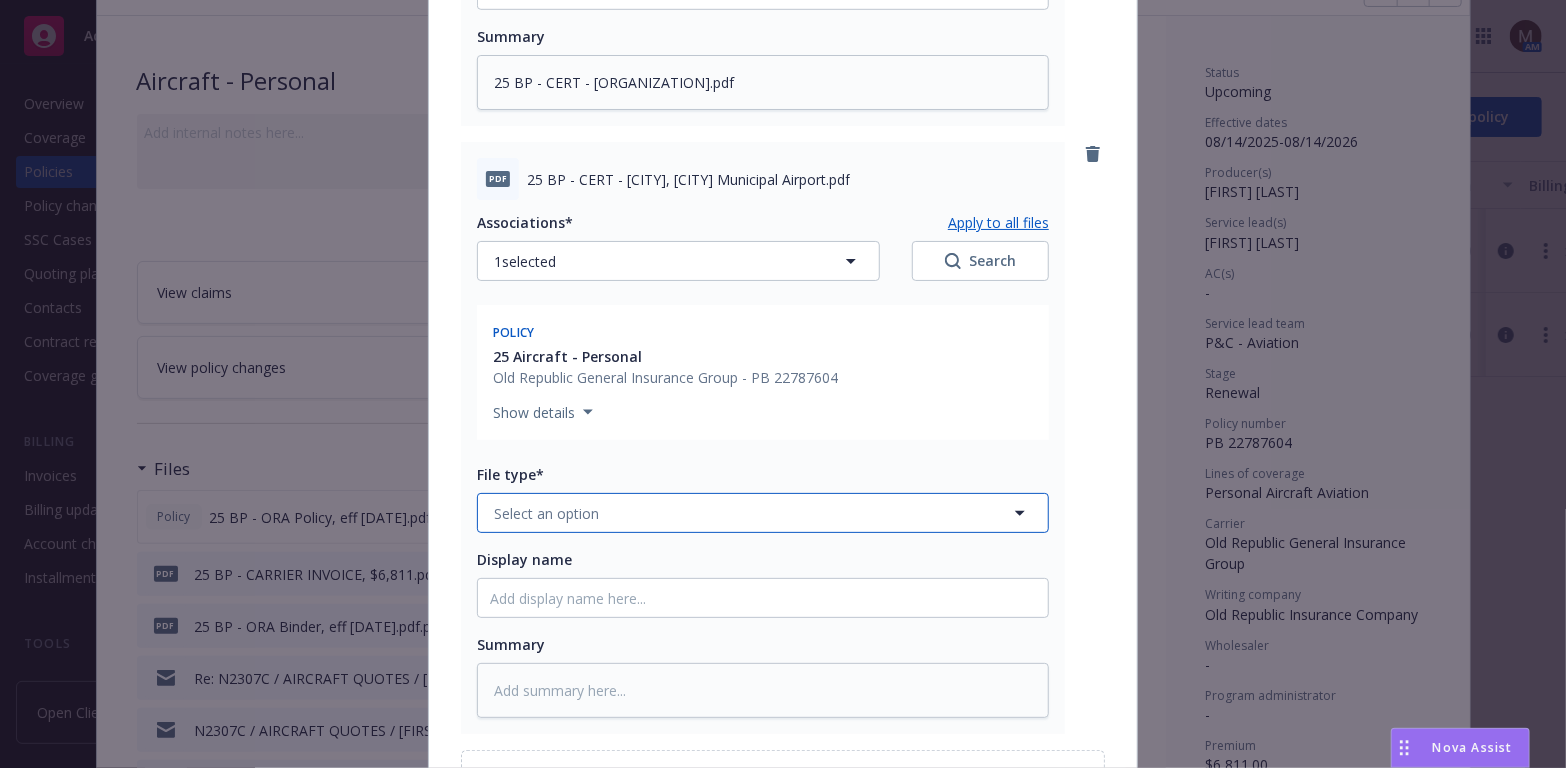click 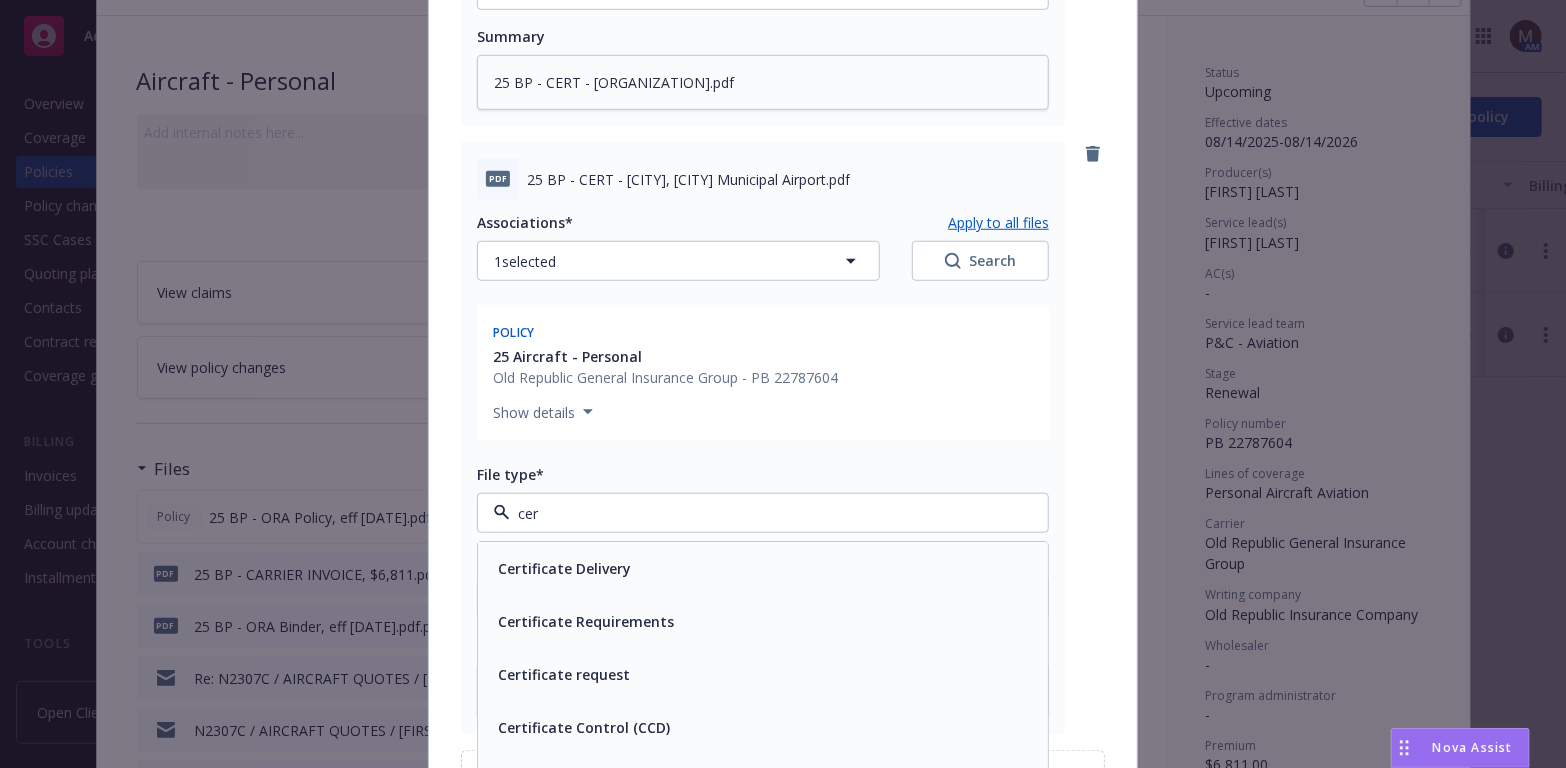 type on "cert" 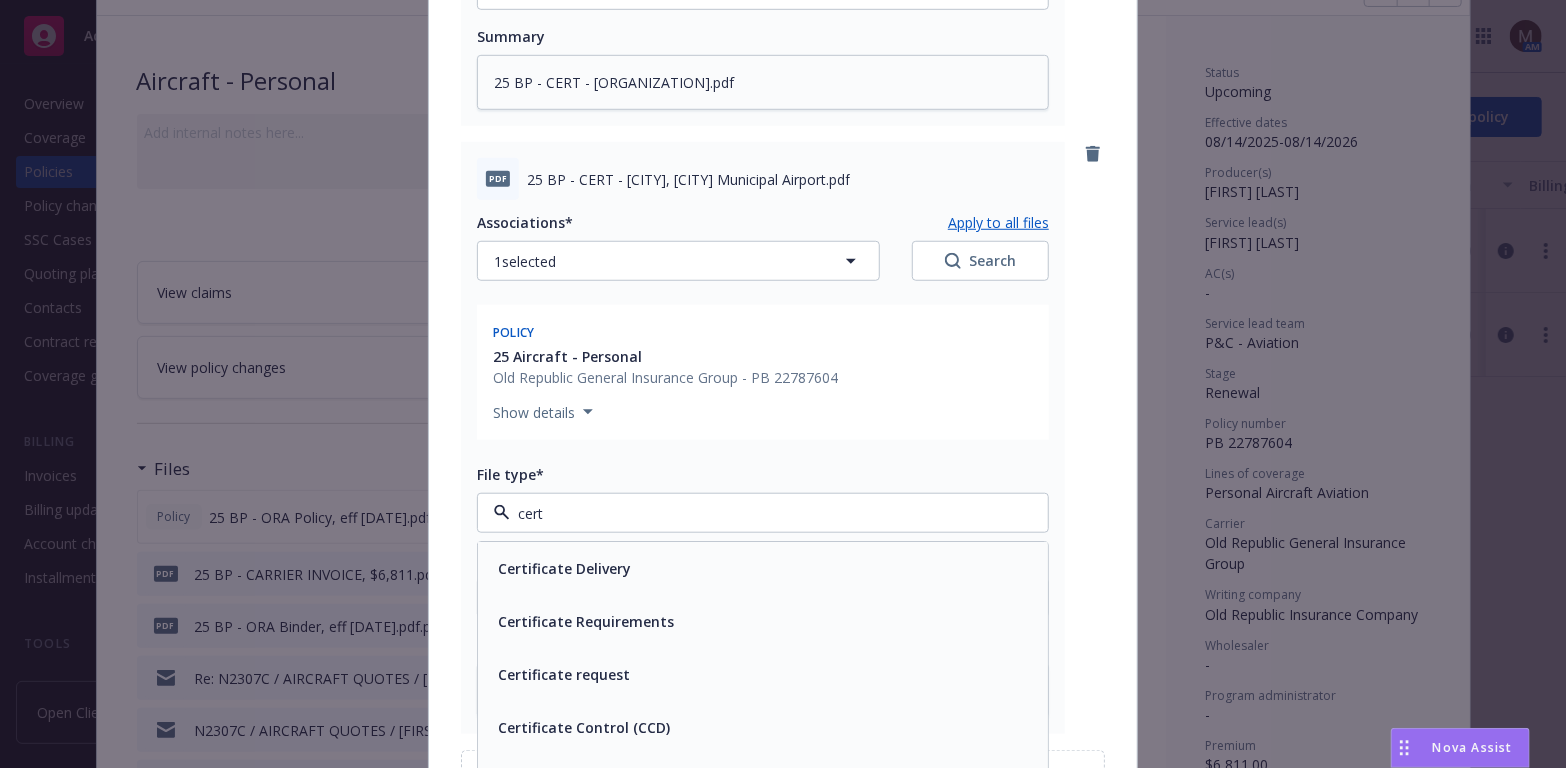 scroll, scrollTop: 800, scrollLeft: 0, axis: vertical 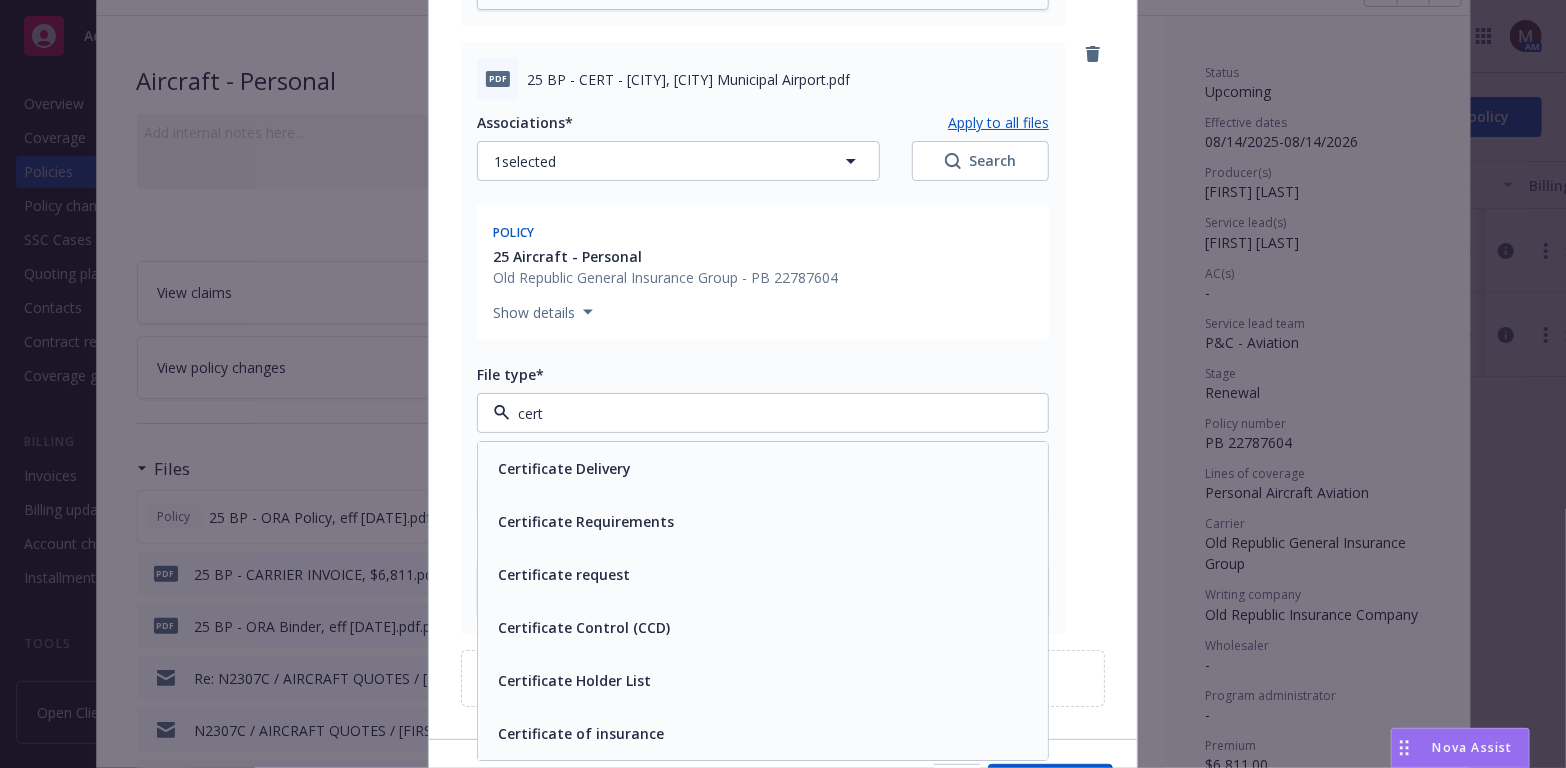 drag, startPoint x: 670, startPoint y: 731, endPoint x: 738, endPoint y: 554, distance: 189.61276 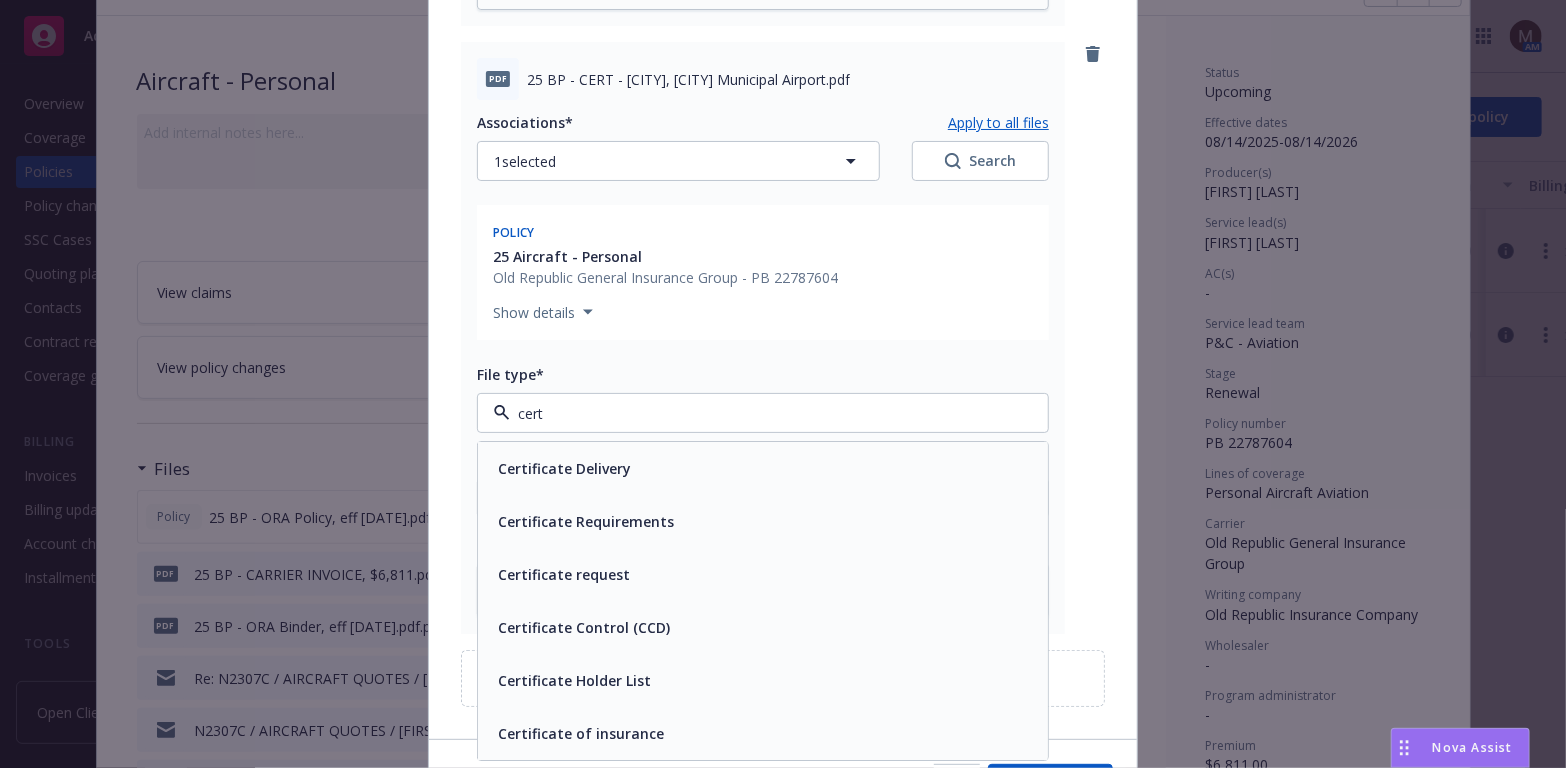 click on "Certificate of insurance" at bounding box center [763, 733] 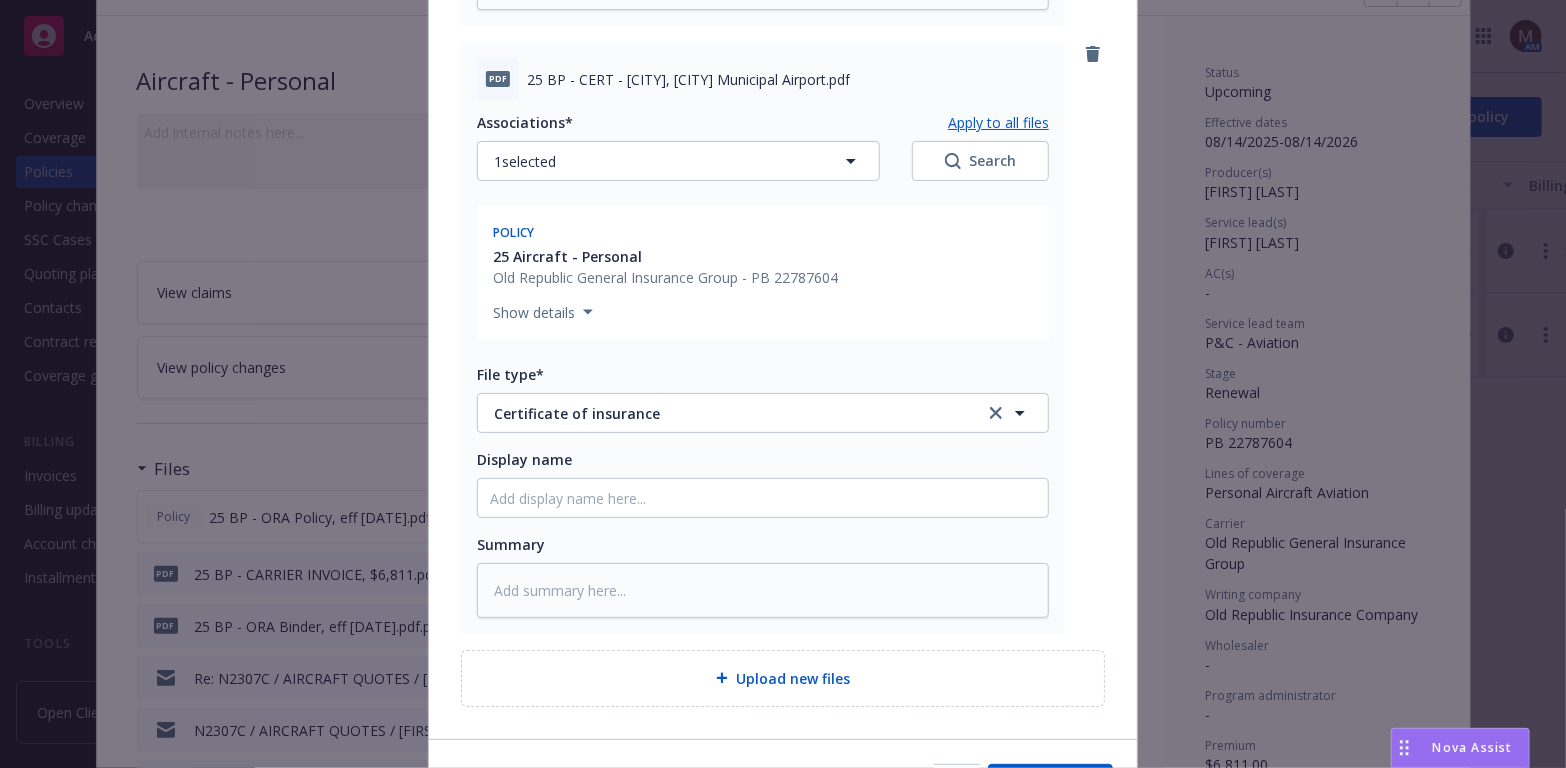 drag, startPoint x: 963, startPoint y: 76, endPoint x: 510, endPoint y: 49, distance: 453.80392 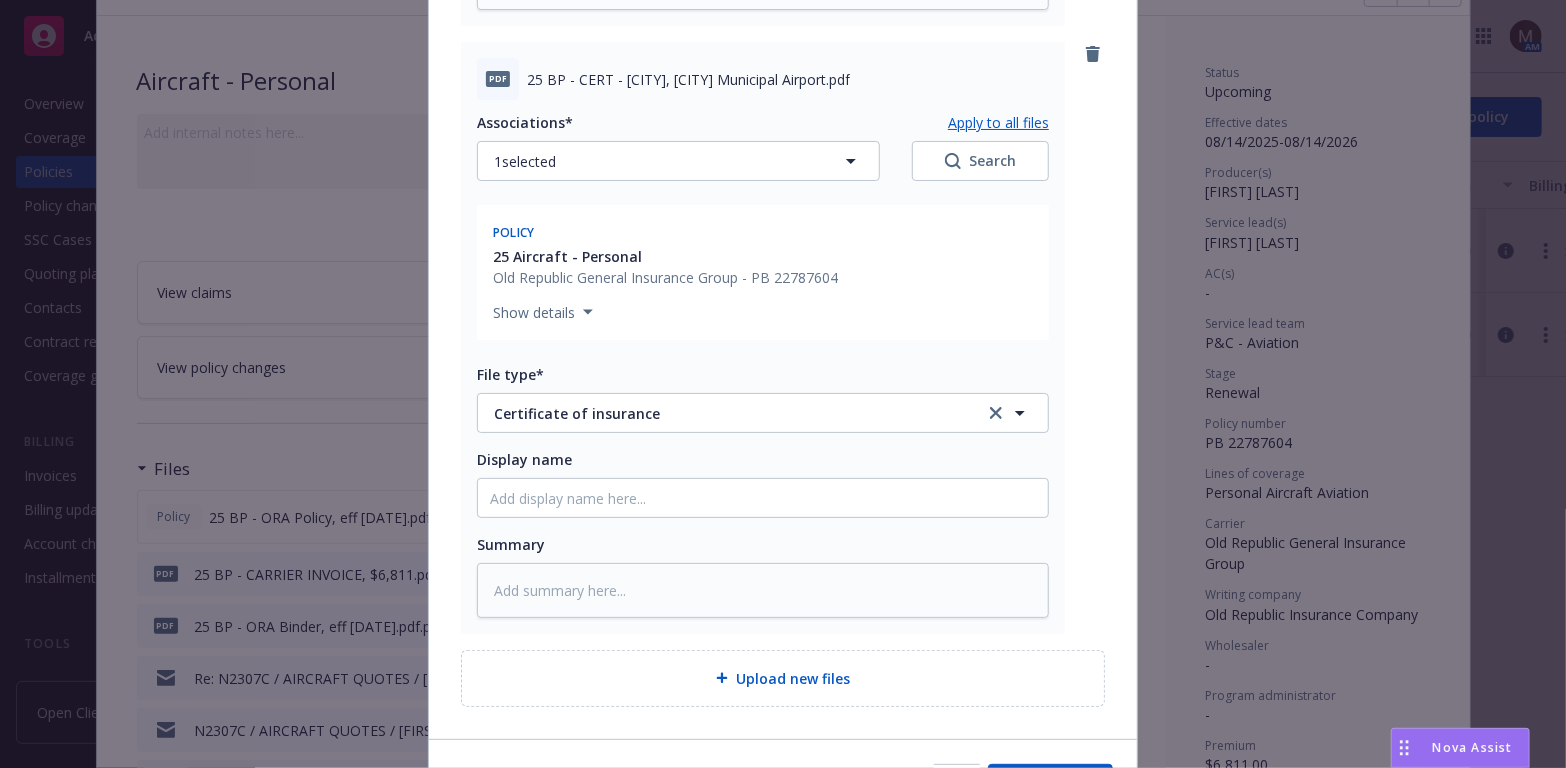 click on "pdf 25 BP - CERT - City of Livermore, Livermore Municipal Airport.pdf Associations* Apply to all files 1  selected Search Policy 25 Aircraft - Personal Old Republic General Insurance Group - PB 22787604 Show details   File type* Certificate of insurance Certificate of insurance Display name Summary" at bounding box center (763, 338) 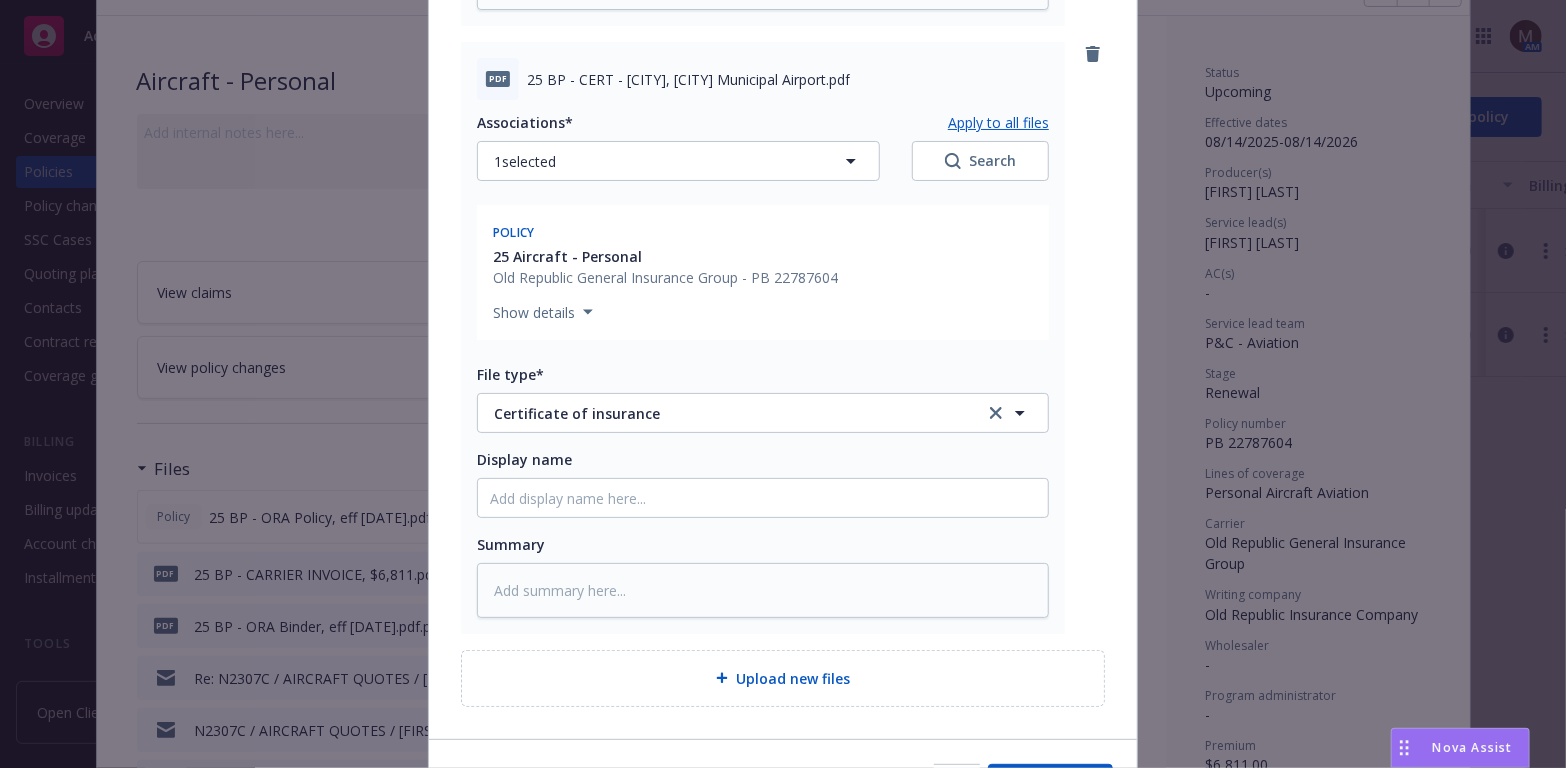 copy on "25 BP - CERT - City of Livermore, Livermore Municipal Airport.pdf" 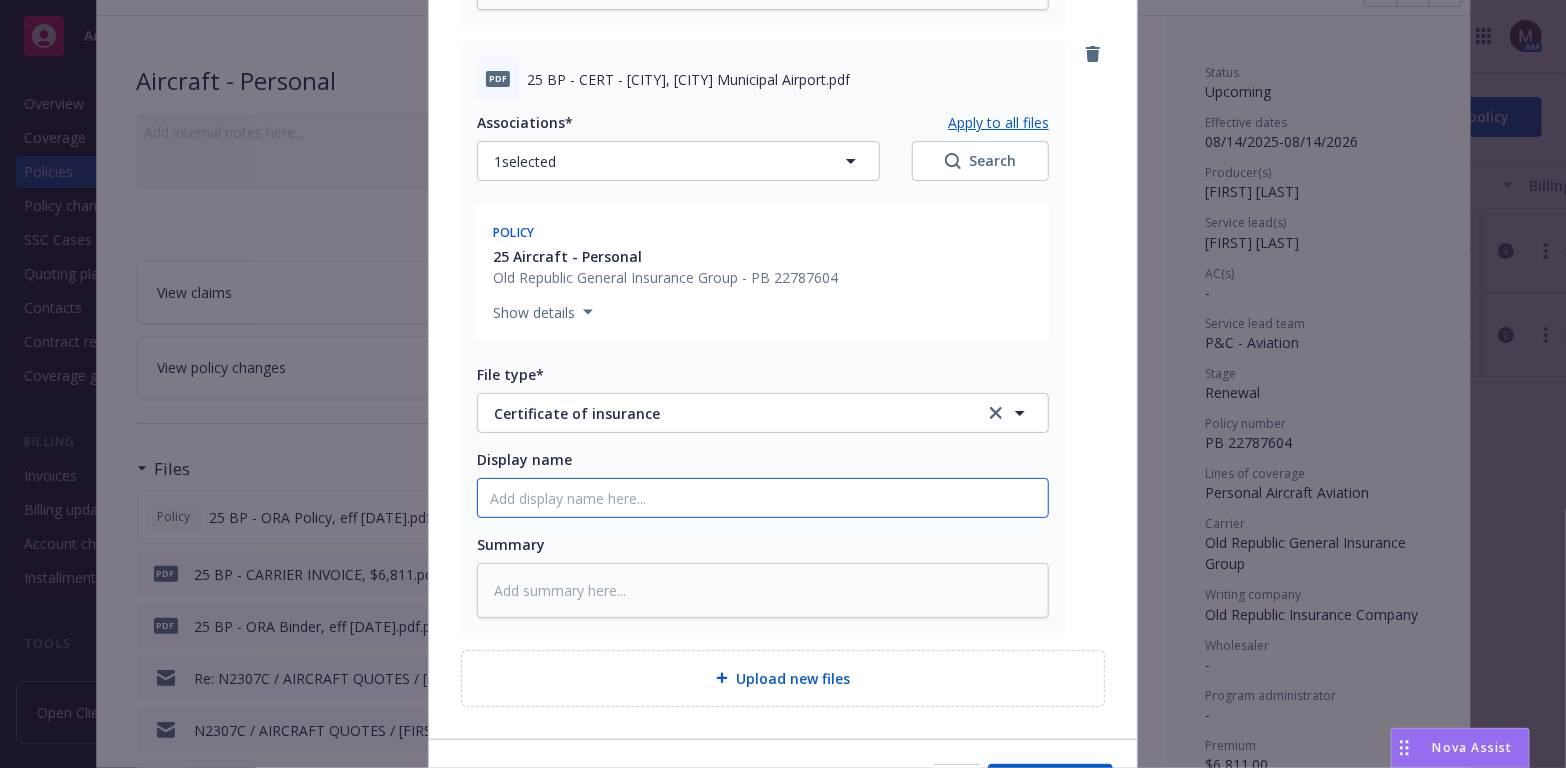 click on "Display name" at bounding box center [763, -110] 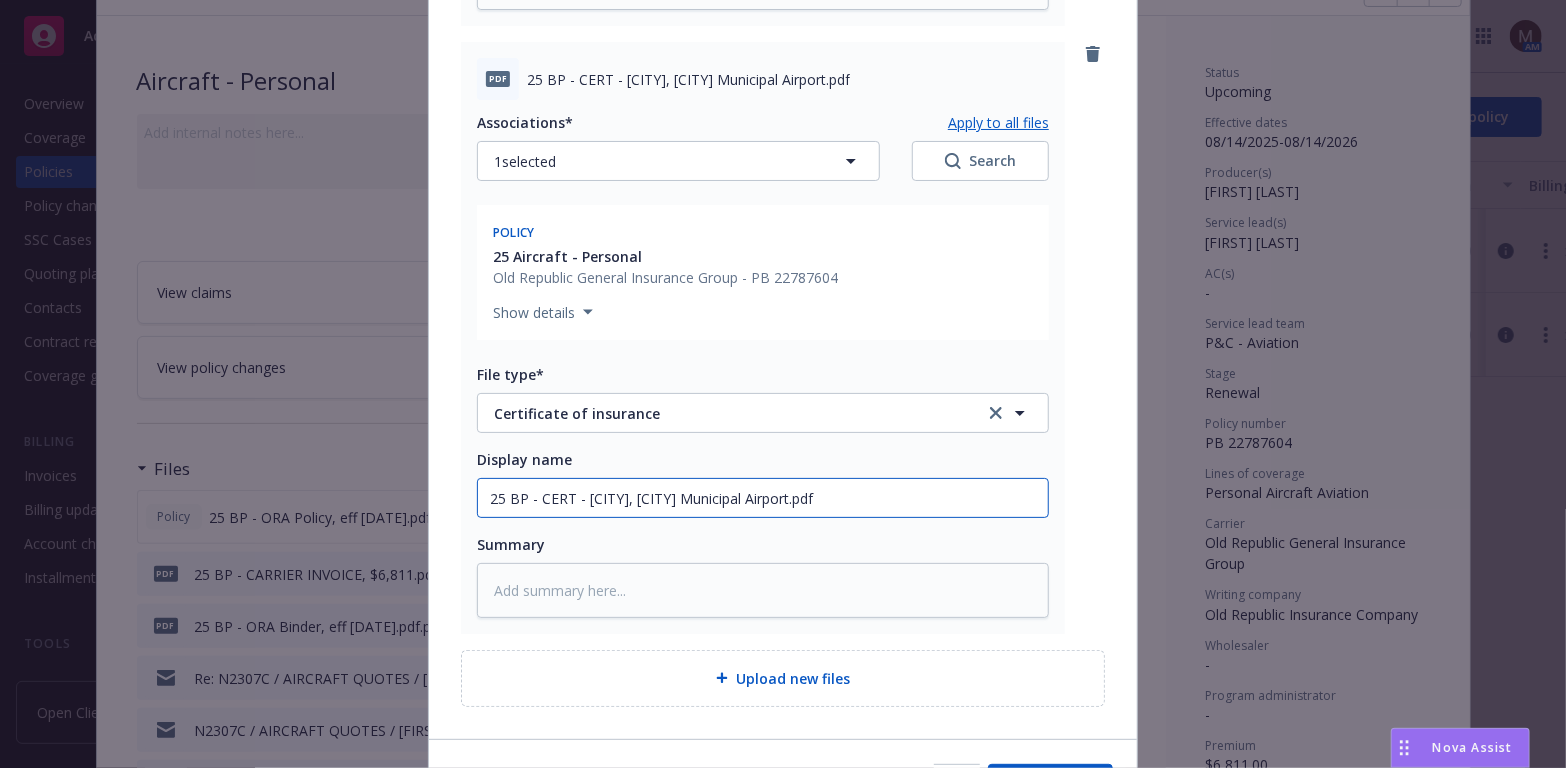 type on "25 BP - CERT - City of Livermore, Livermore Municipal Airport.pdf" 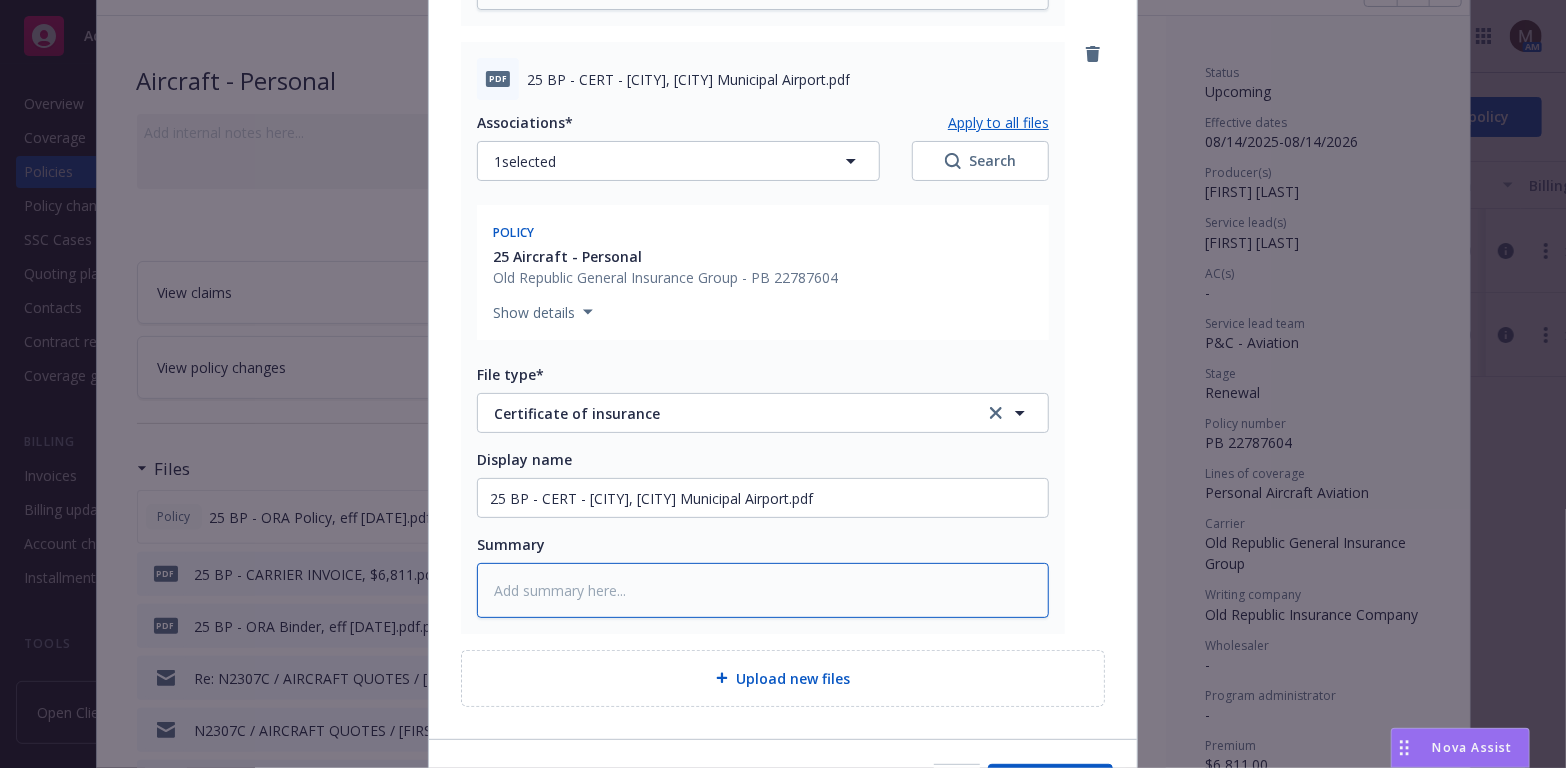 click at bounding box center [763, 590] 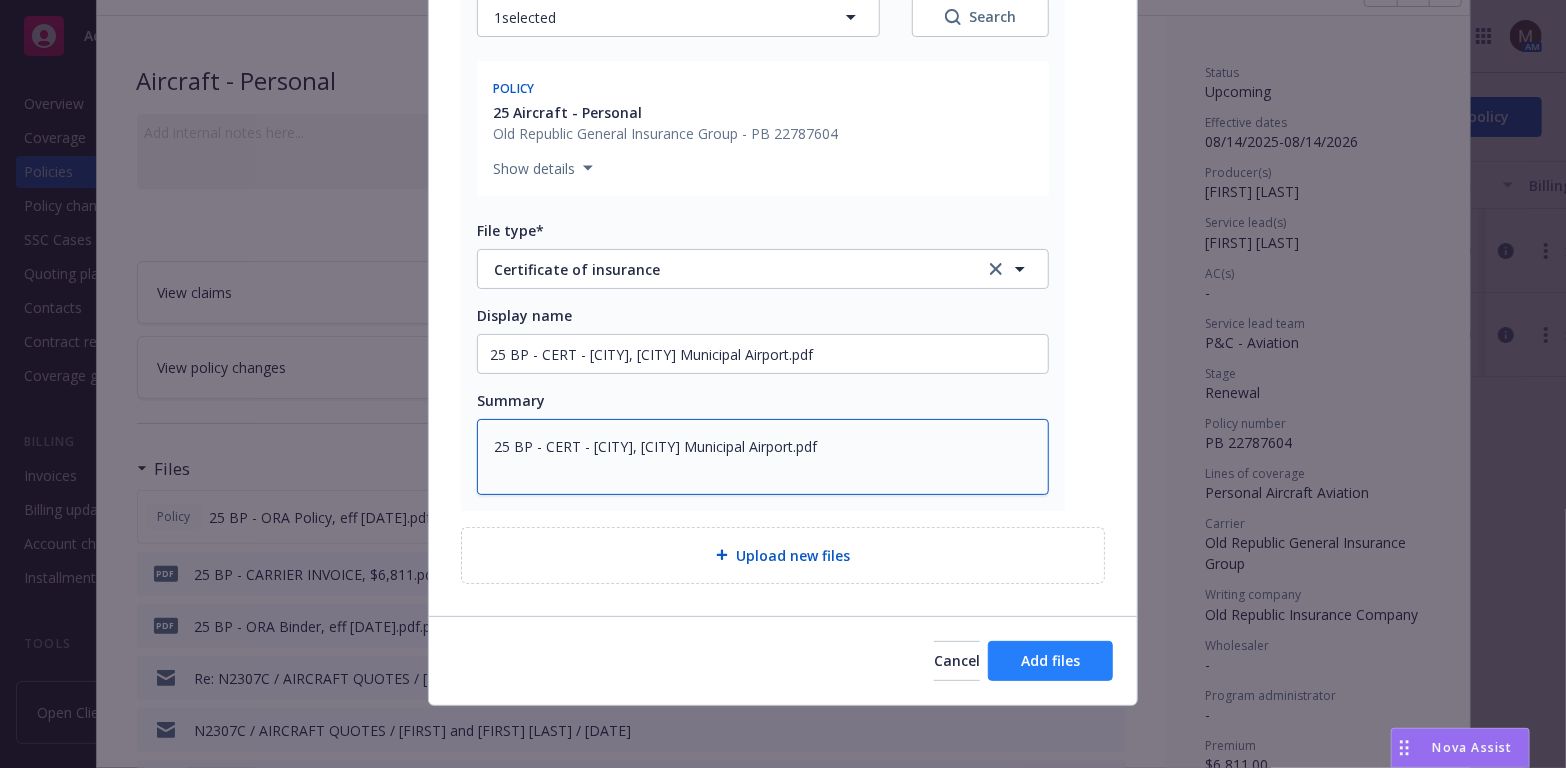 type on "25 BP - CERT - City of Livermore, Livermore Municipal Airport.pdf" 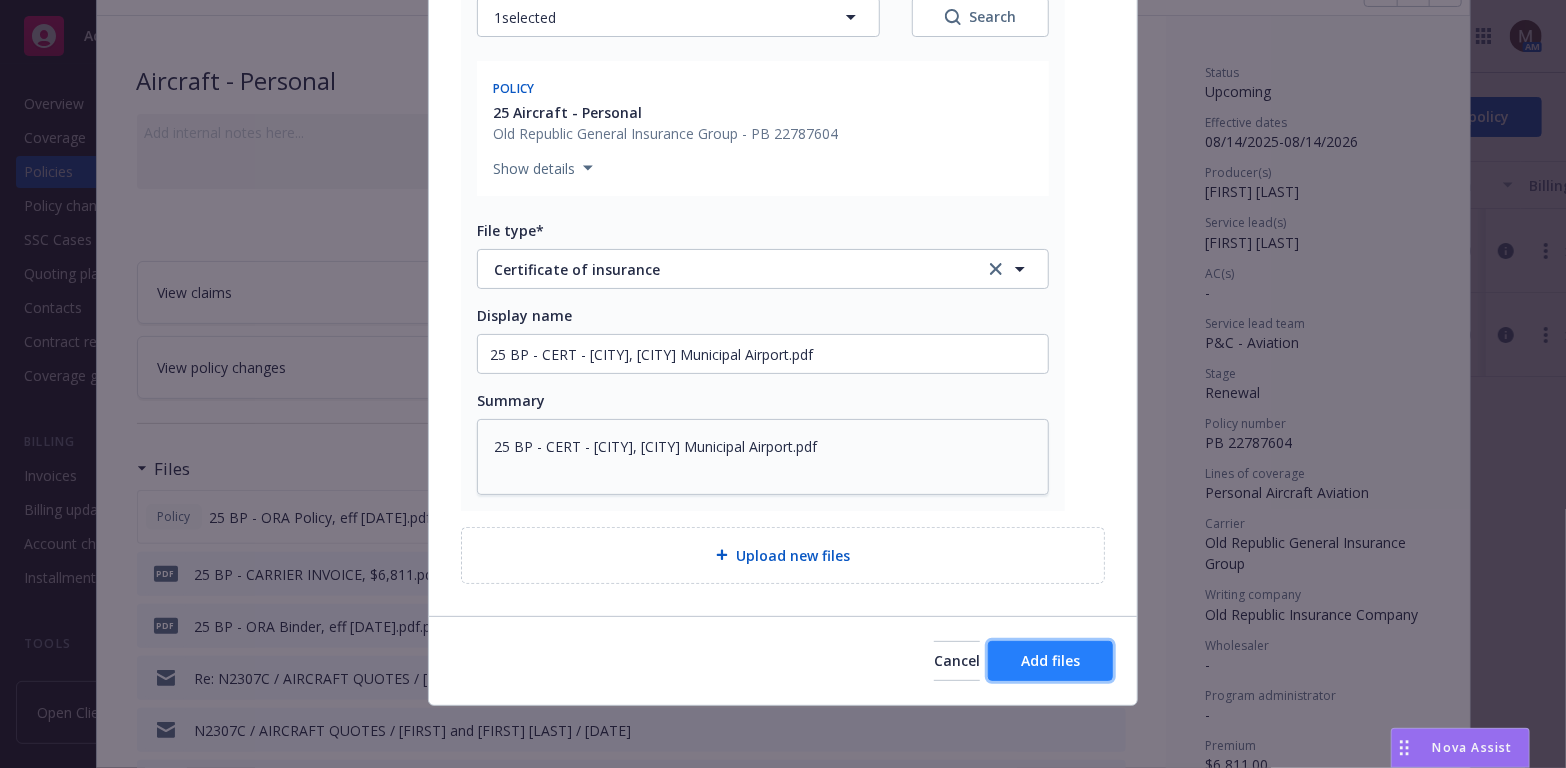 click on "Add files" at bounding box center [1050, 660] 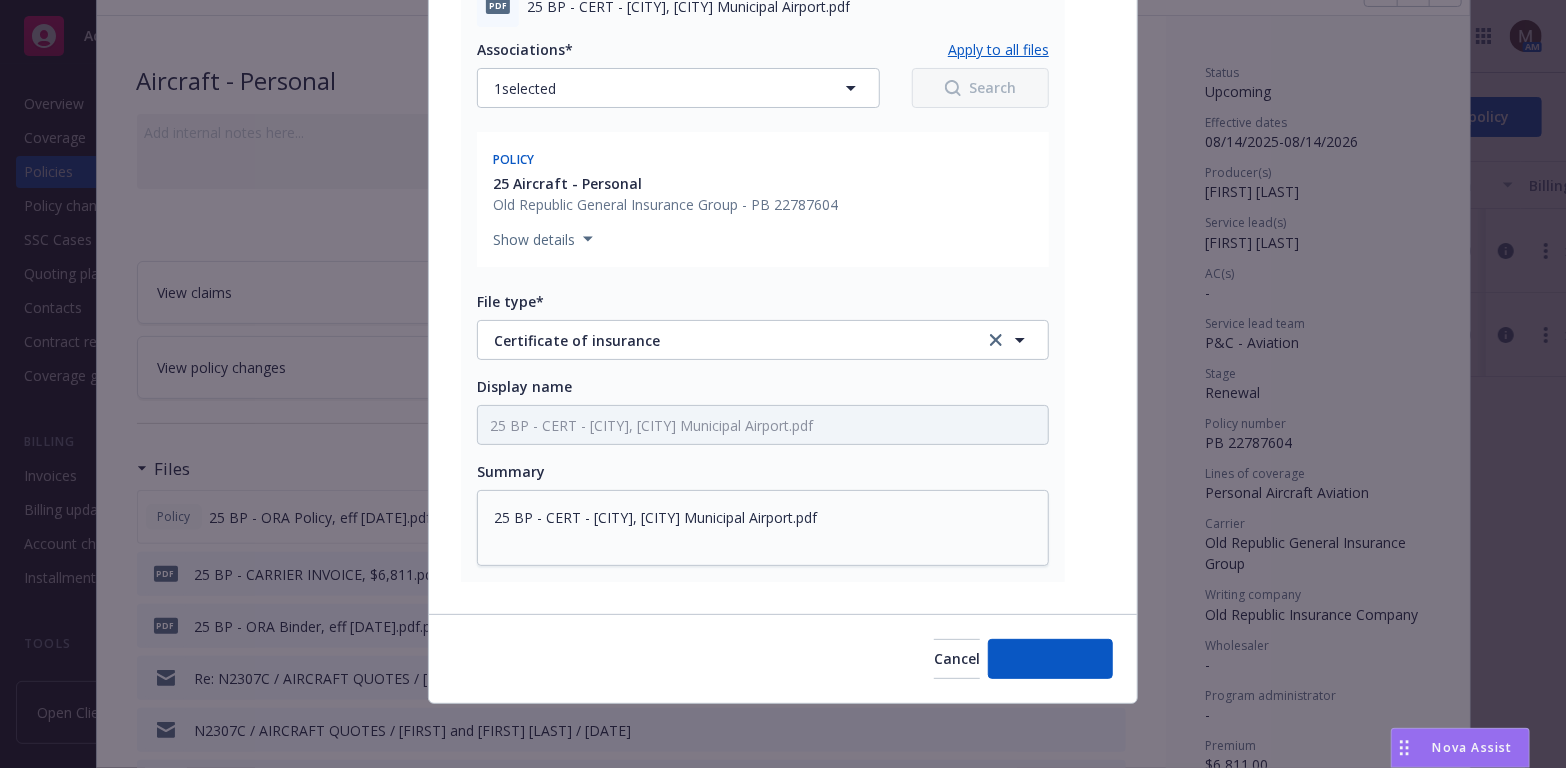 scroll, scrollTop: 871, scrollLeft: 0, axis: vertical 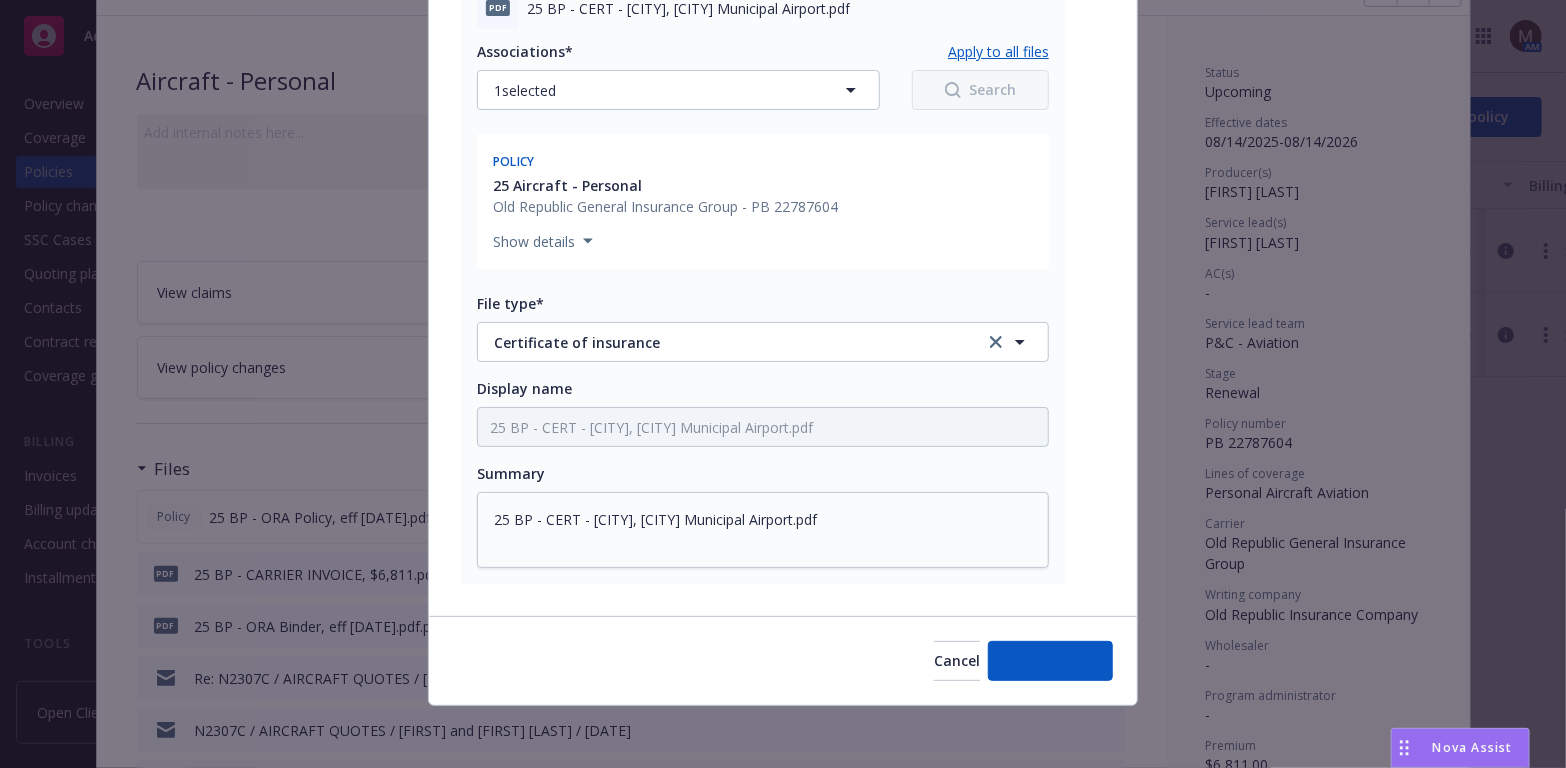 type on "x" 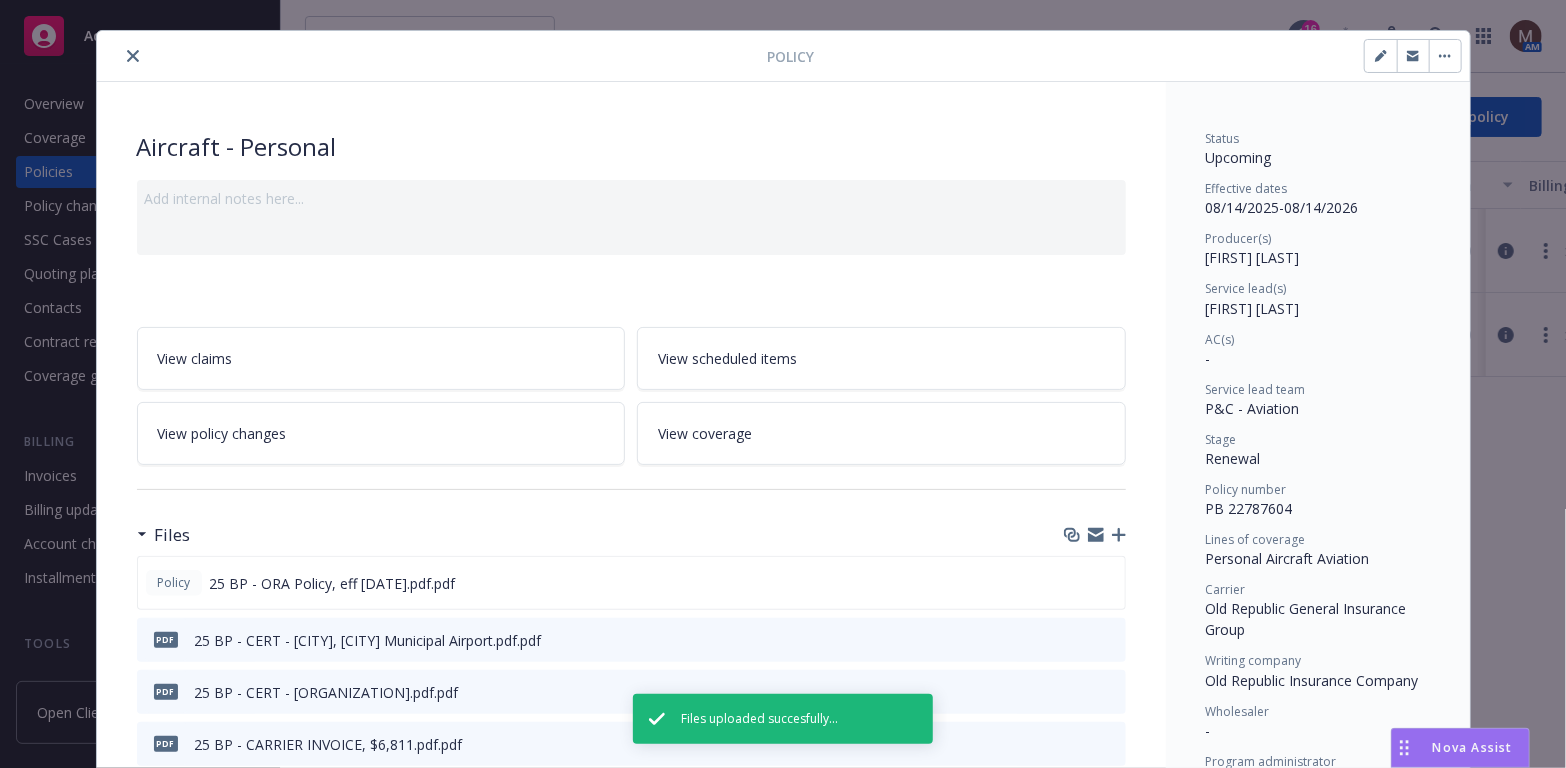 scroll, scrollTop: 0, scrollLeft: 0, axis: both 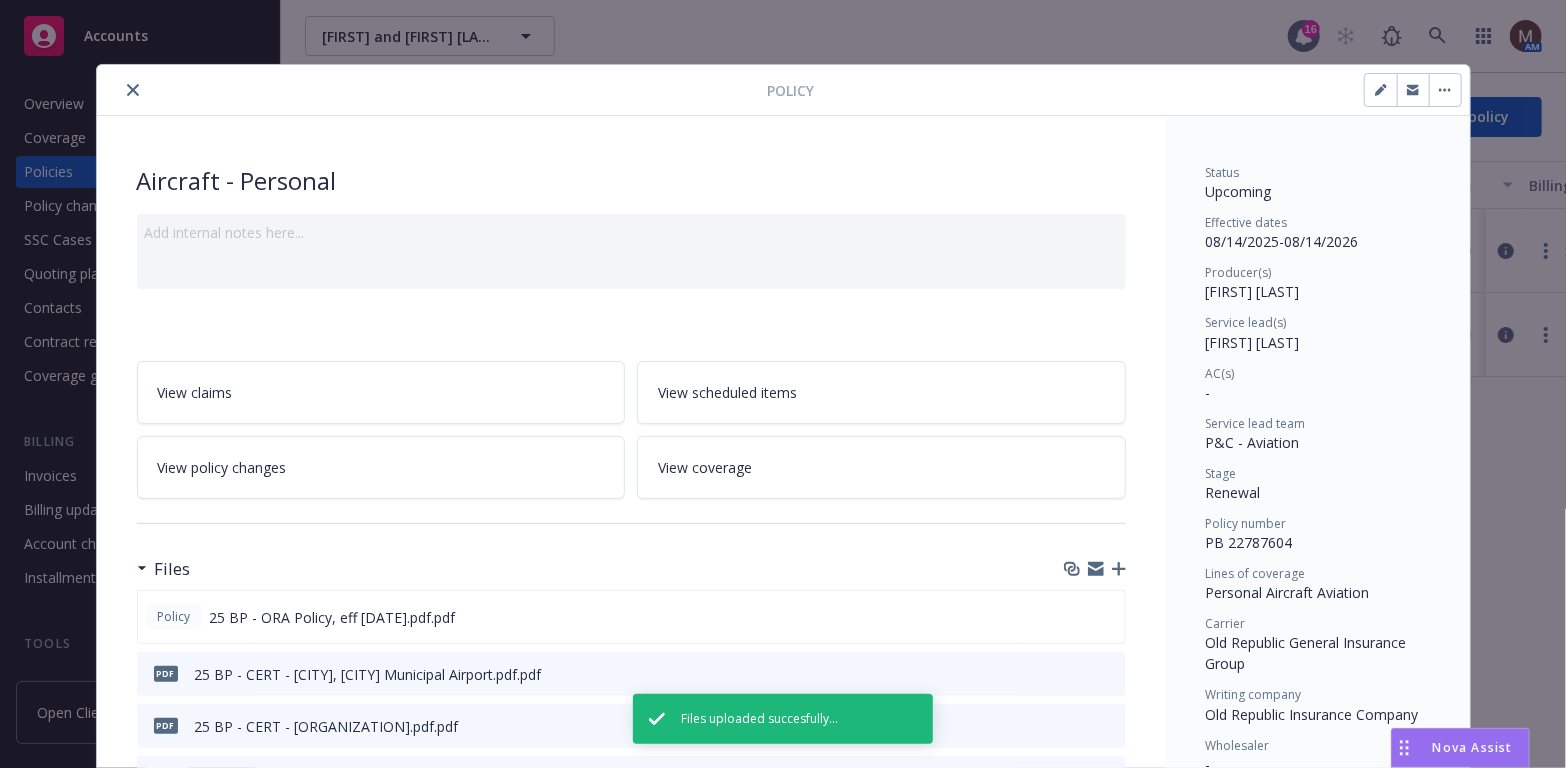 click 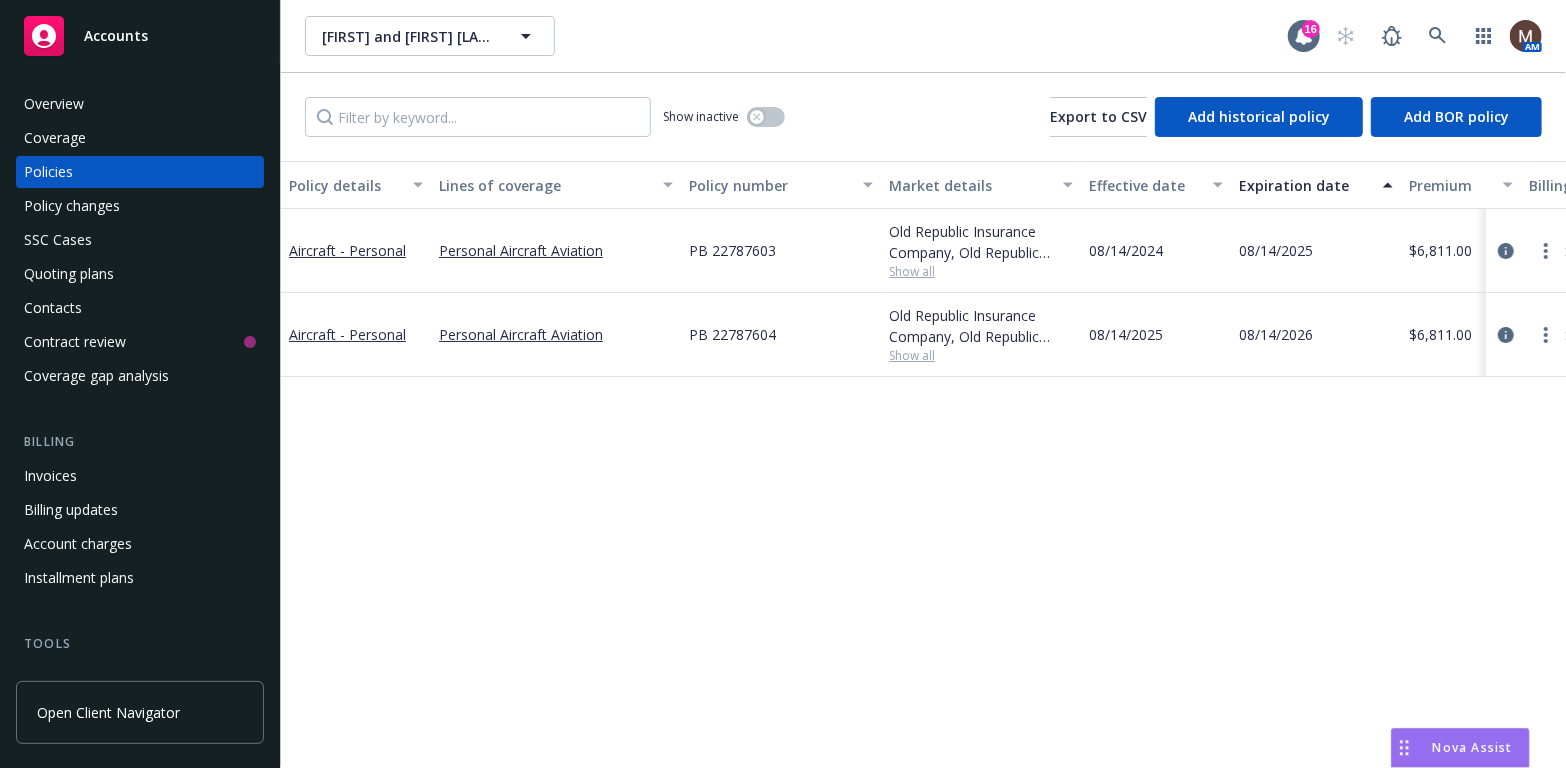 click on "Invoices" at bounding box center (140, 476) 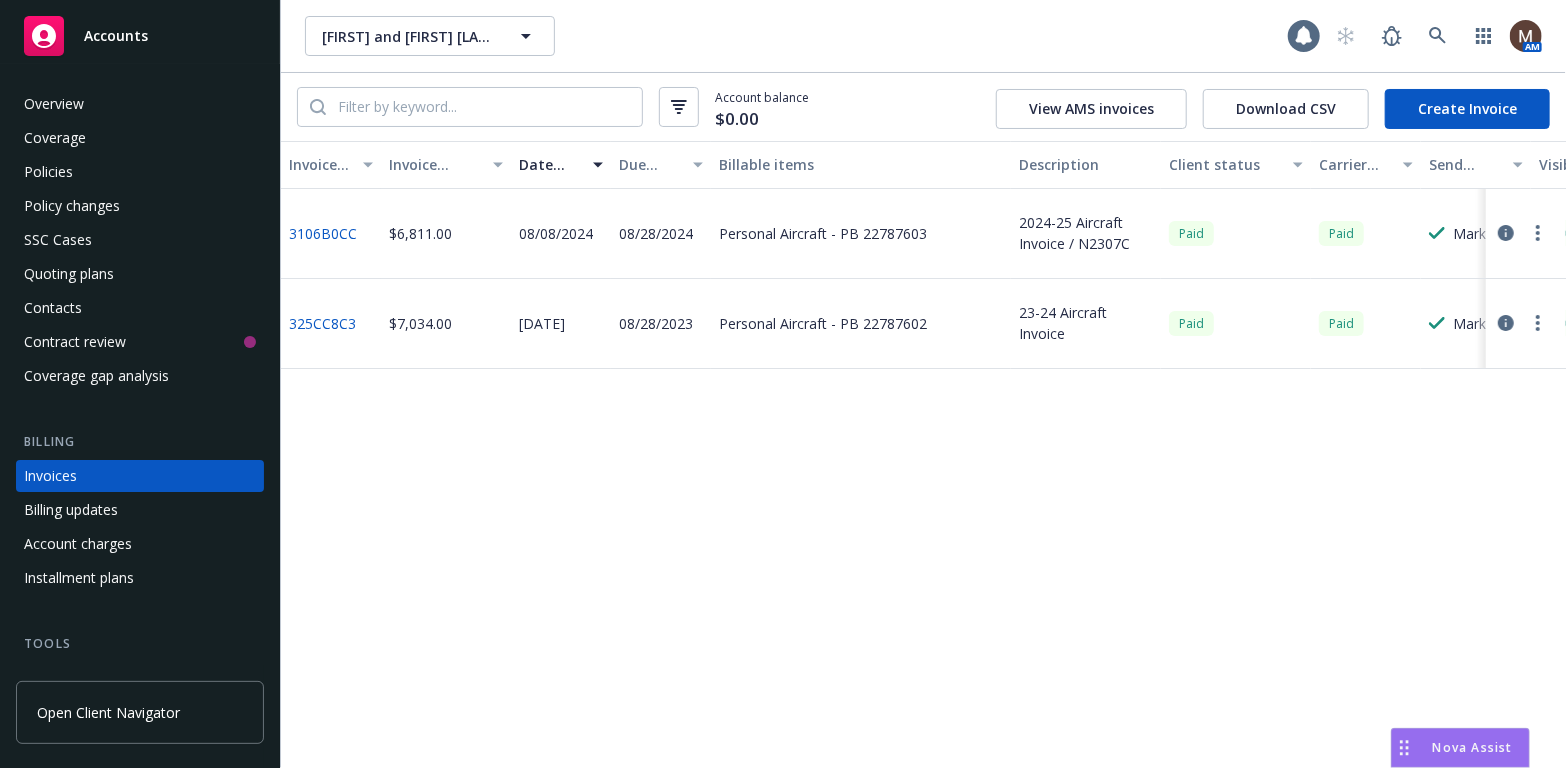 scroll, scrollTop: 59, scrollLeft: 0, axis: vertical 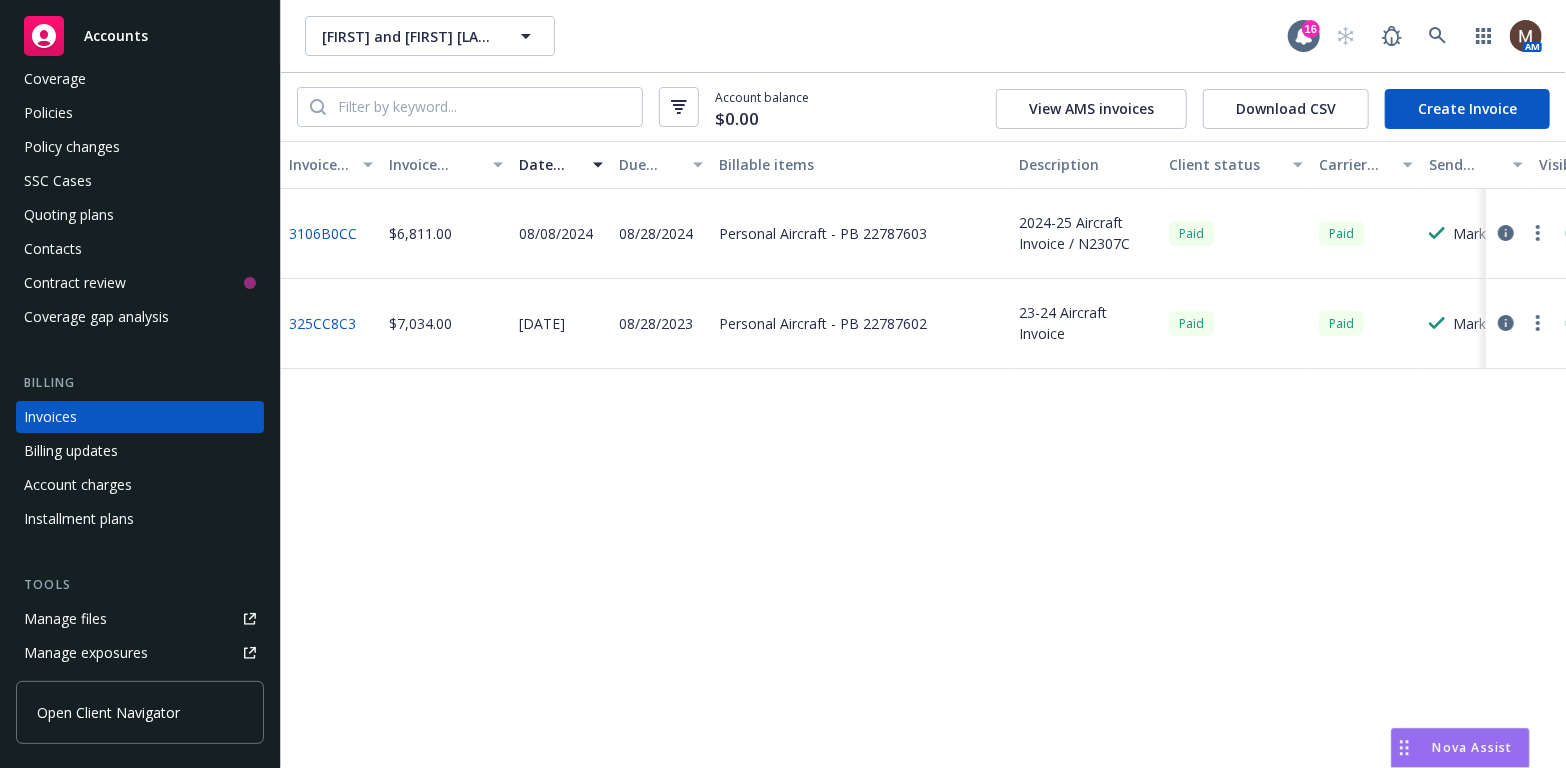 click on "Create Invoice" at bounding box center [1467, 109] 